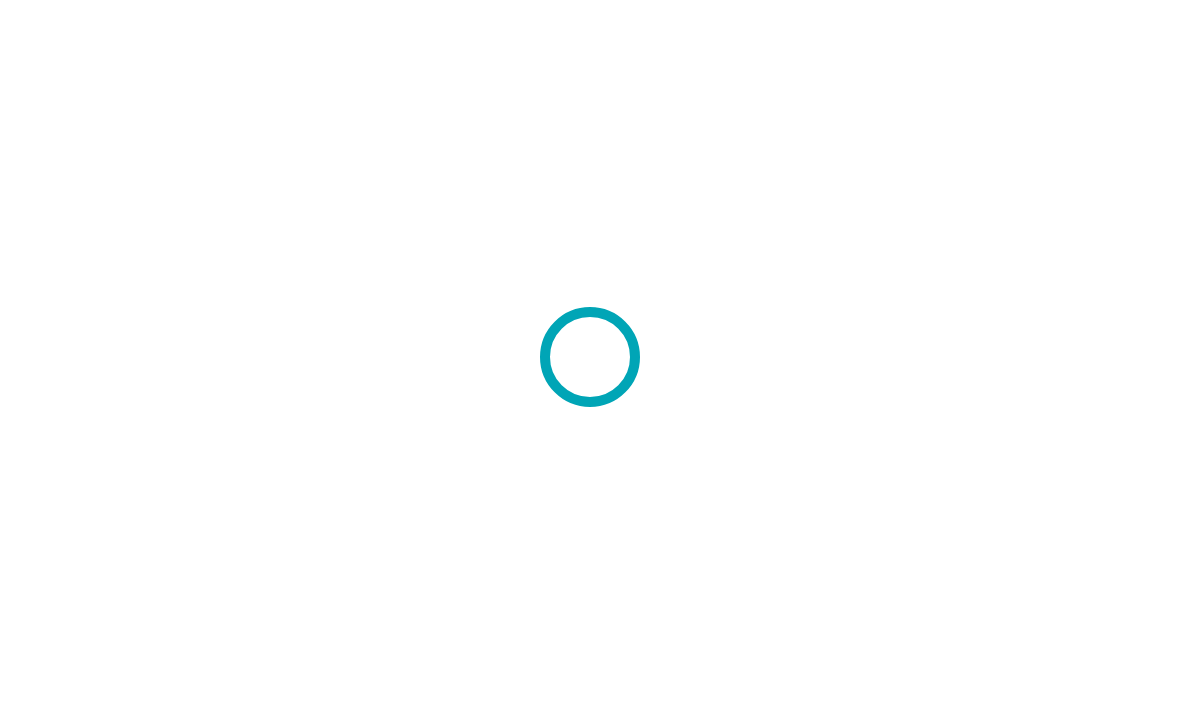 scroll, scrollTop: 0, scrollLeft: 0, axis: both 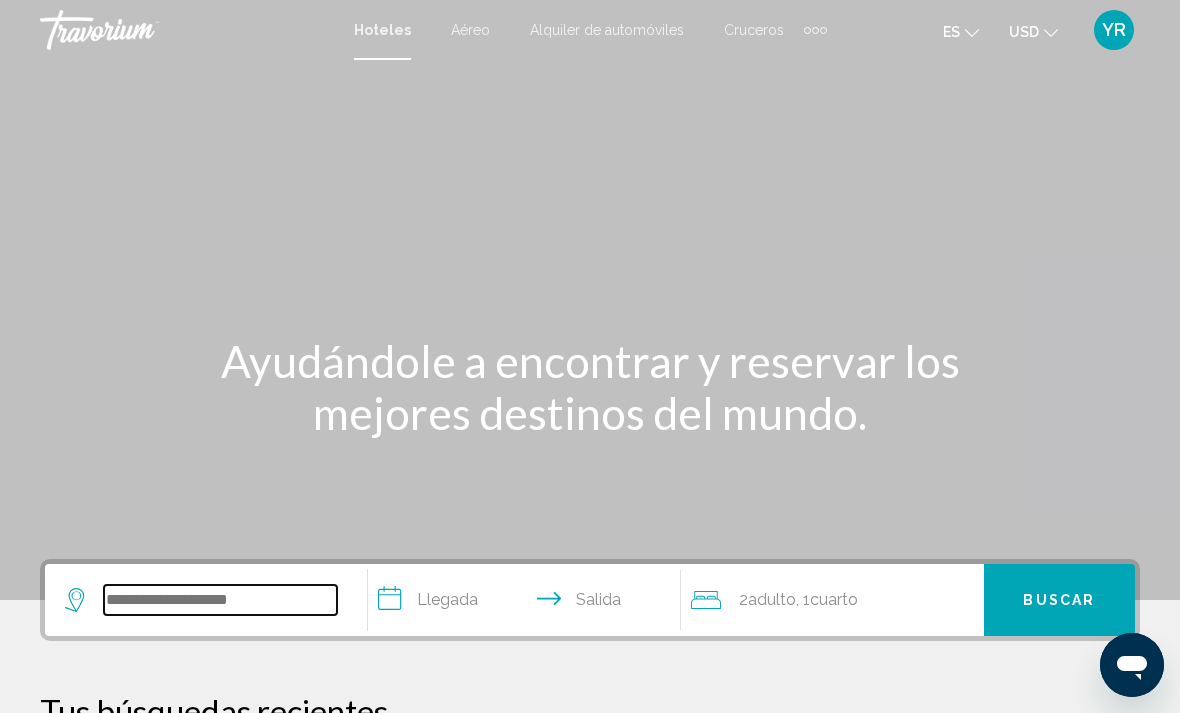 click at bounding box center [220, 600] 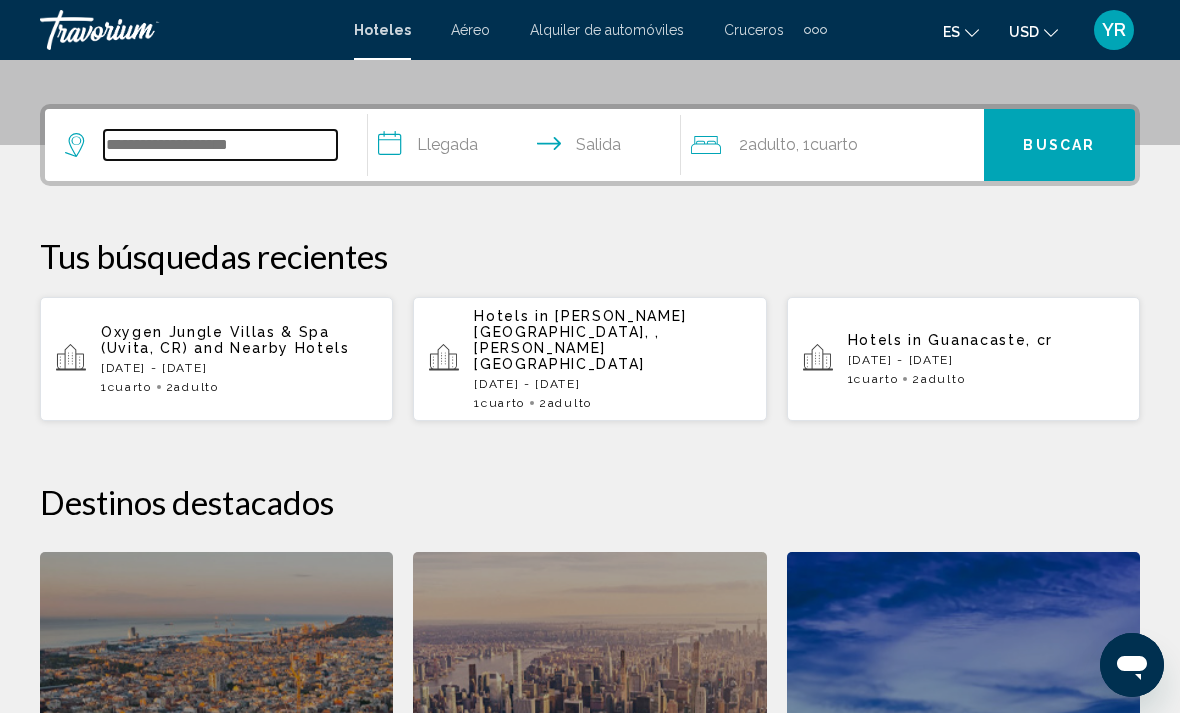 scroll, scrollTop: 454, scrollLeft: 0, axis: vertical 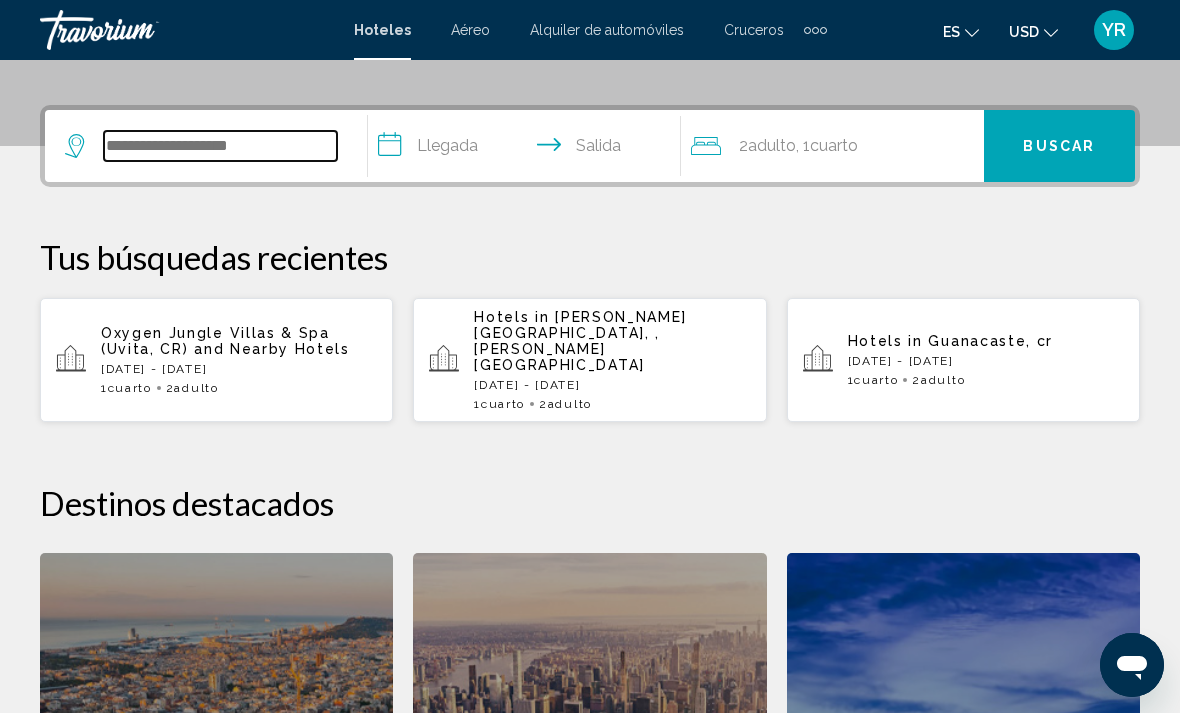 click at bounding box center [220, 146] 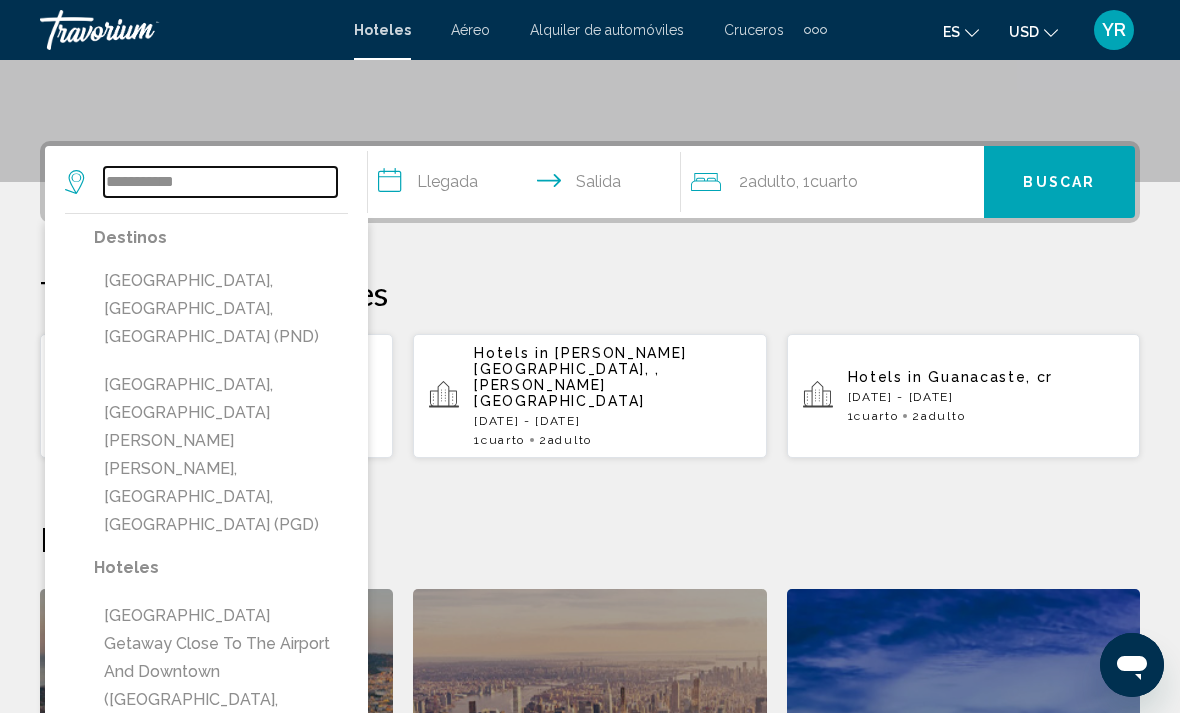 scroll, scrollTop: 417, scrollLeft: 0, axis: vertical 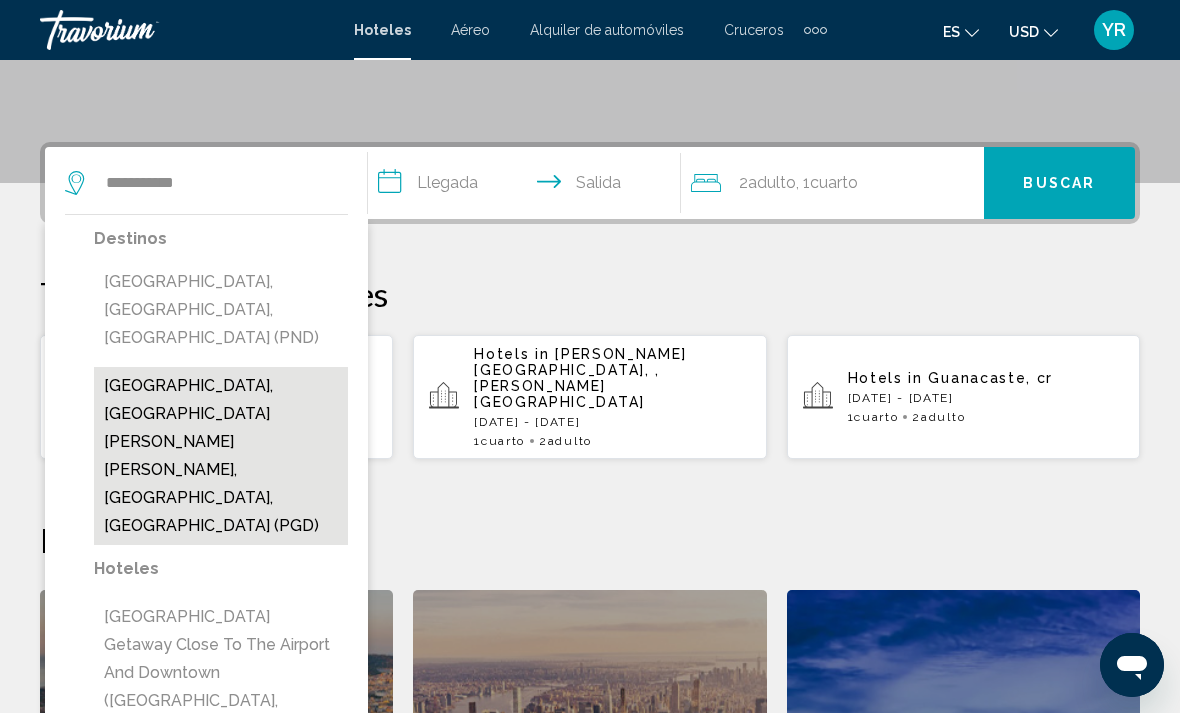 click on "[GEOGRAPHIC_DATA], [GEOGRAPHIC_DATA][PERSON_NAME][PERSON_NAME], [GEOGRAPHIC_DATA], [GEOGRAPHIC_DATA] (PGD)" at bounding box center [221, 456] 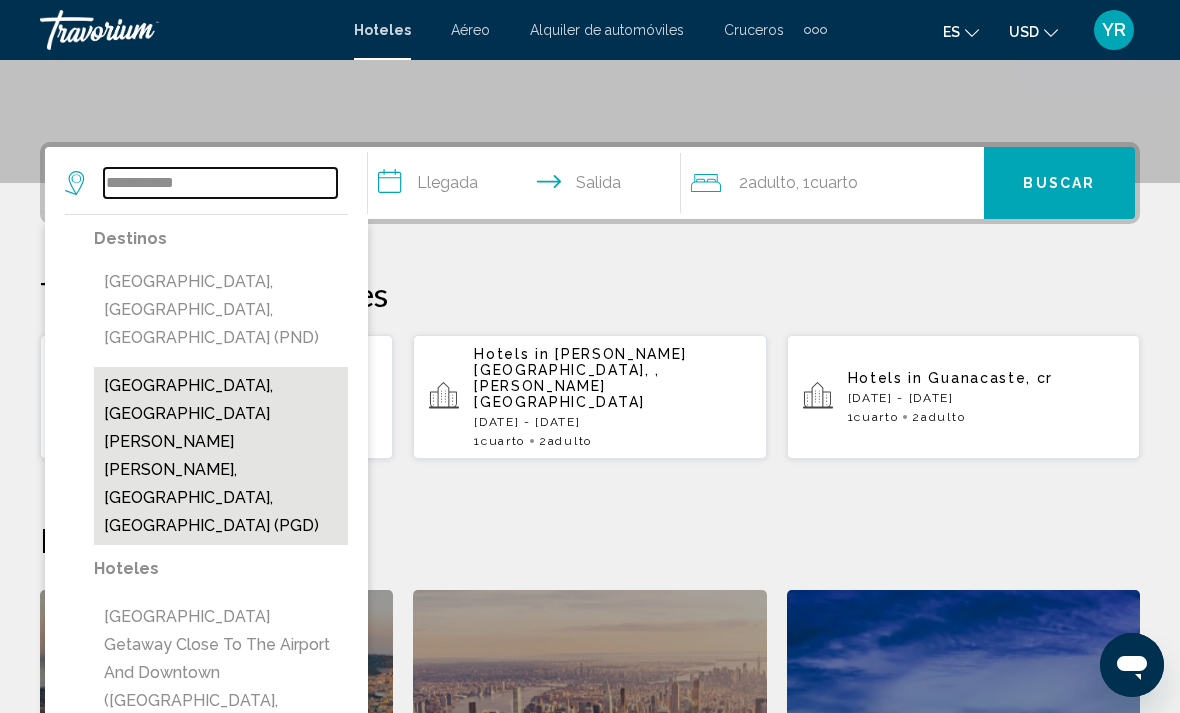 type on "**********" 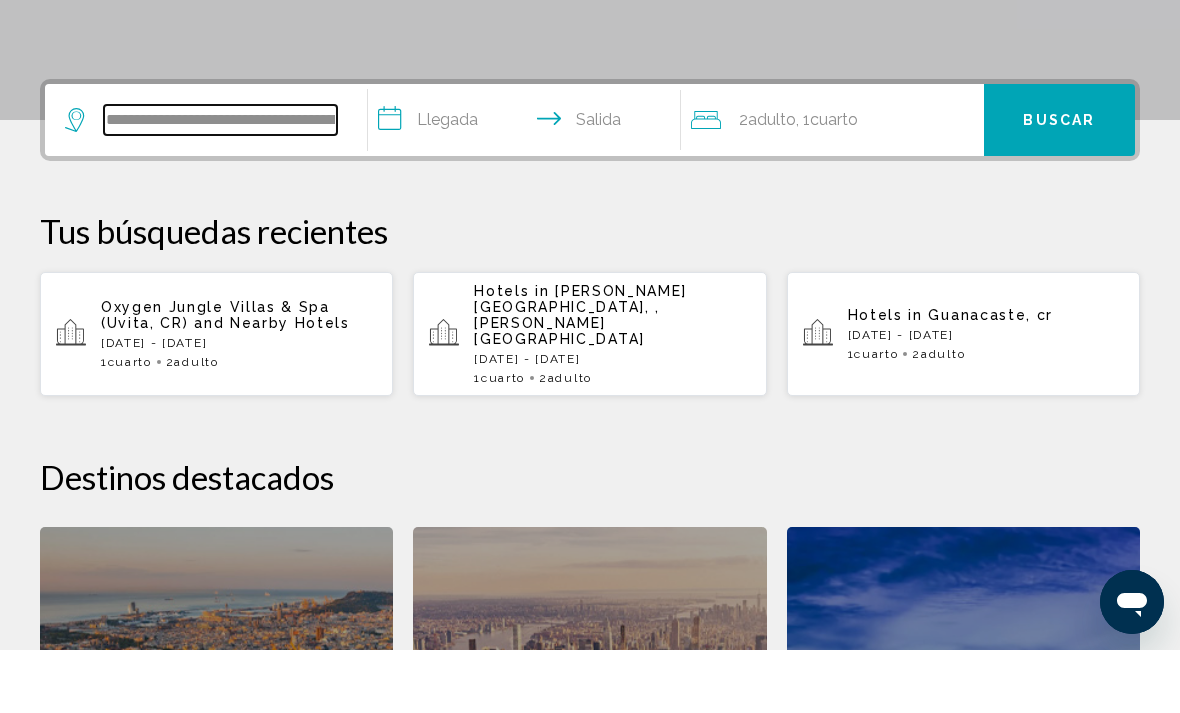 scroll, scrollTop: 425, scrollLeft: 0, axis: vertical 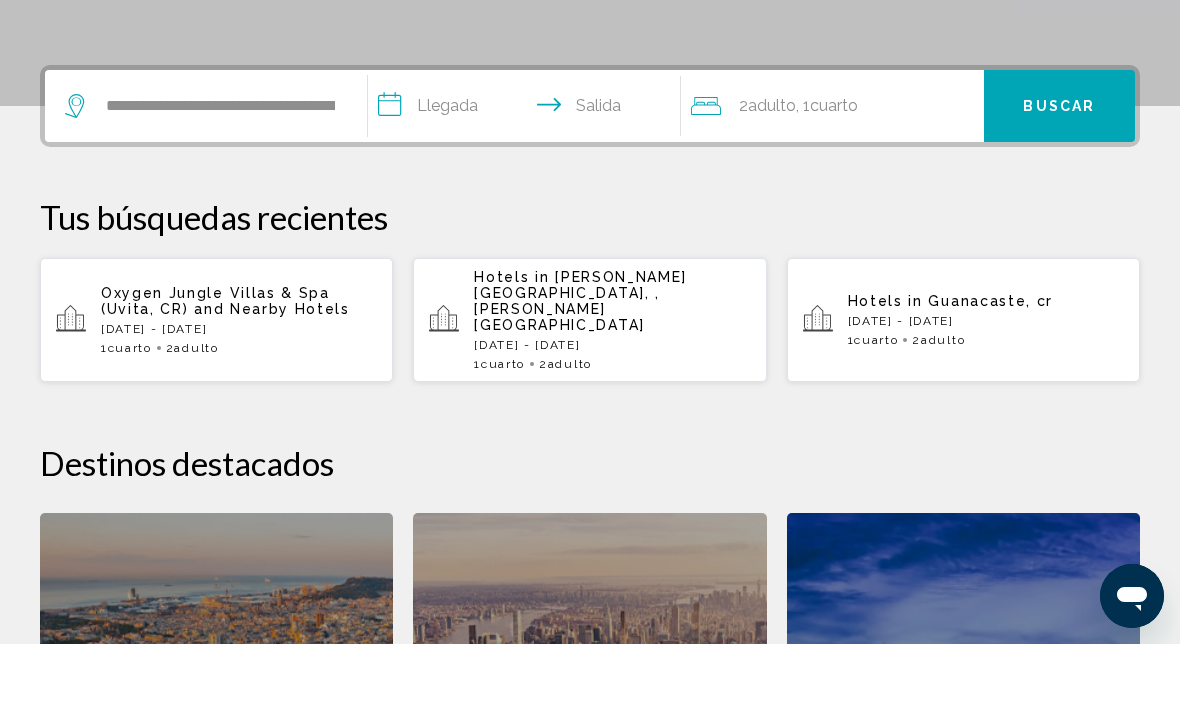 click on "**********" at bounding box center [528, 178] 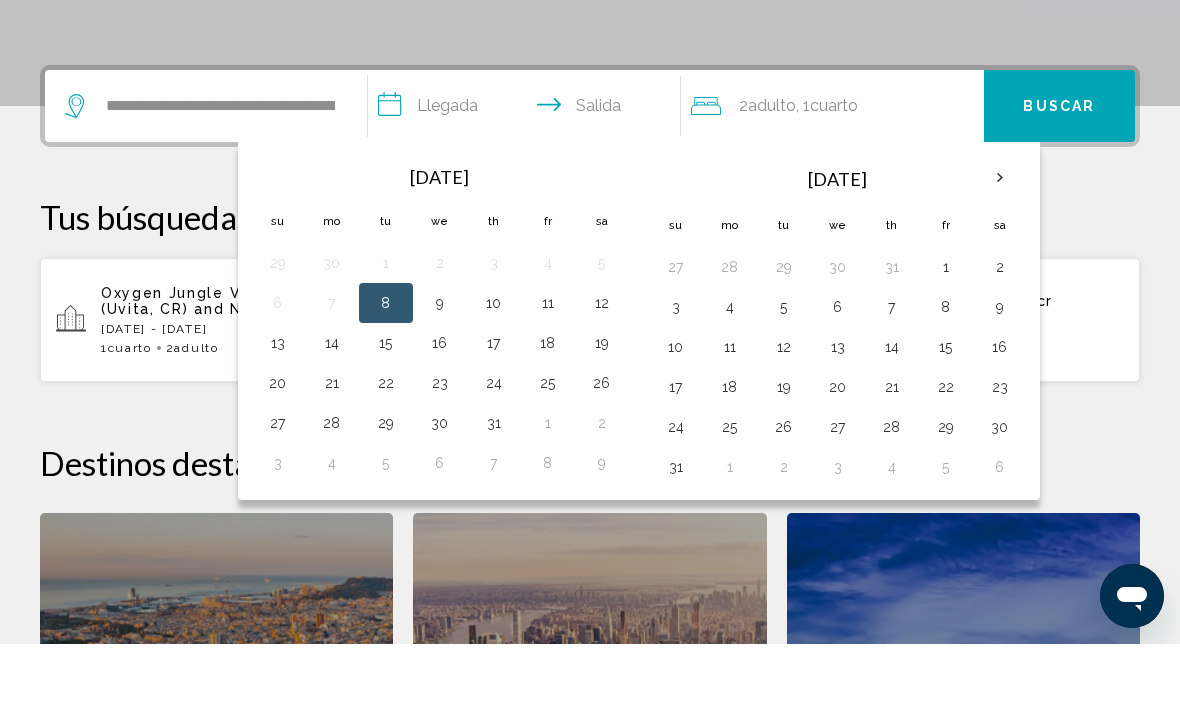 scroll, scrollTop: 494, scrollLeft: 0, axis: vertical 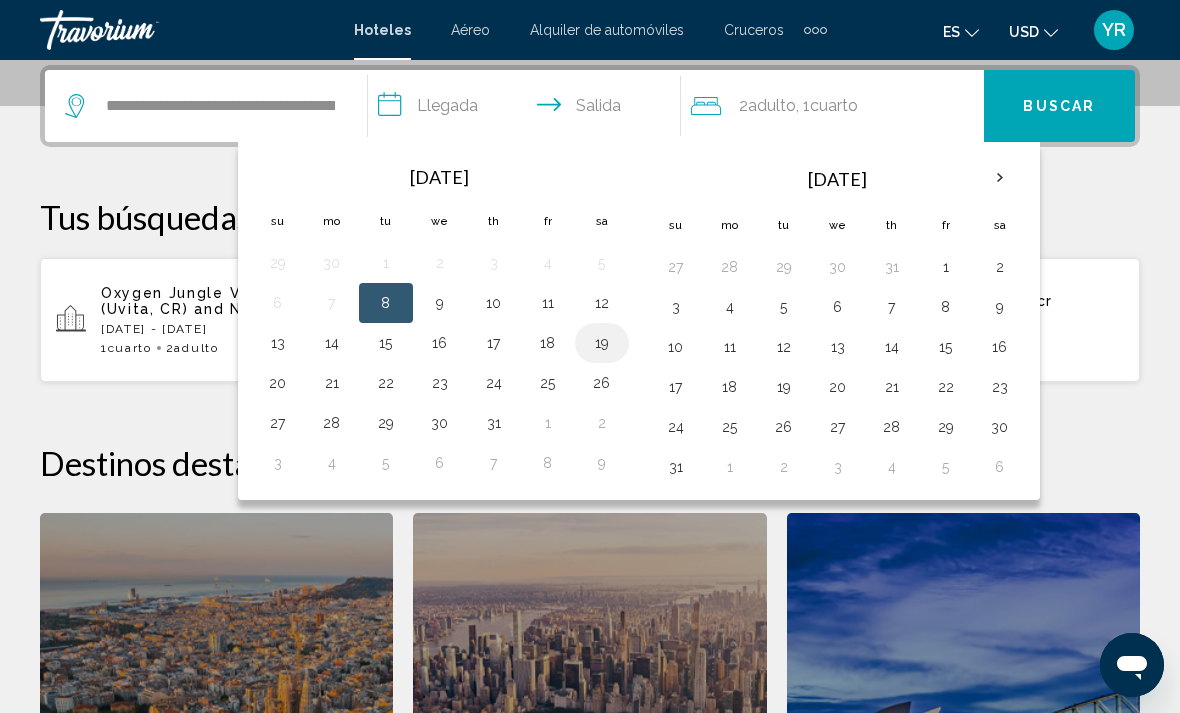click on "19" at bounding box center [602, 343] 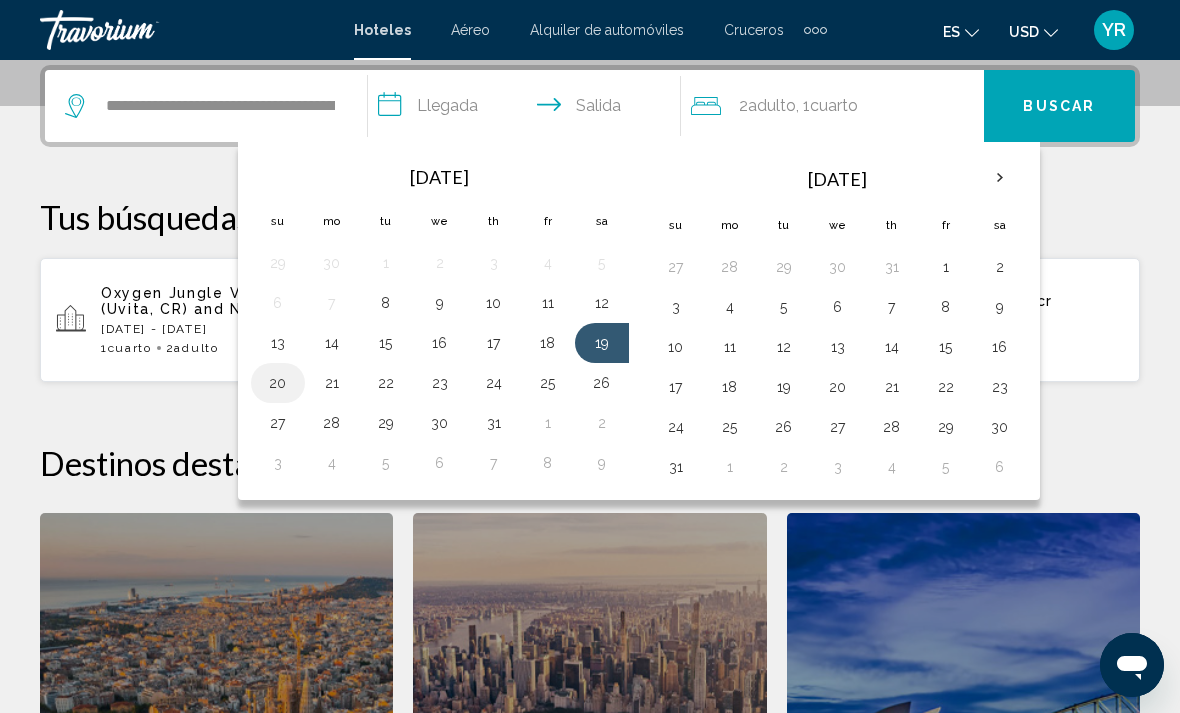 click on "20" at bounding box center (278, 383) 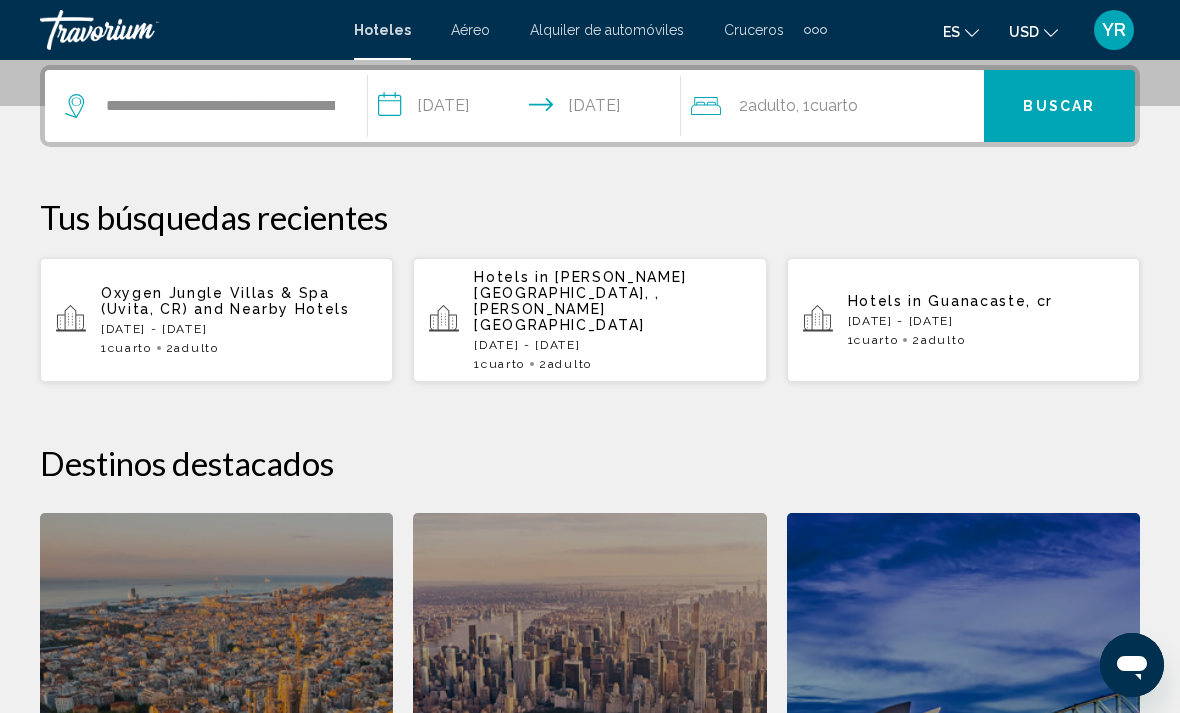 type on "**********" 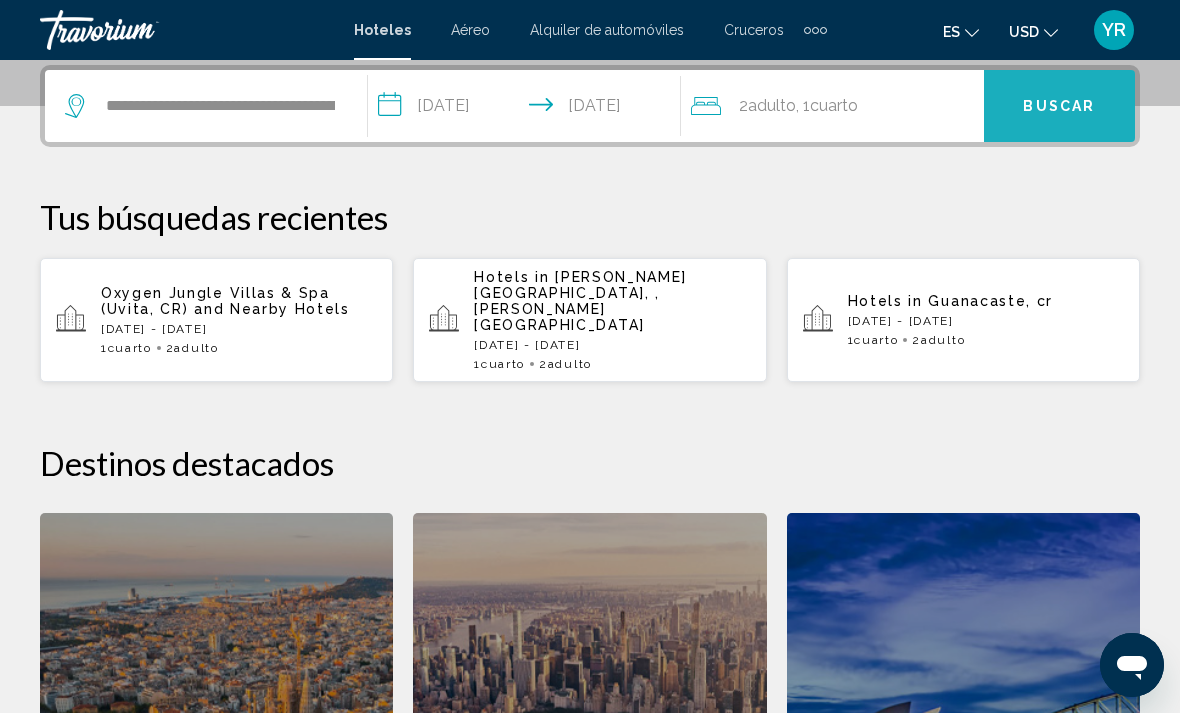 click on "Buscar" at bounding box center [1059, 107] 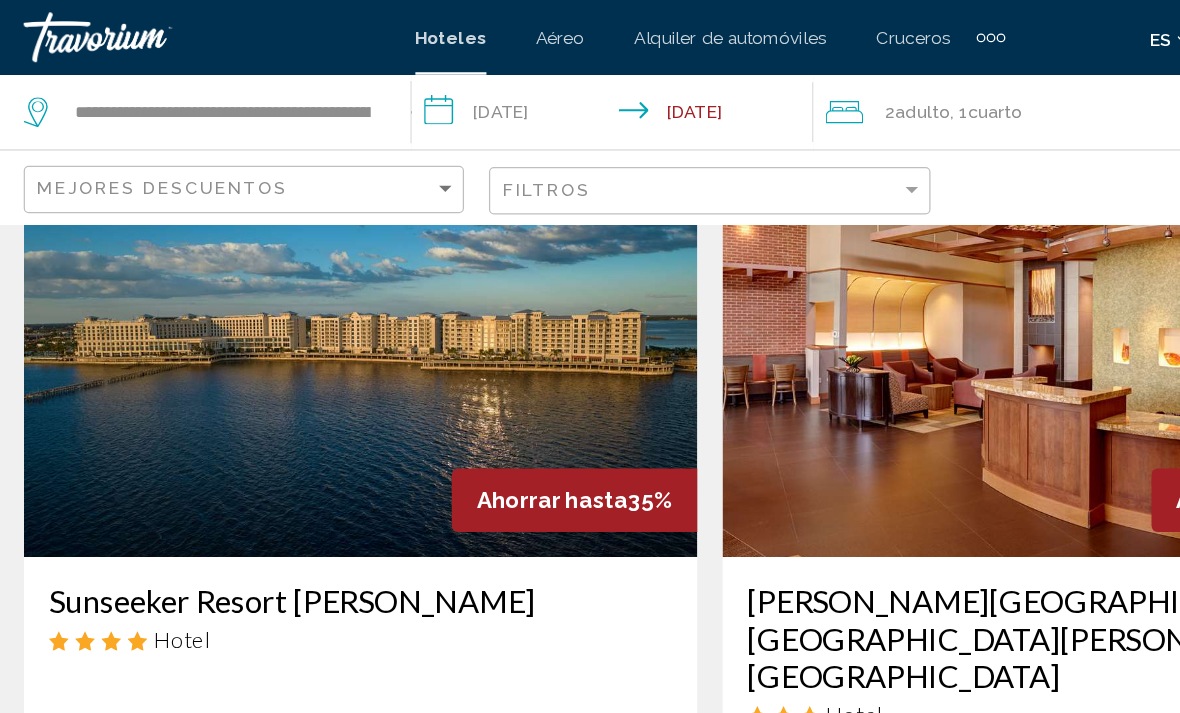 scroll, scrollTop: 115, scrollLeft: 0, axis: vertical 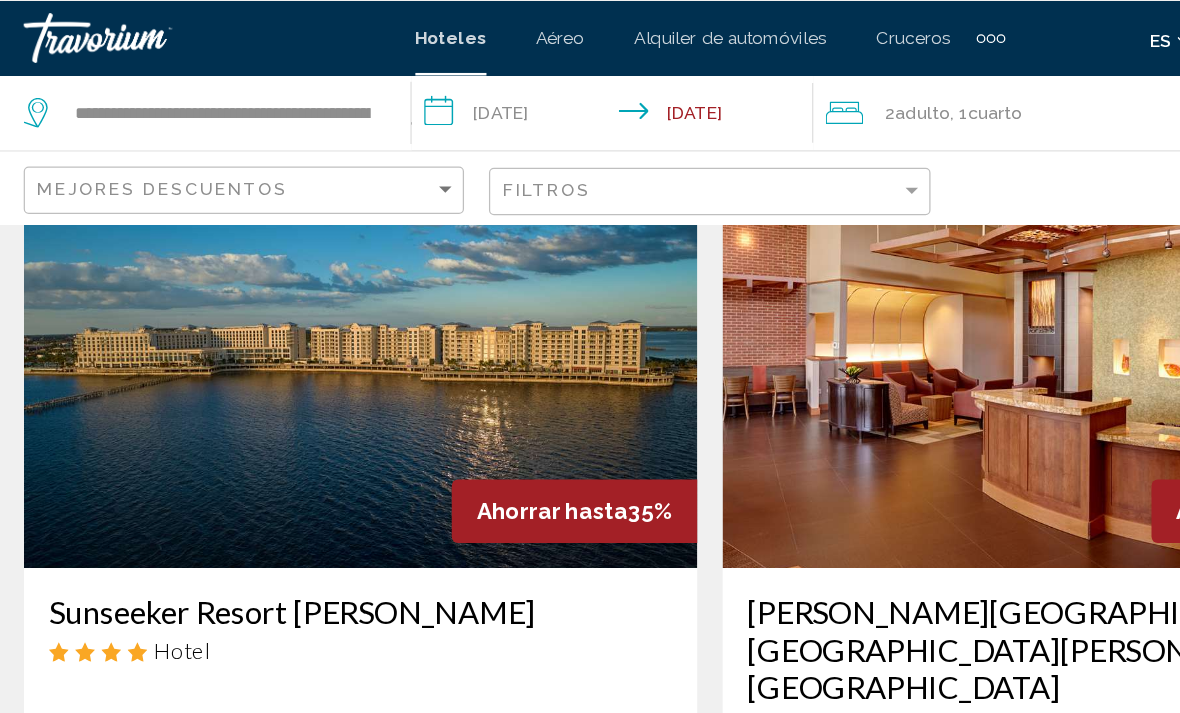 click at bounding box center (310, 295) 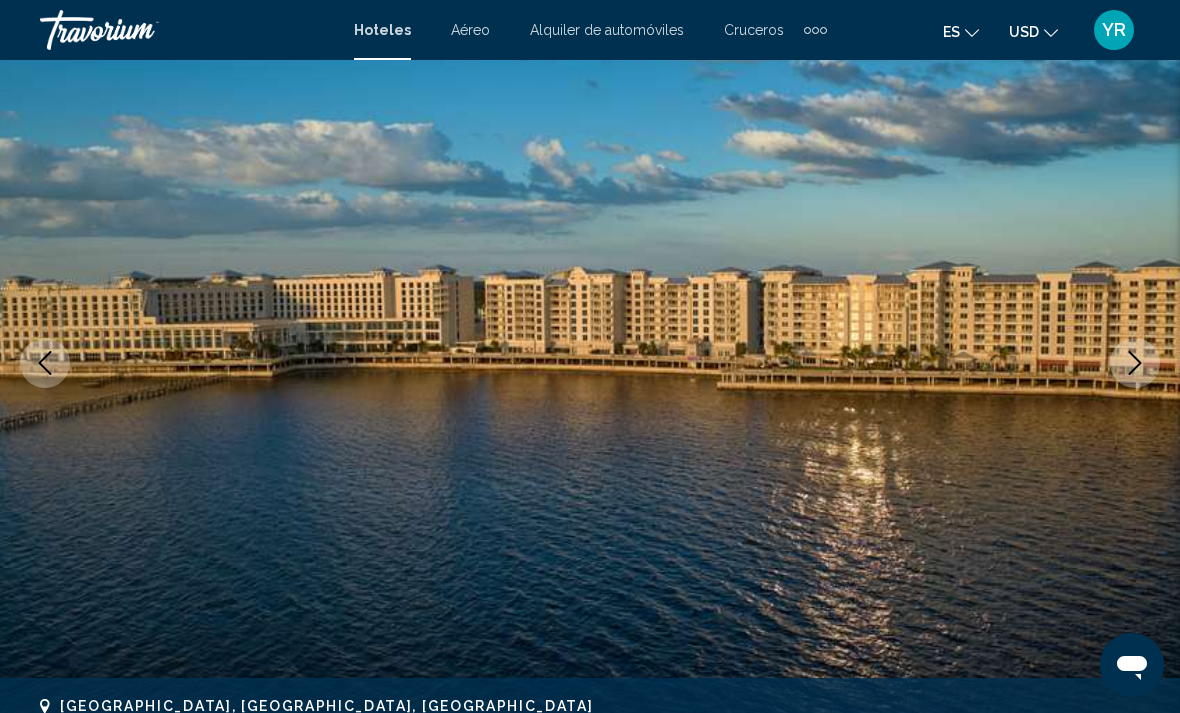 scroll, scrollTop: 175, scrollLeft: 0, axis: vertical 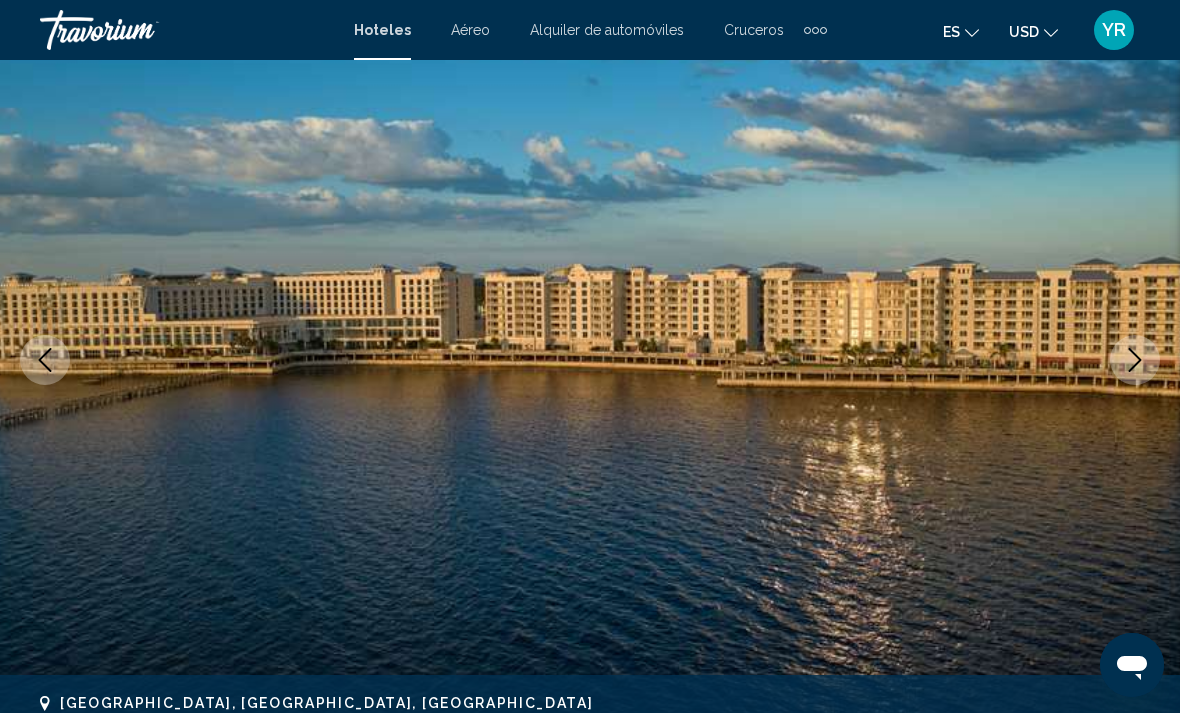 click 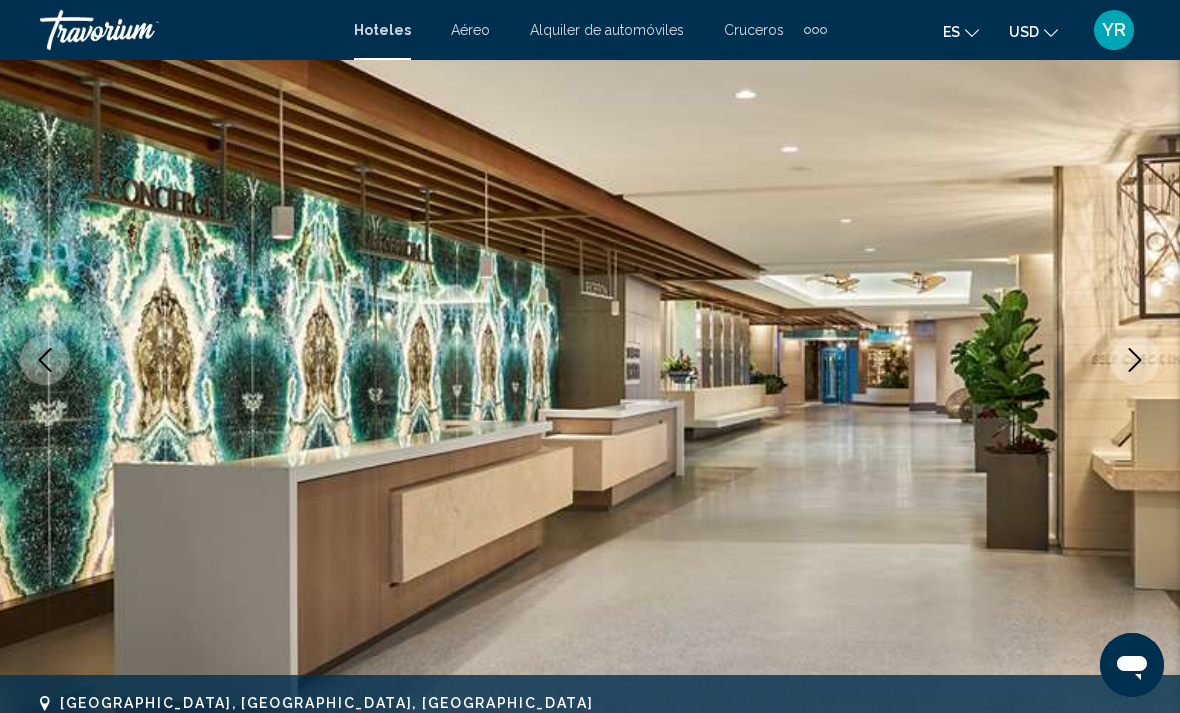 click at bounding box center (1135, 360) 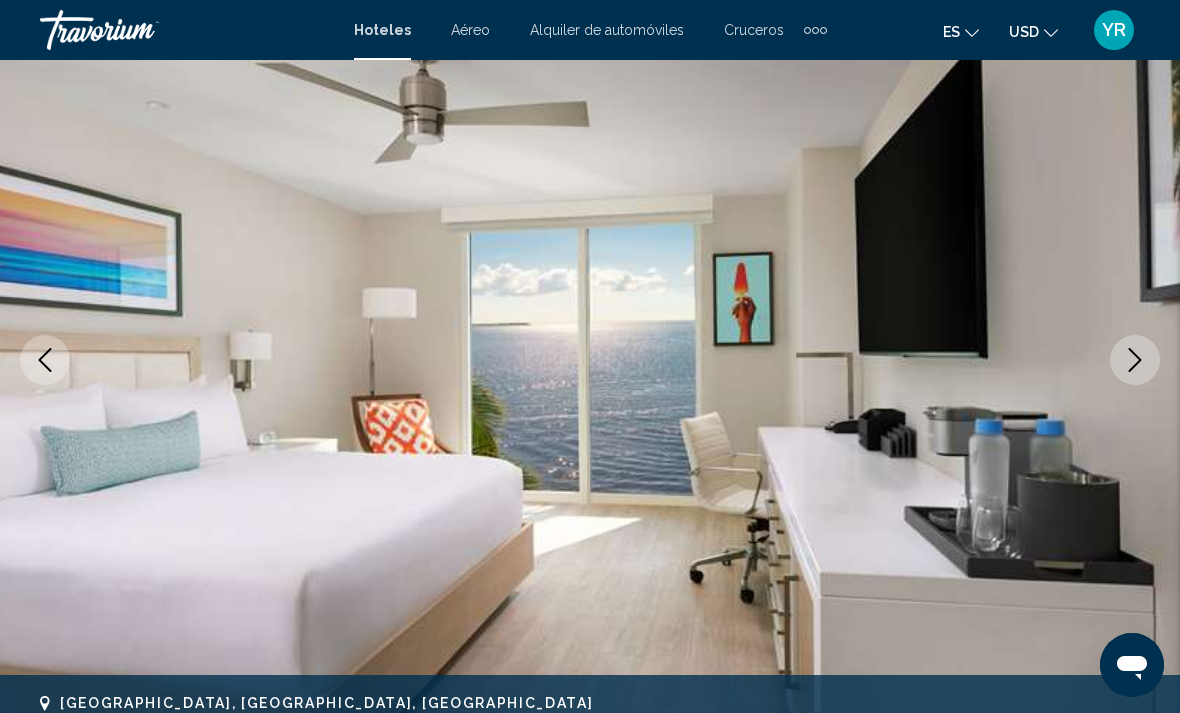 click at bounding box center [1135, 360] 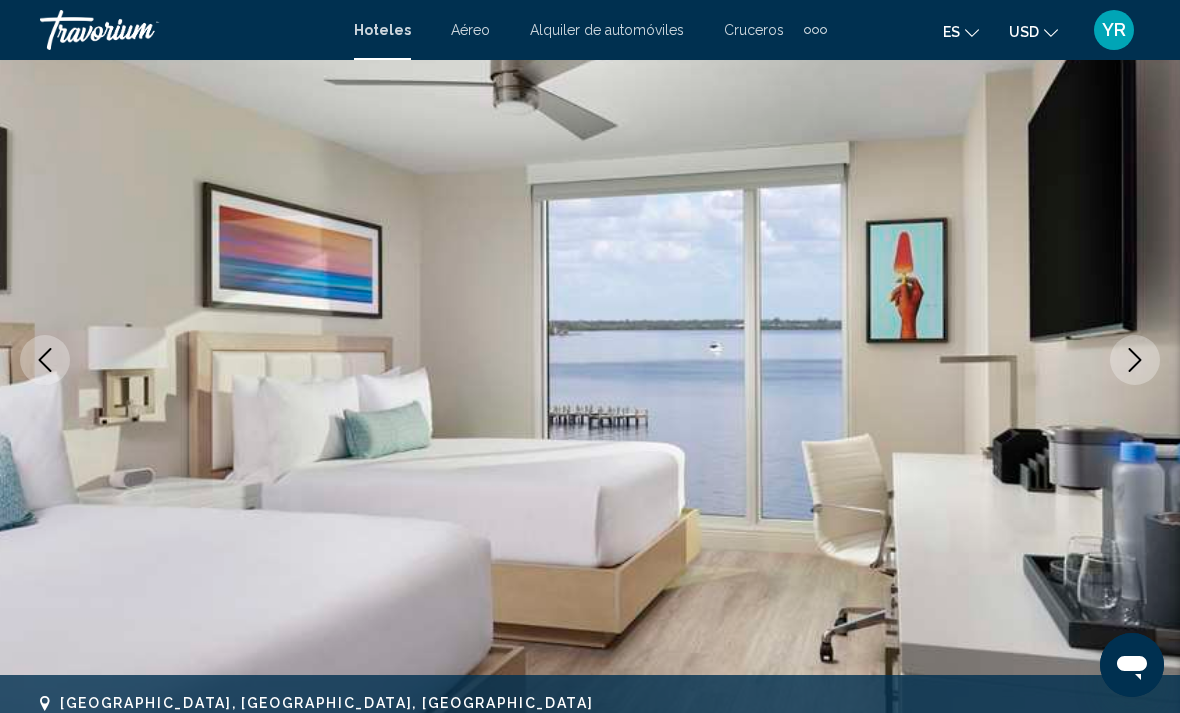 click 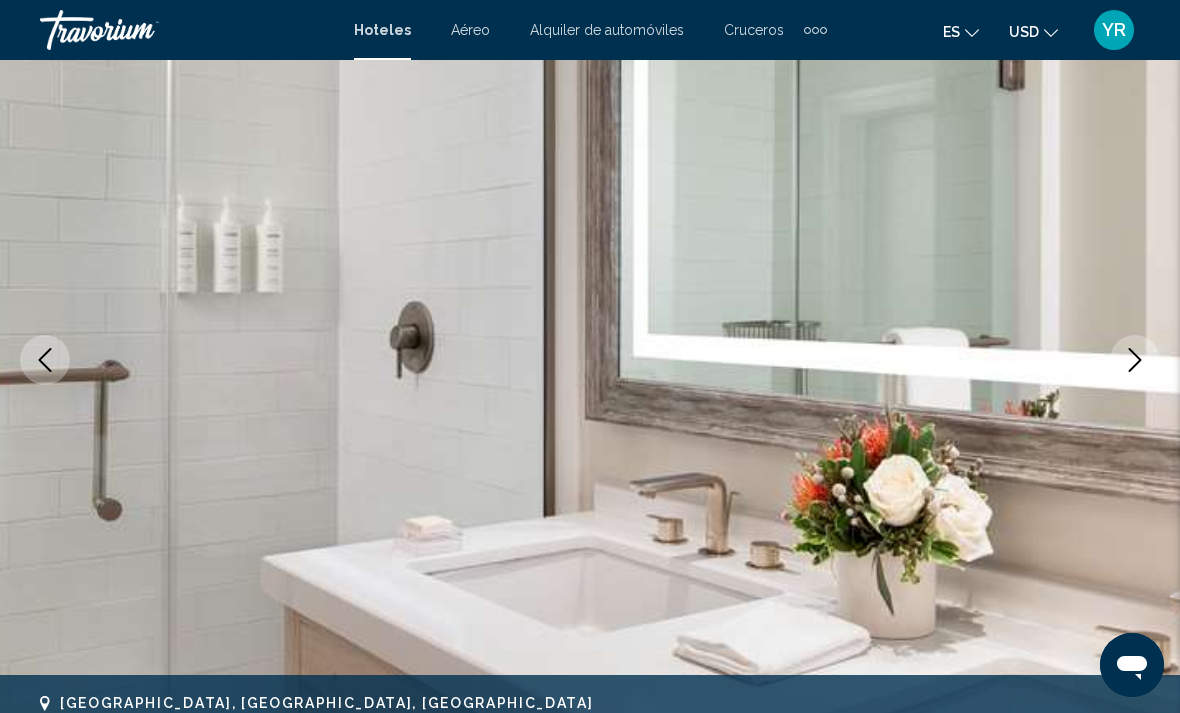 click at bounding box center (1135, 360) 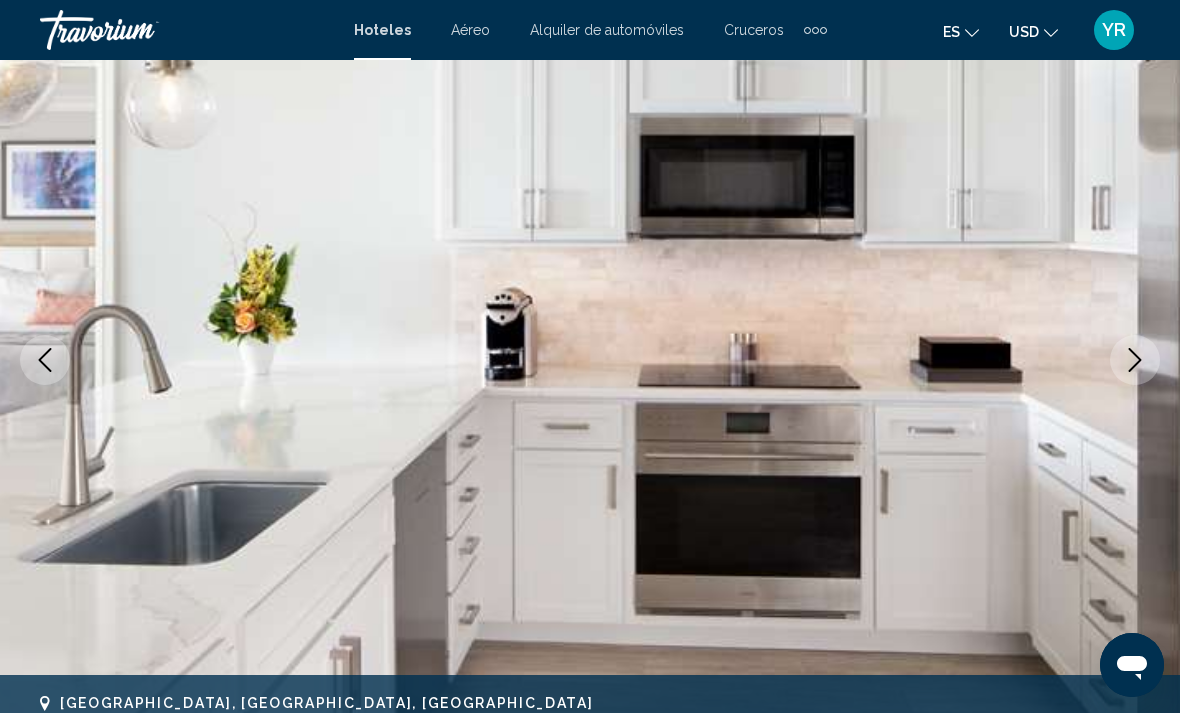 click at bounding box center (1135, 360) 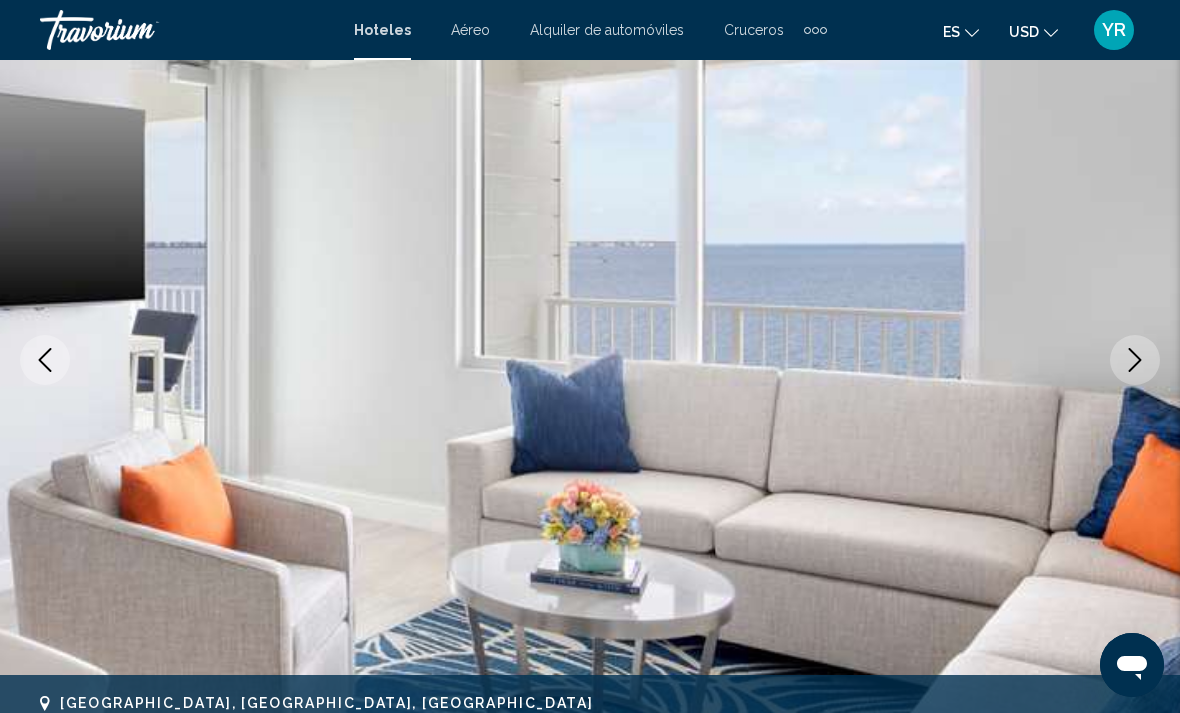 click at bounding box center [45, 360] 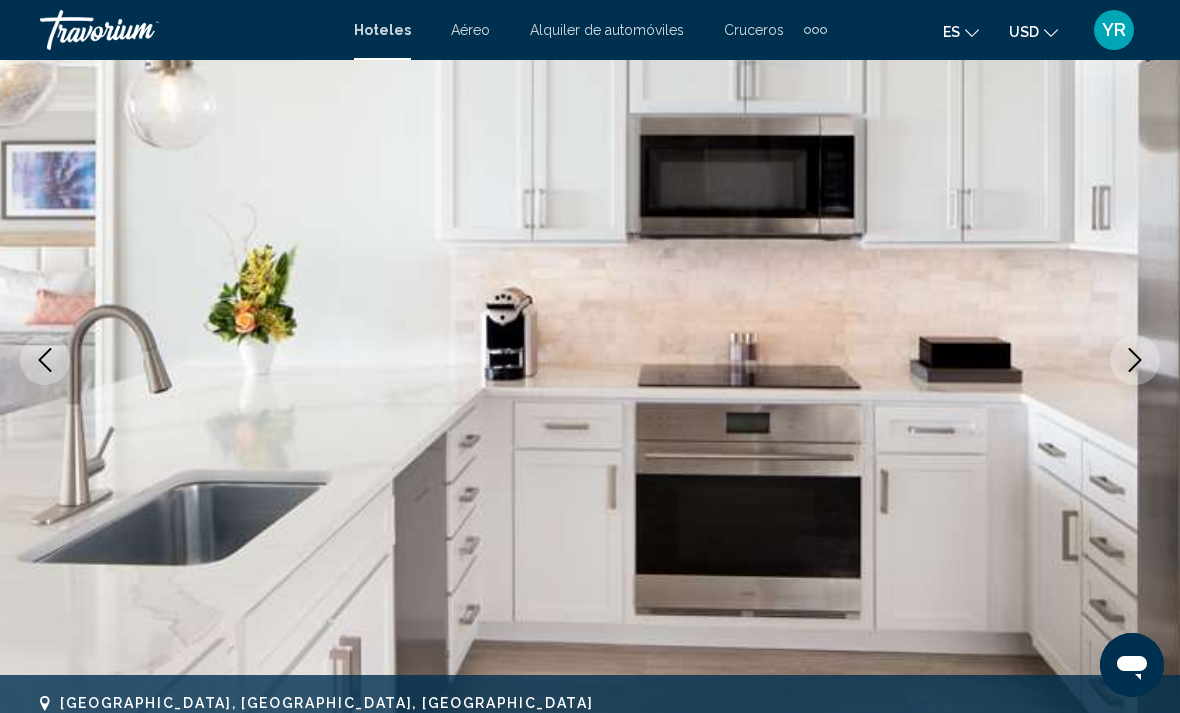 click 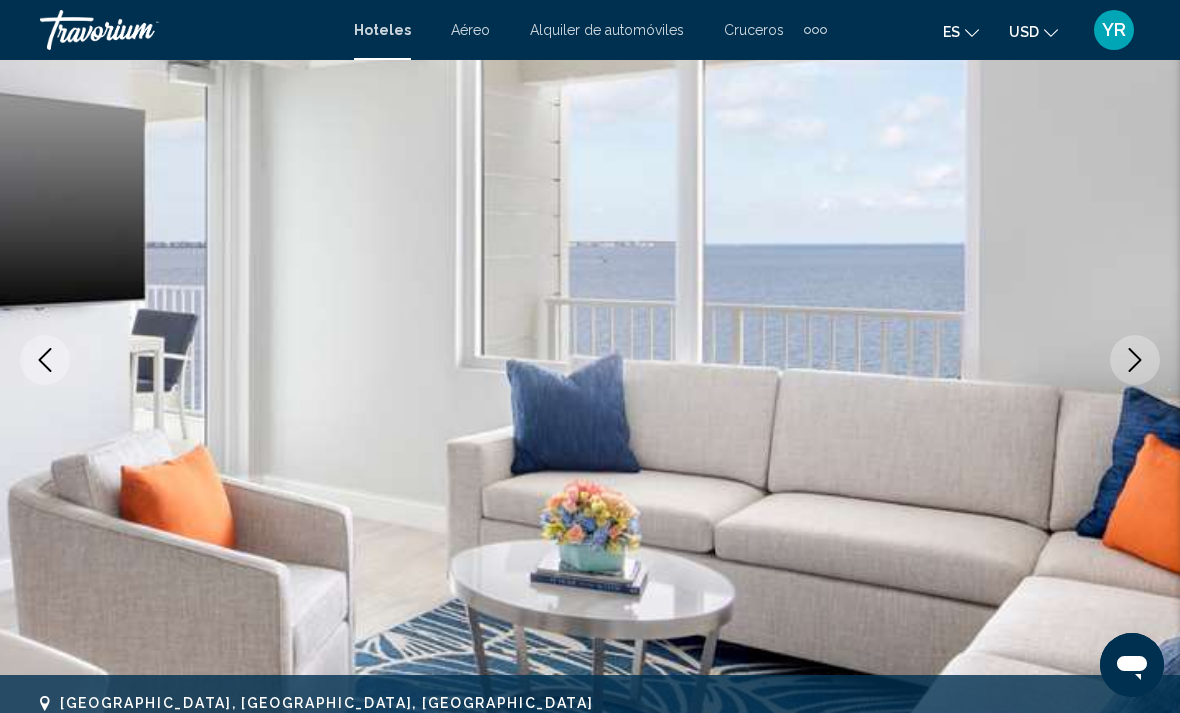 click 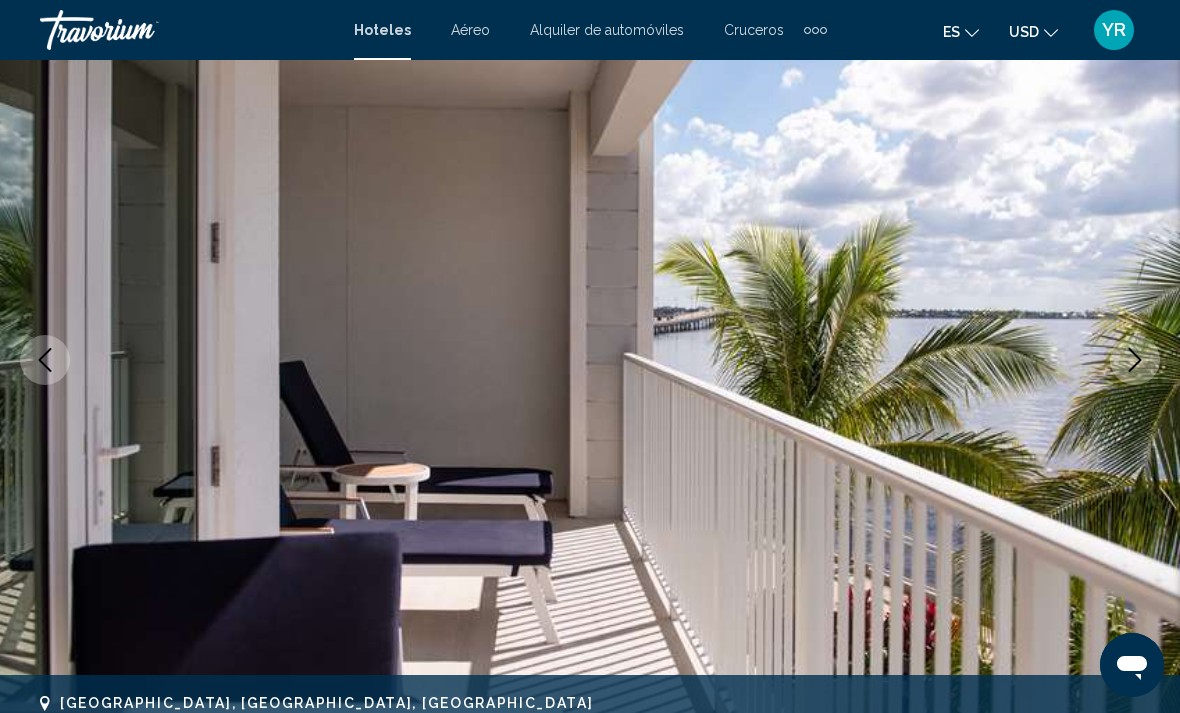 click 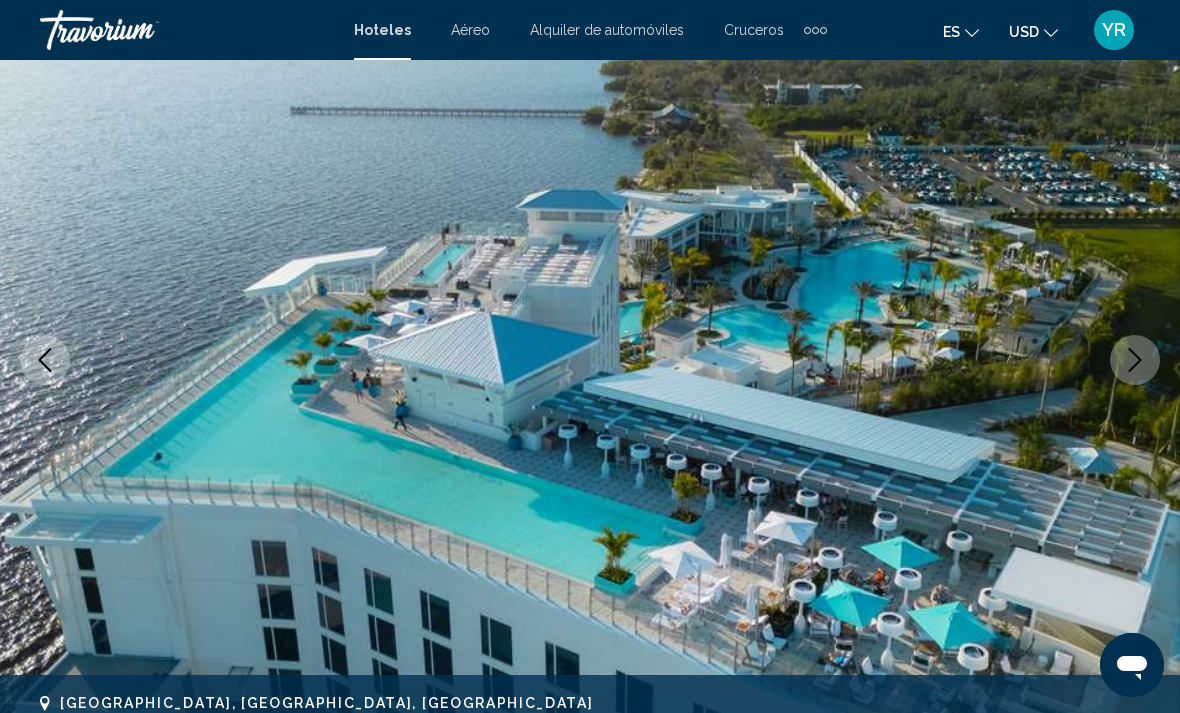 click 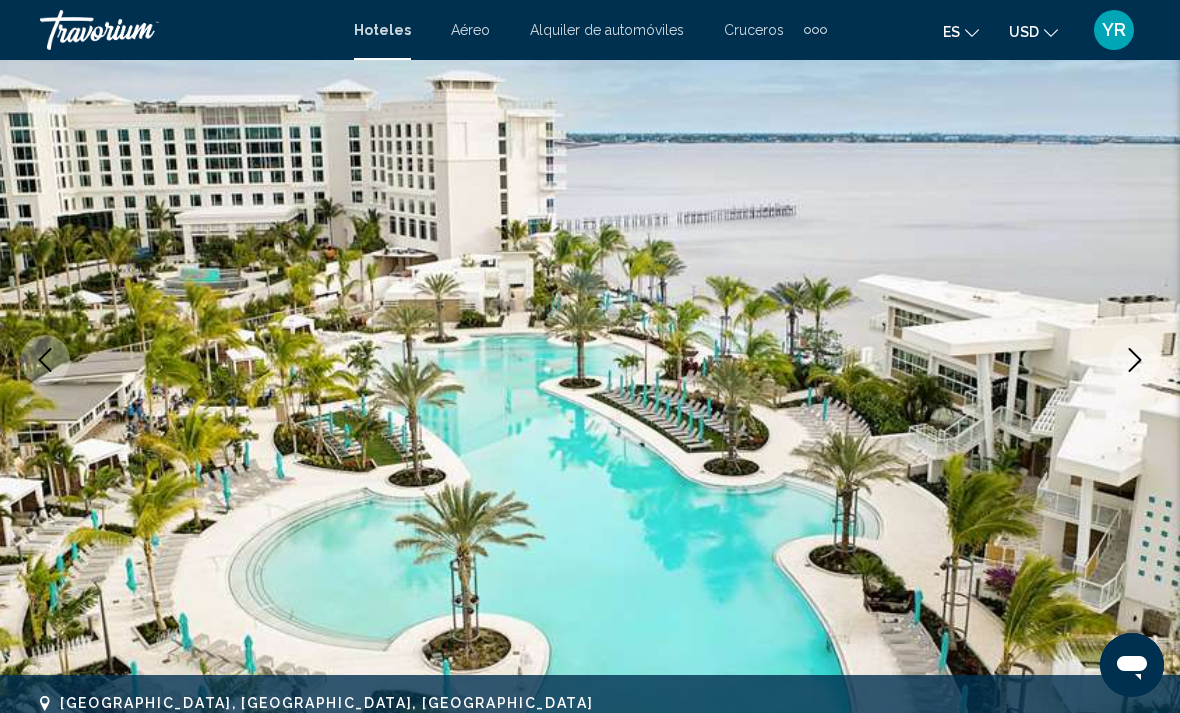 click at bounding box center (590, 360) 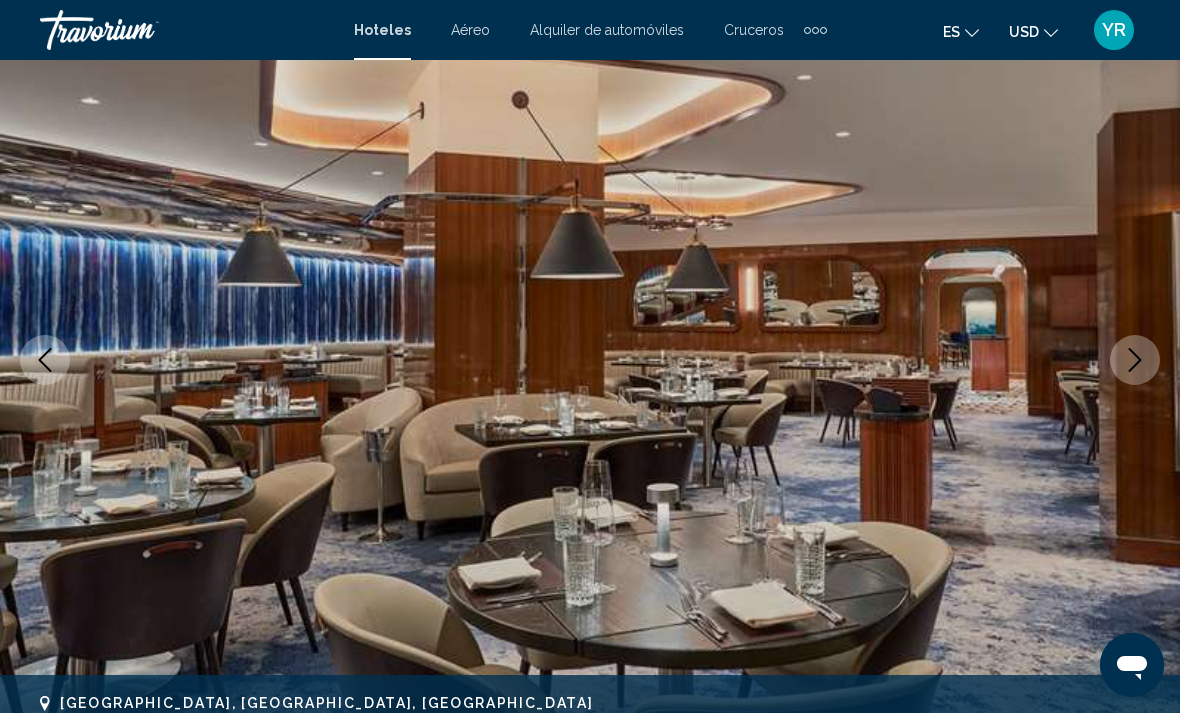 click 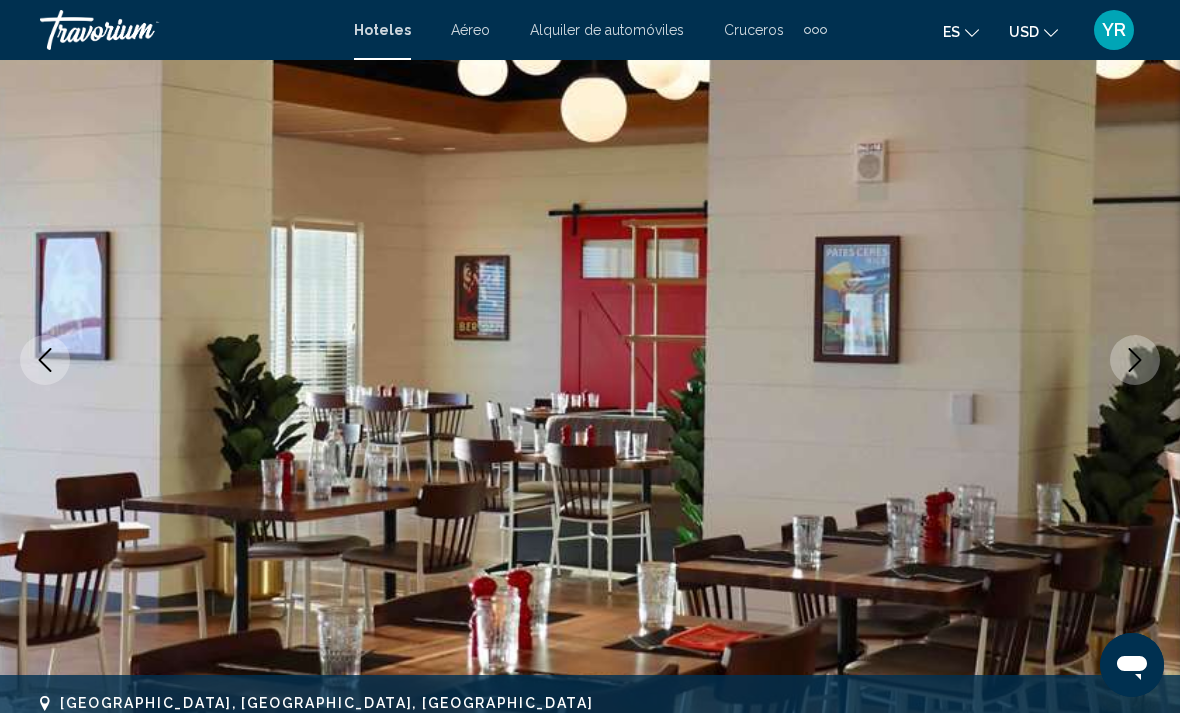 click 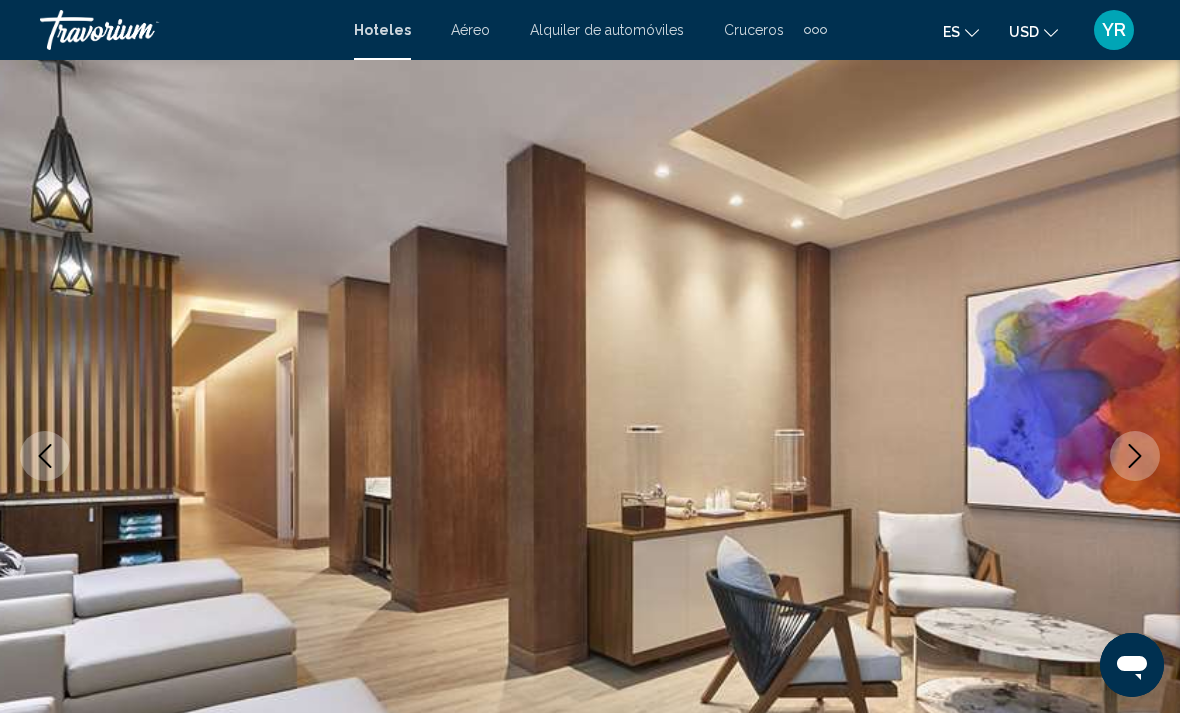 scroll, scrollTop: 0, scrollLeft: 0, axis: both 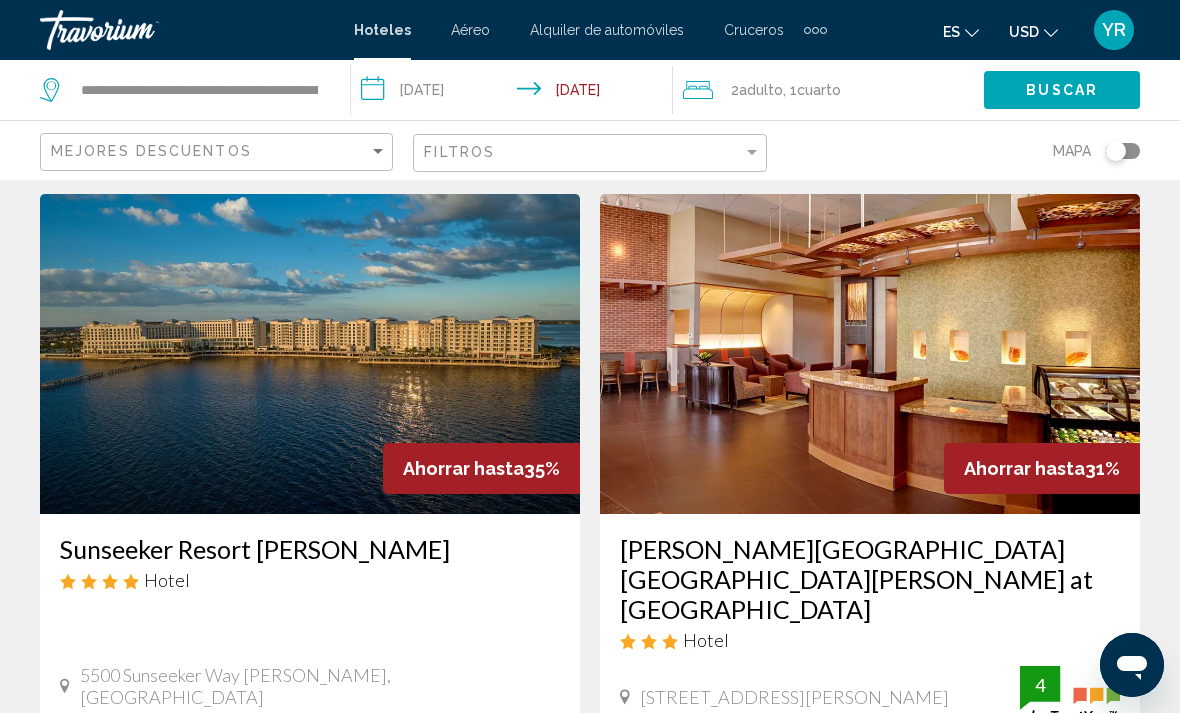 click on "**********" at bounding box center [515, 93] 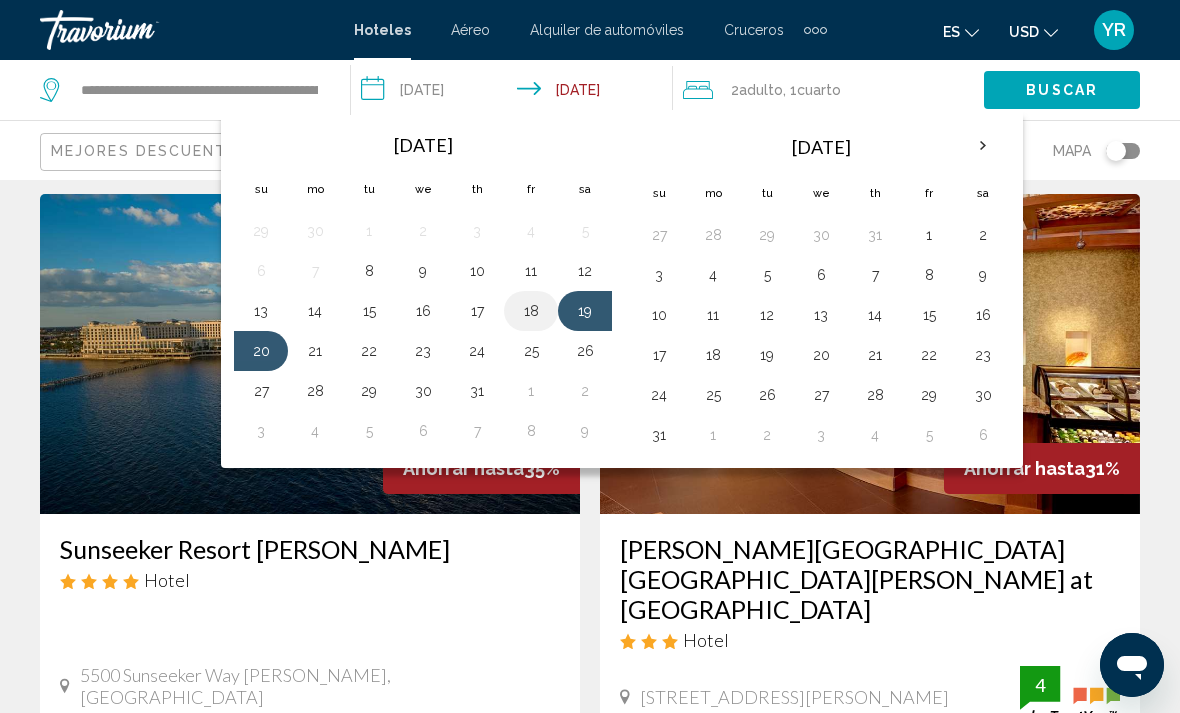 click on "18" at bounding box center [531, 311] 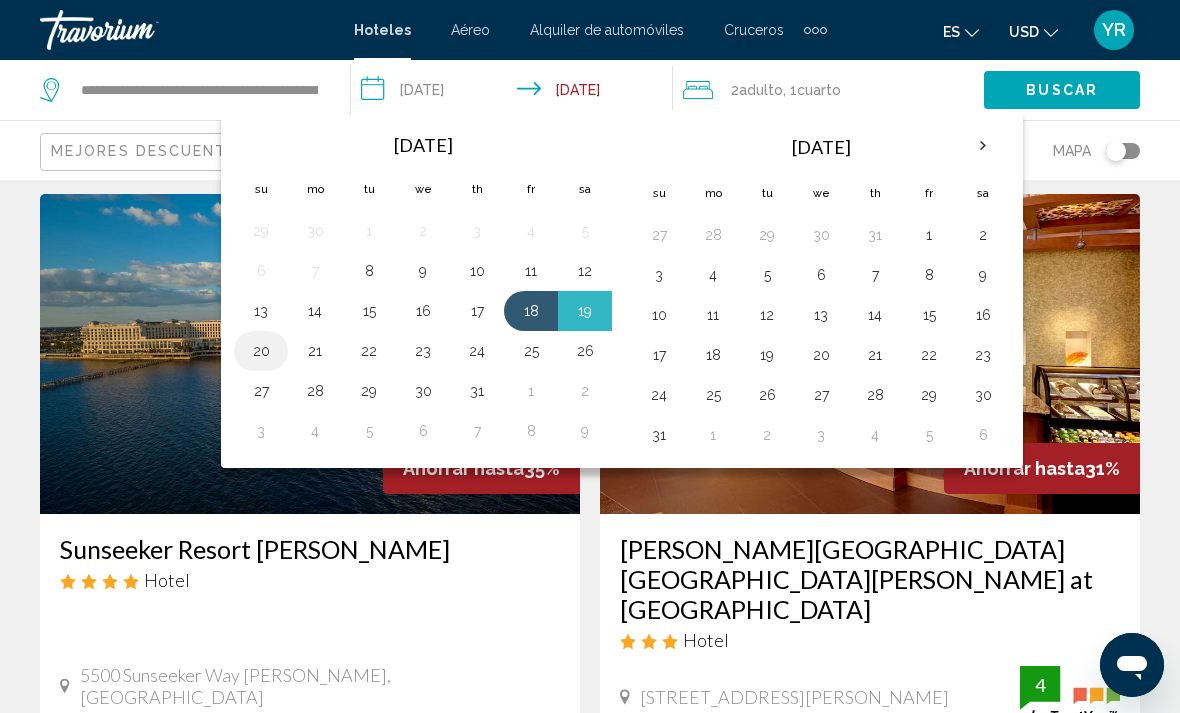 click on "20" at bounding box center (261, 351) 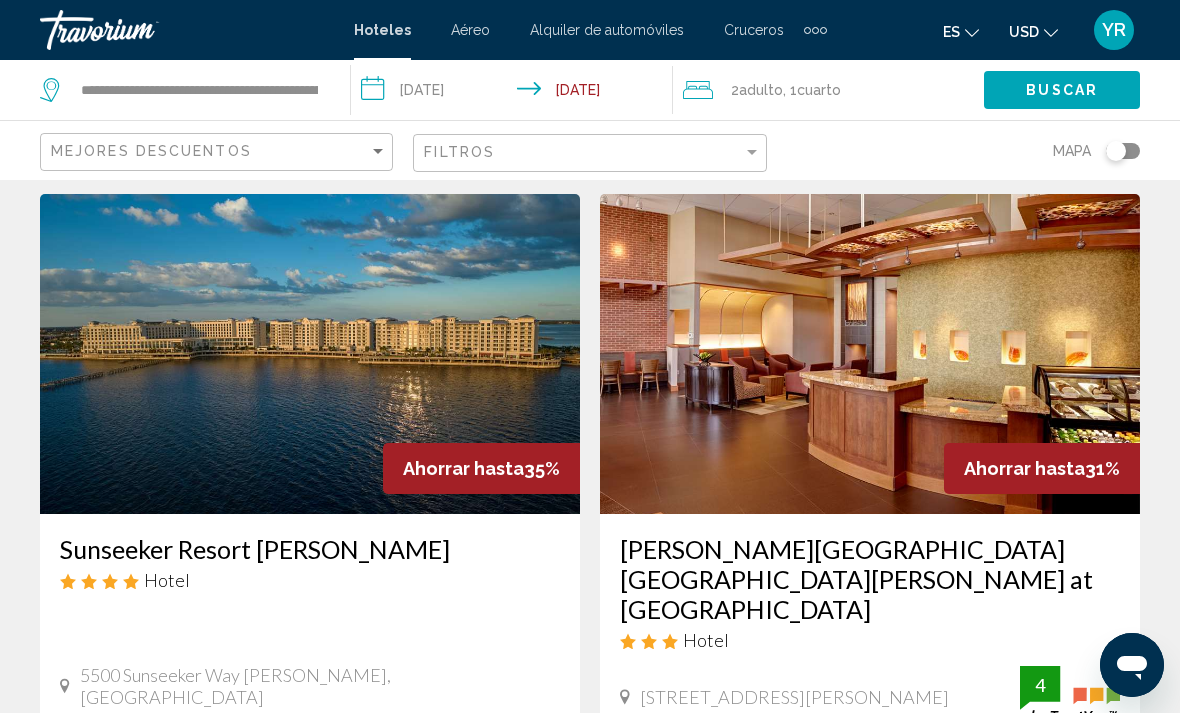 click on "Buscar" 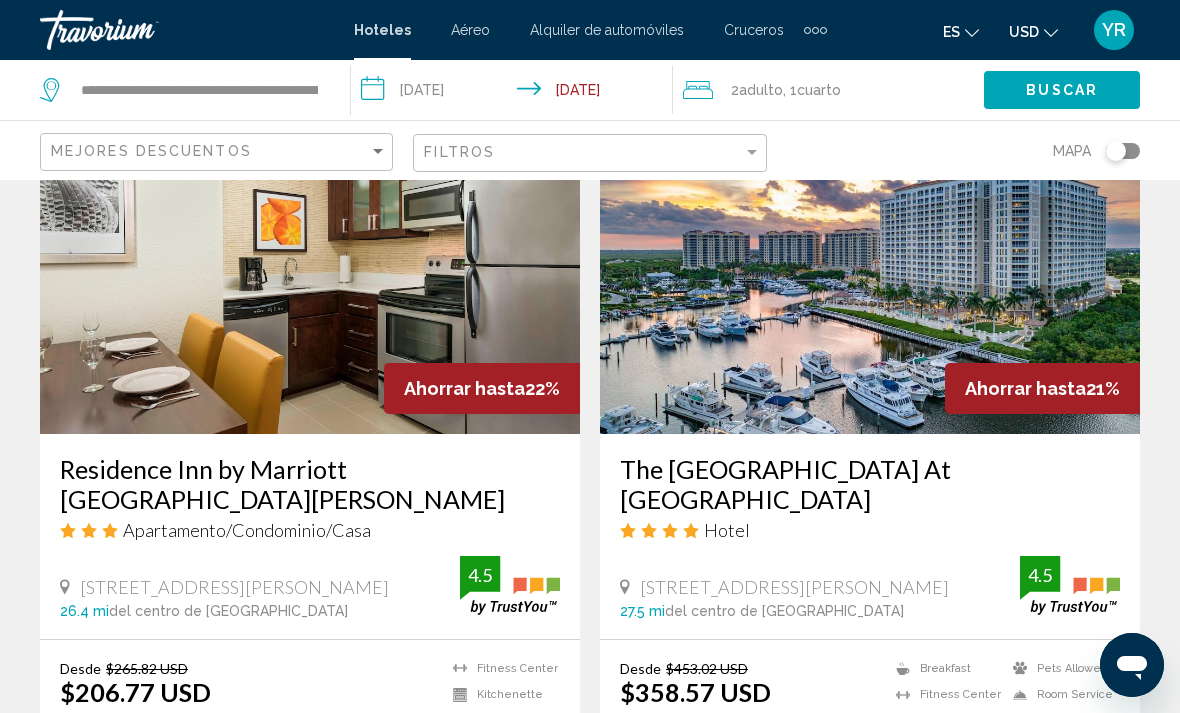 scroll, scrollTop: 1658, scrollLeft: 0, axis: vertical 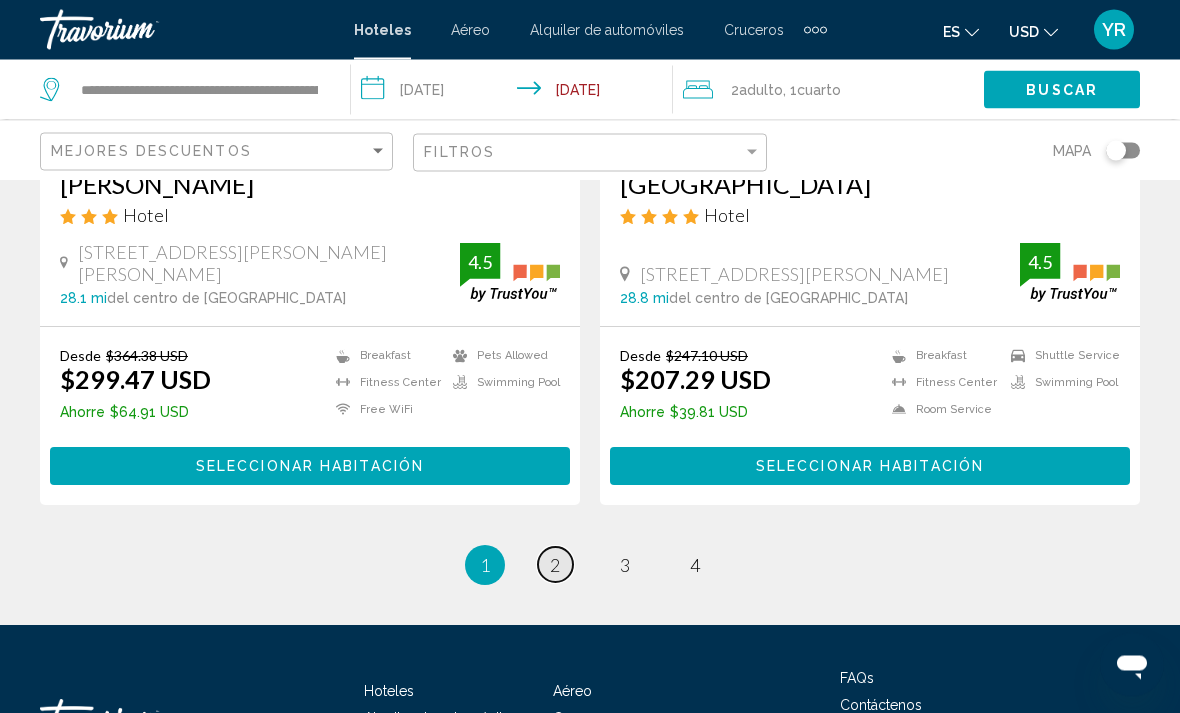 click on "page  2" at bounding box center (555, 565) 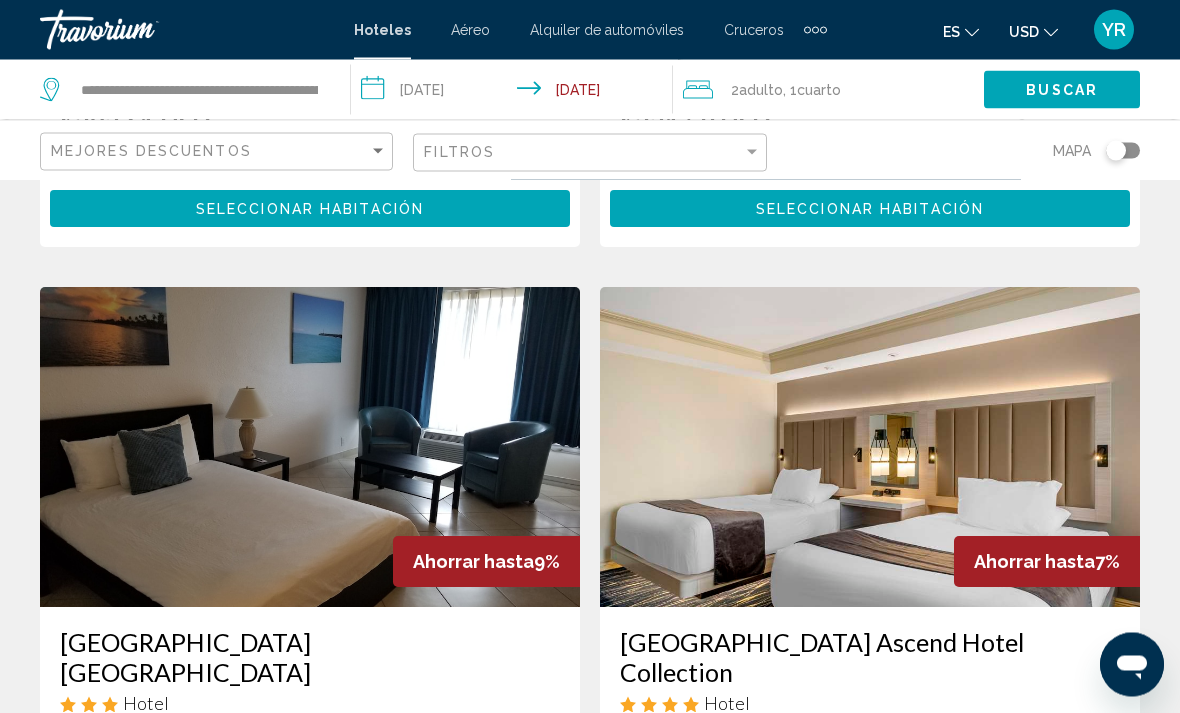 scroll, scrollTop: 1417, scrollLeft: 0, axis: vertical 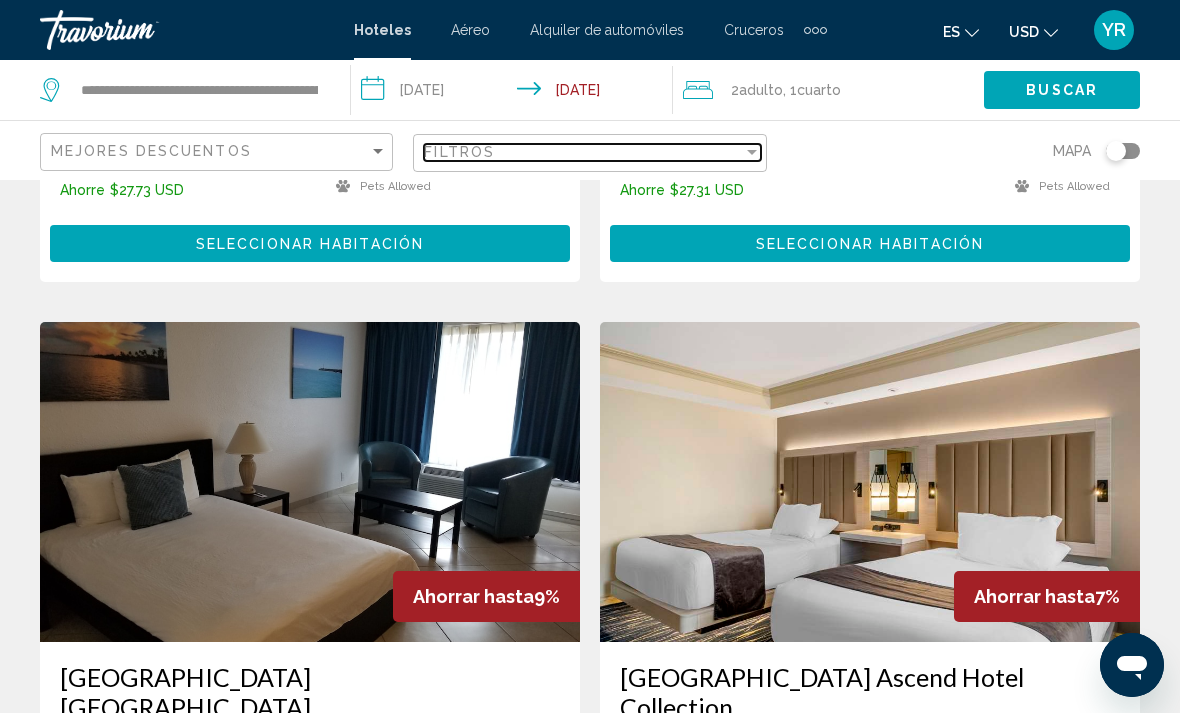 click at bounding box center (752, 152) 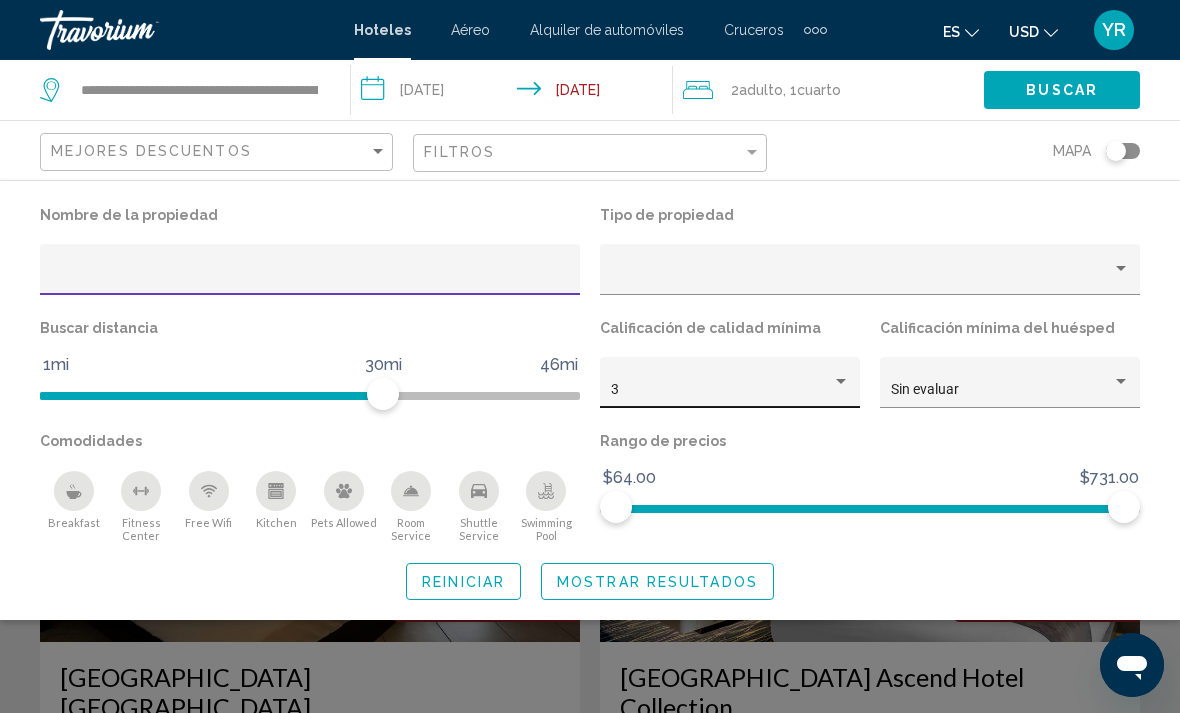 click at bounding box center [841, 382] 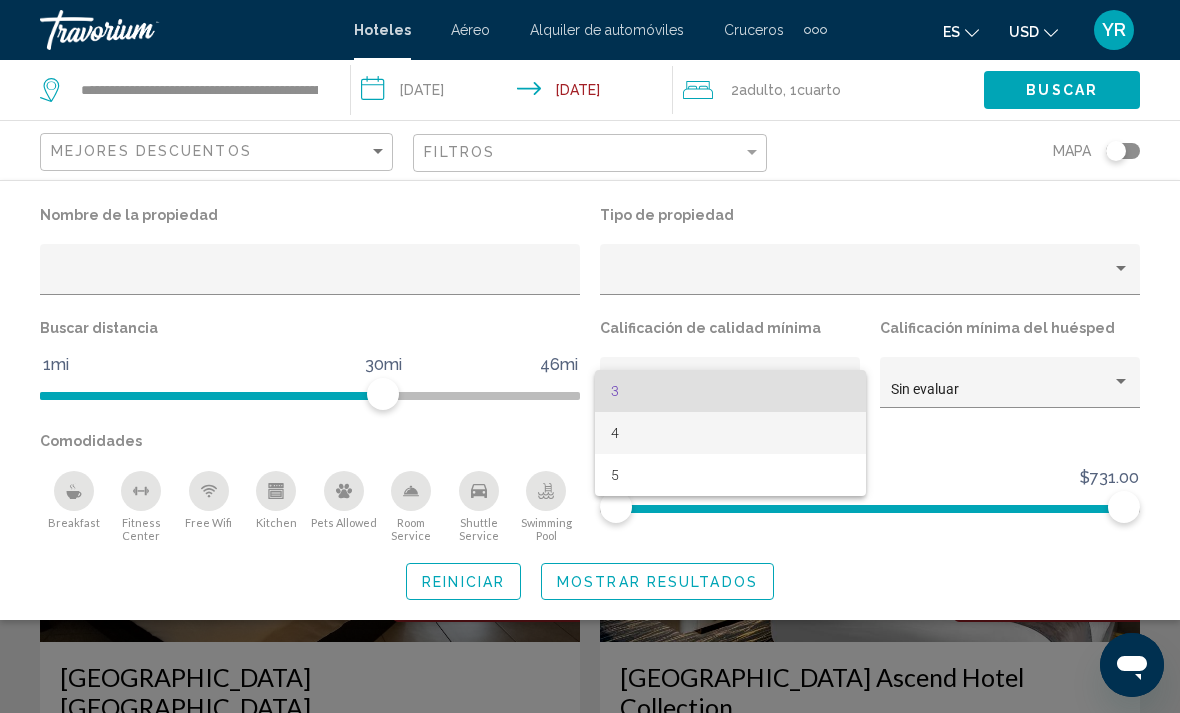 click on "4" at bounding box center [730, 433] 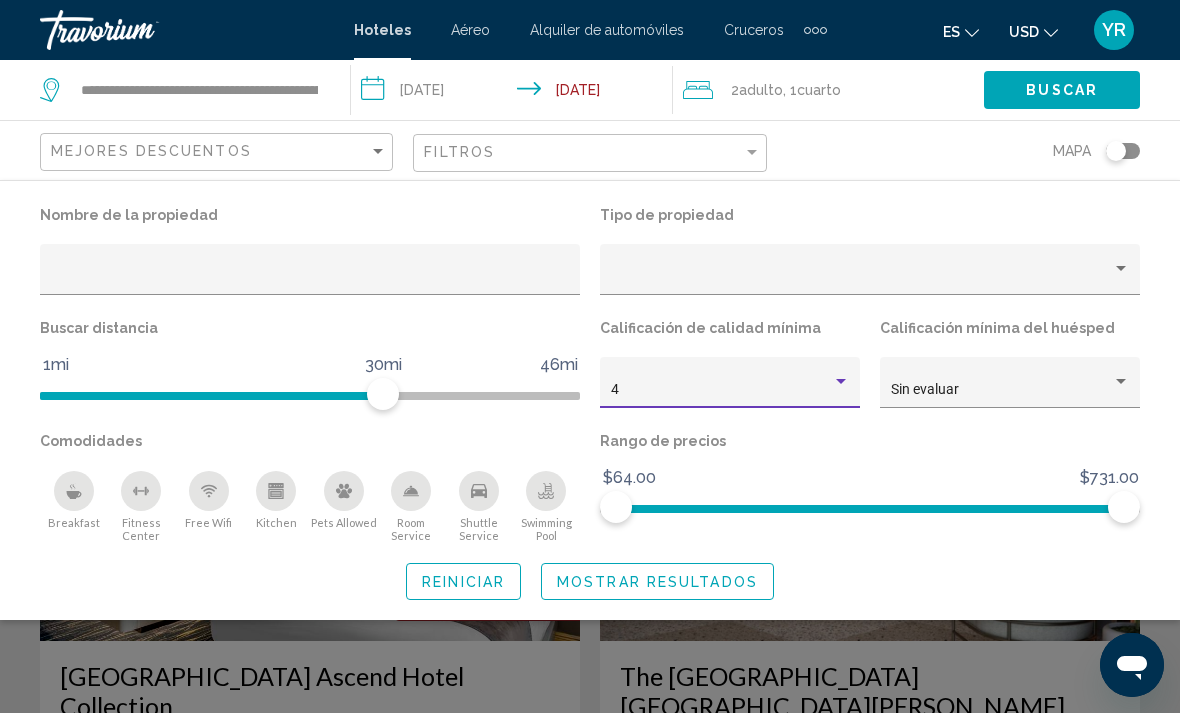 click on "Mostrar resultados" 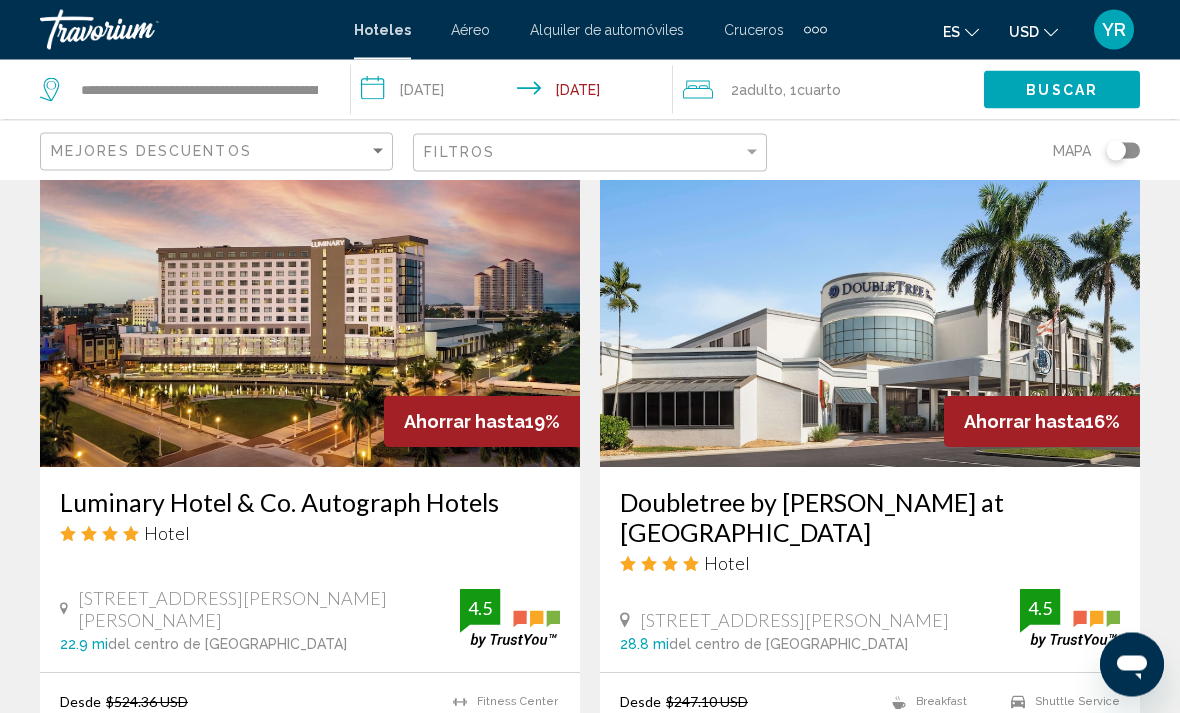 scroll, scrollTop: 850, scrollLeft: 0, axis: vertical 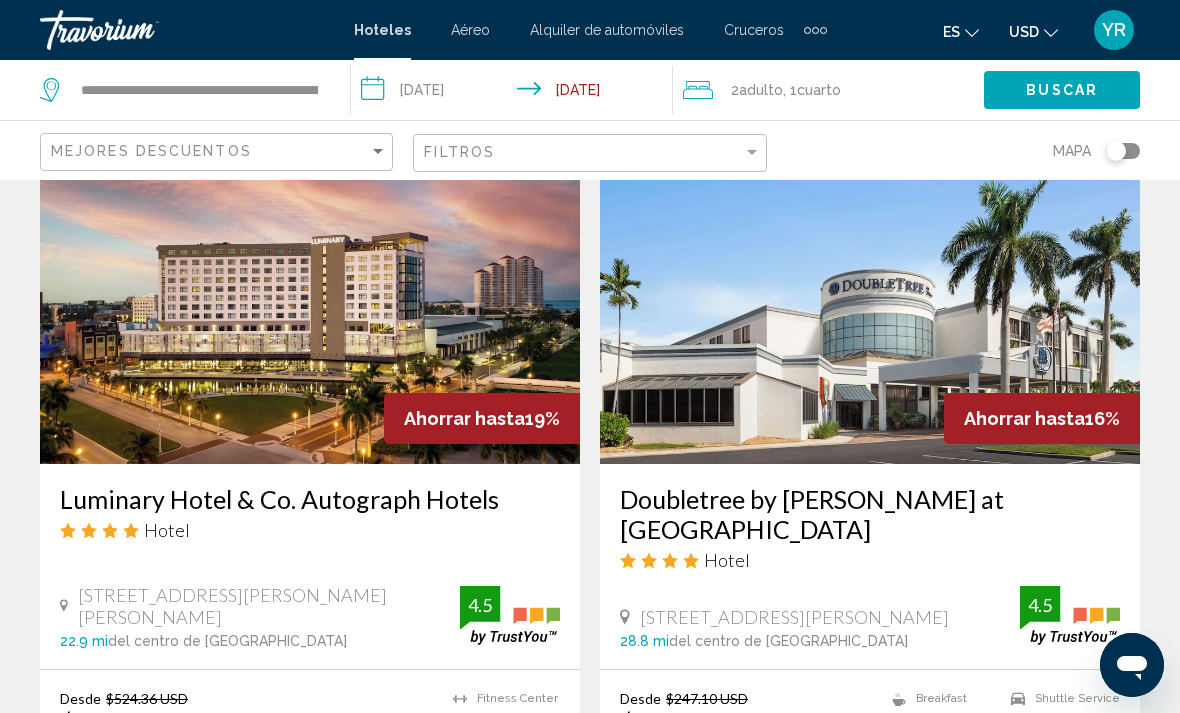 click at bounding box center (310, 304) 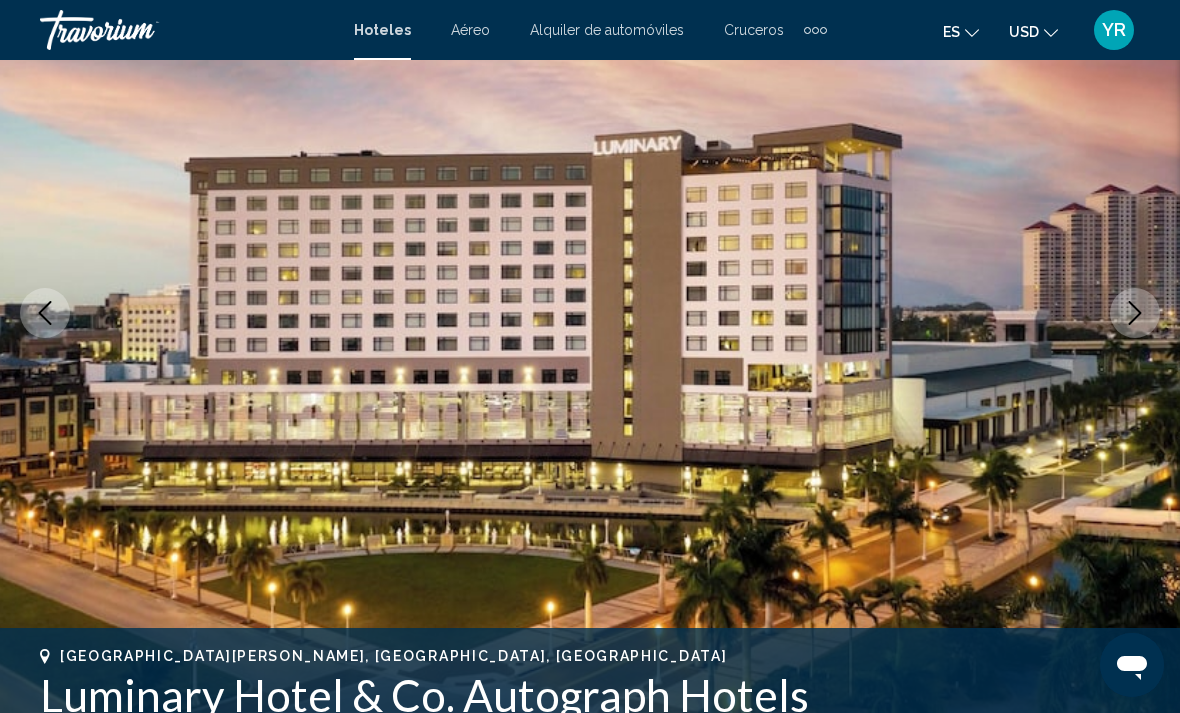 scroll, scrollTop: 223, scrollLeft: 0, axis: vertical 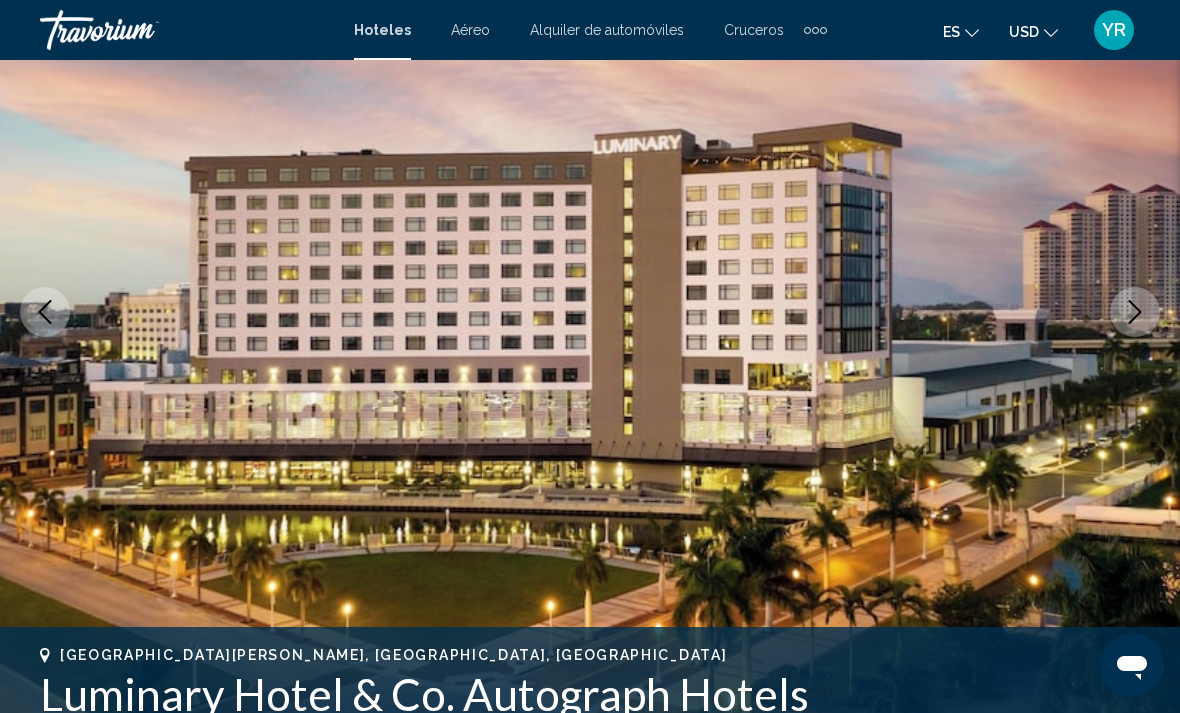 click 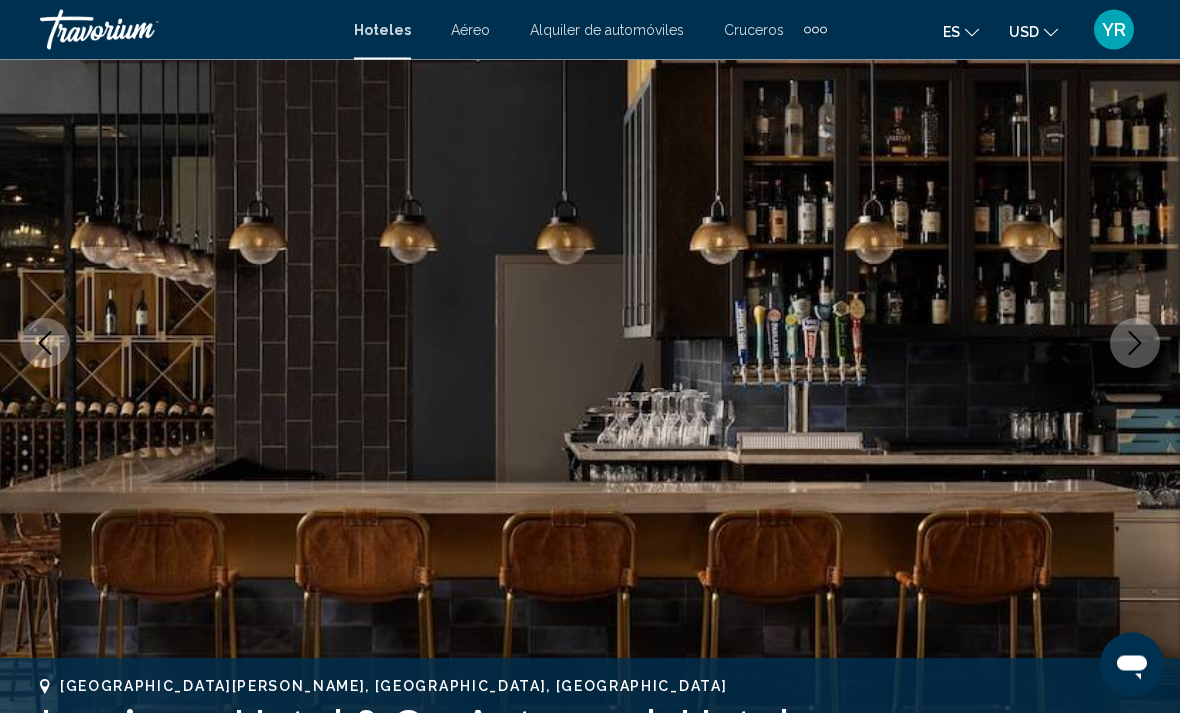 scroll, scrollTop: 158, scrollLeft: 0, axis: vertical 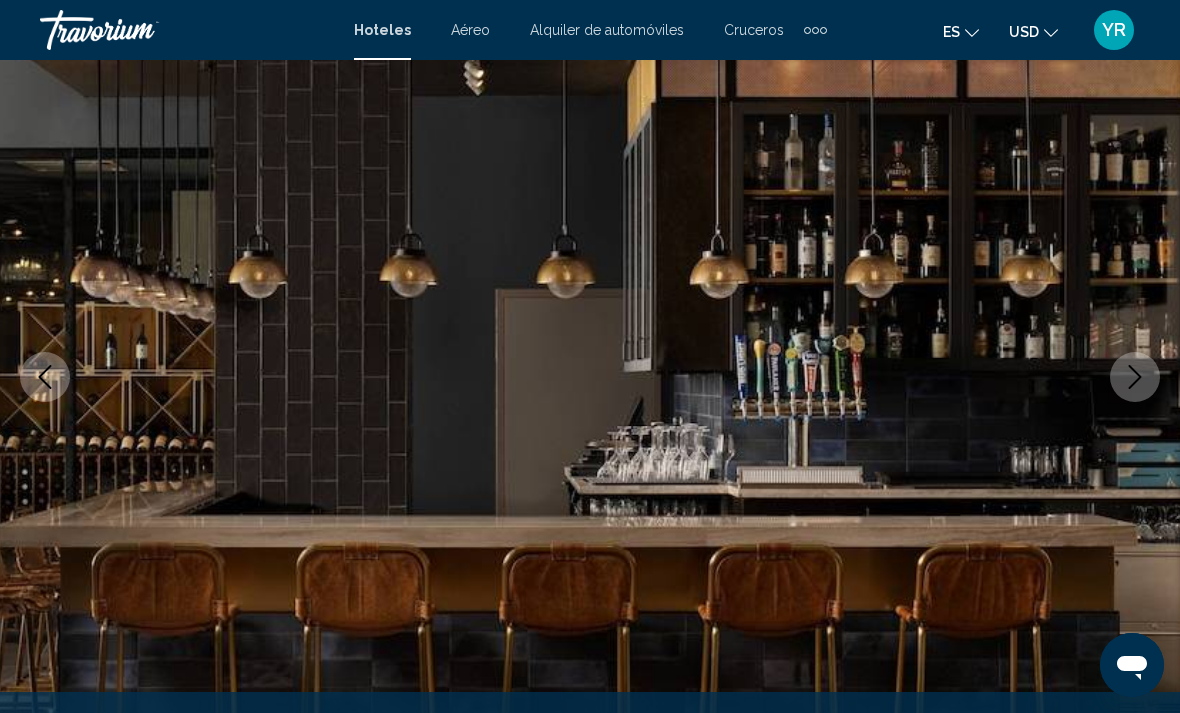 click at bounding box center (1135, 377) 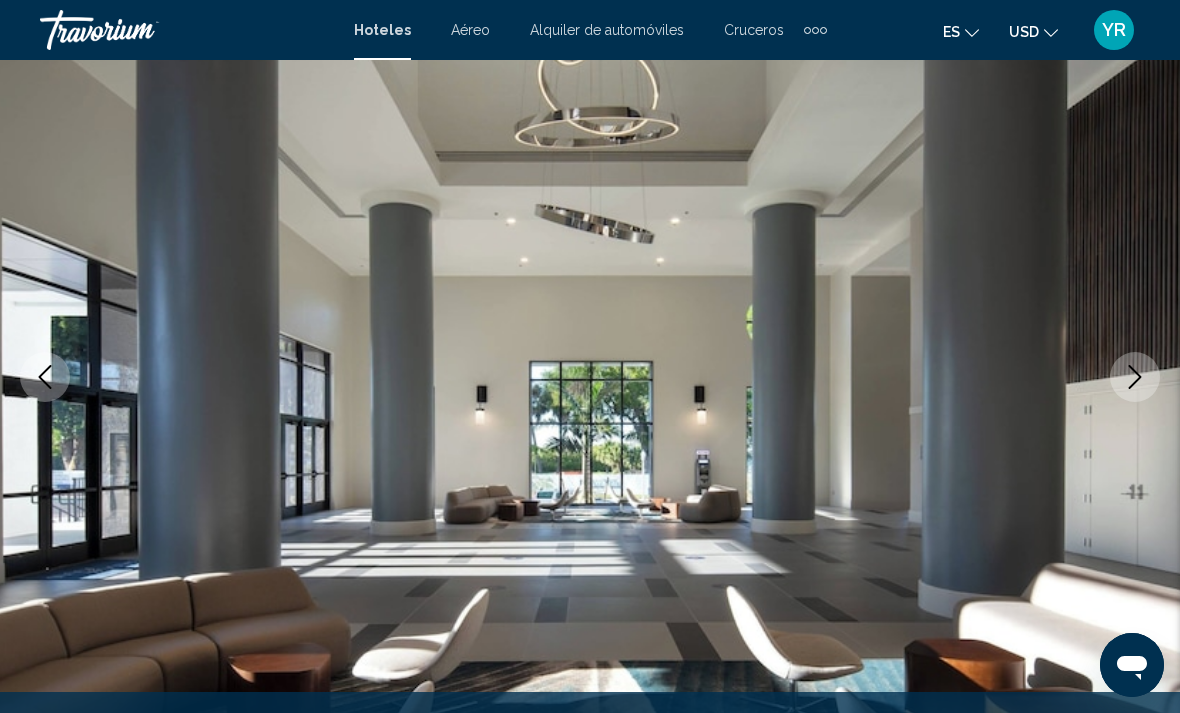 click 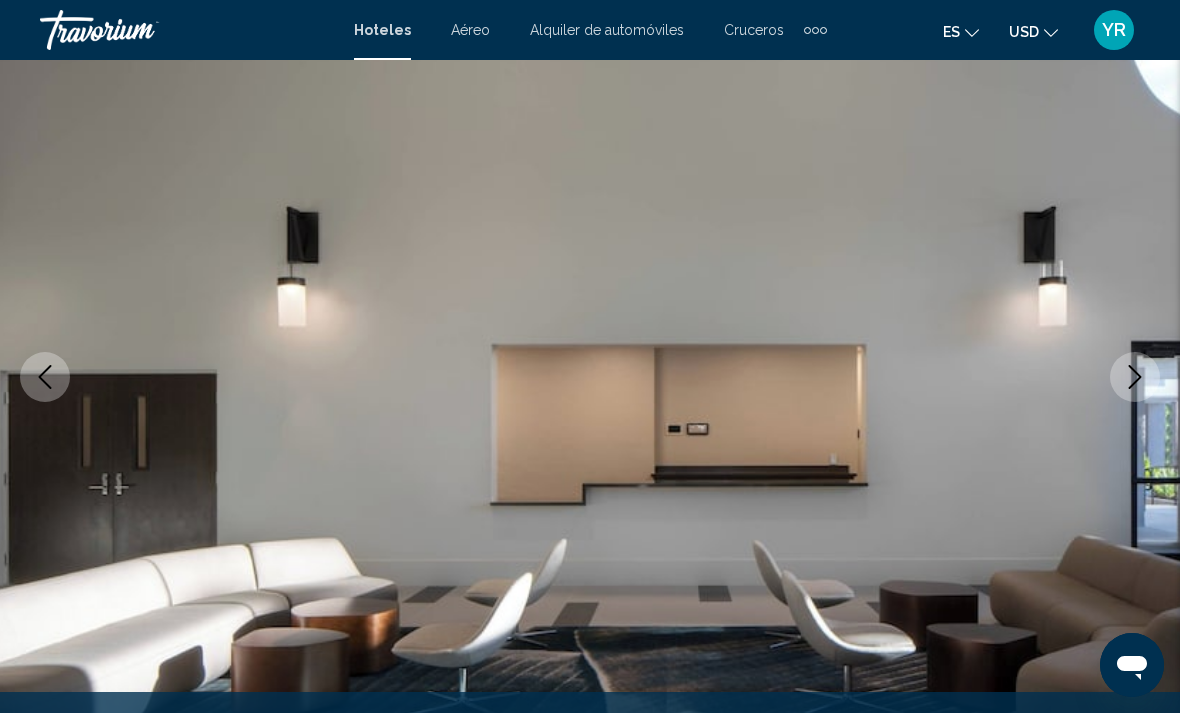 click at bounding box center [1135, 377] 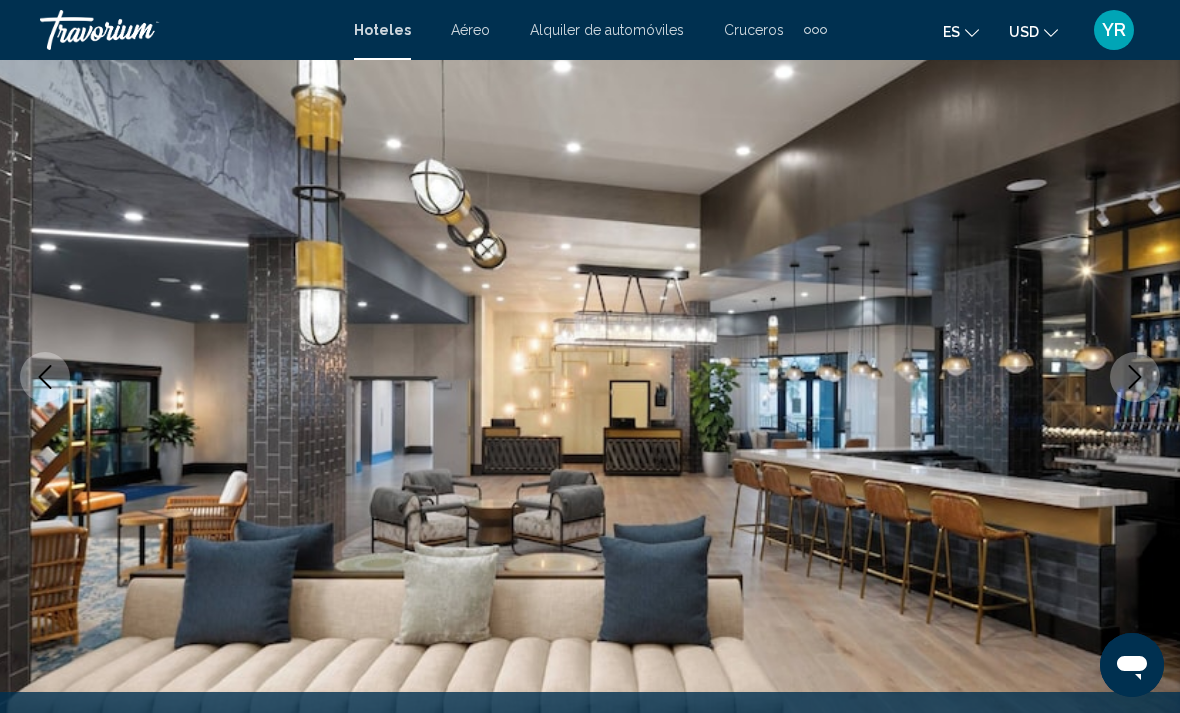 click at bounding box center [1135, 377] 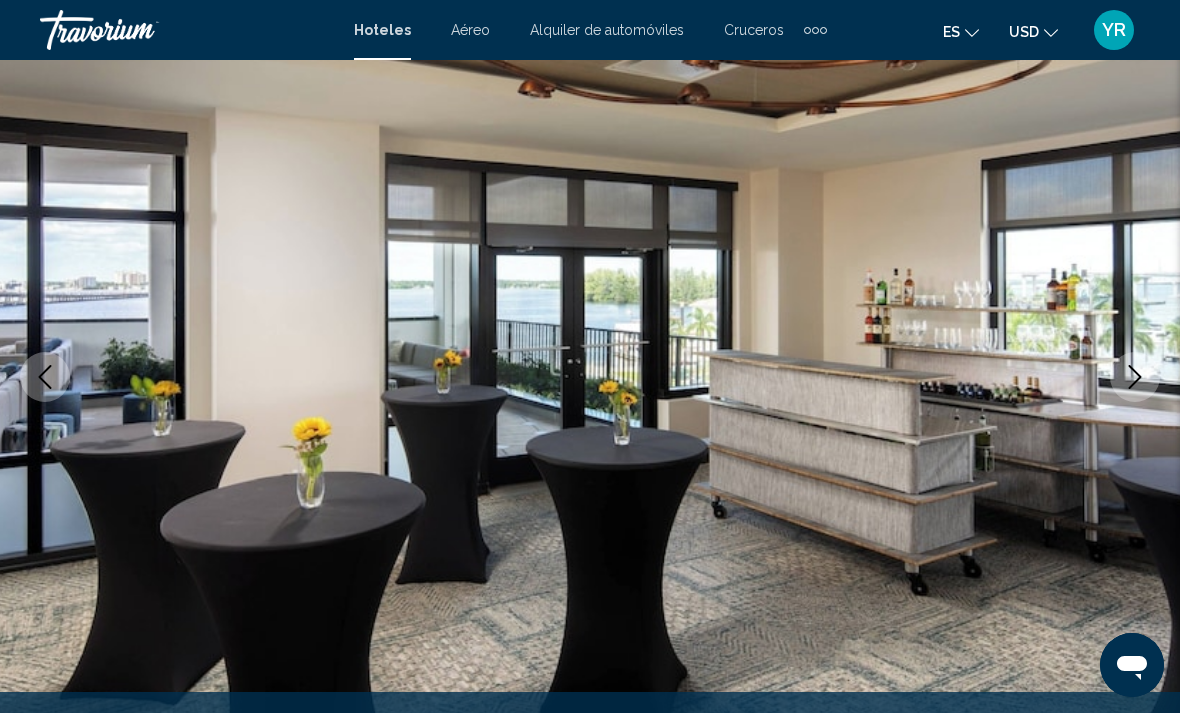 click 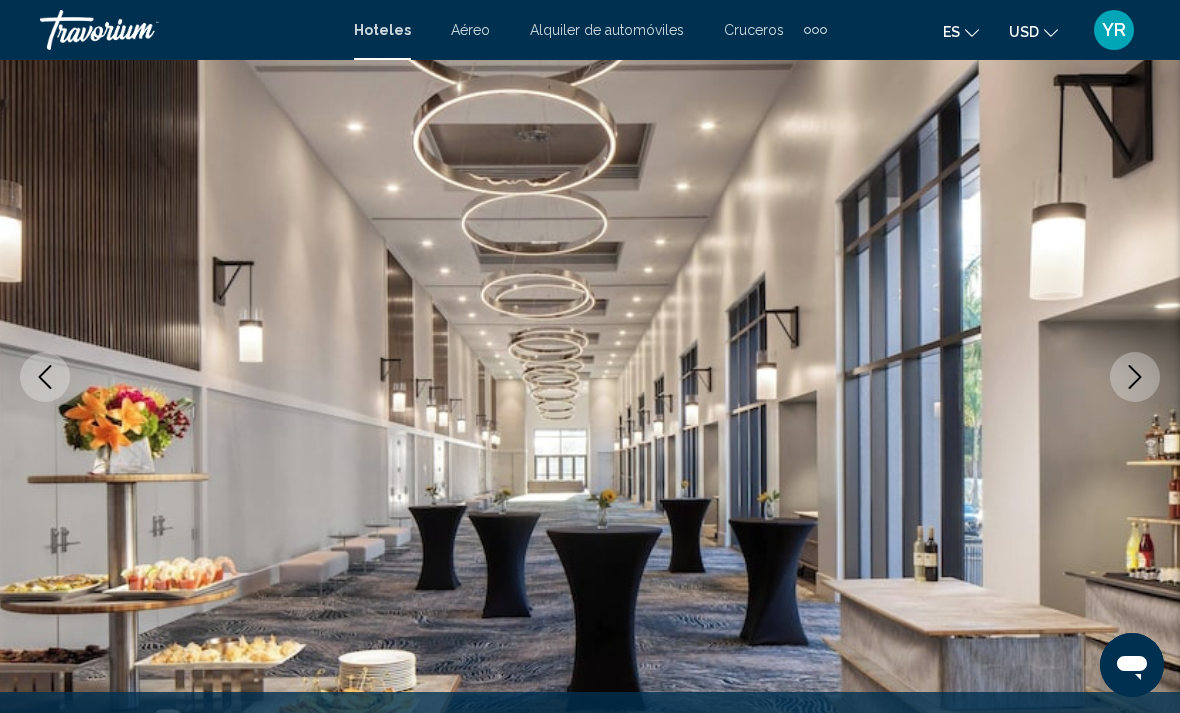 click at bounding box center [1135, 377] 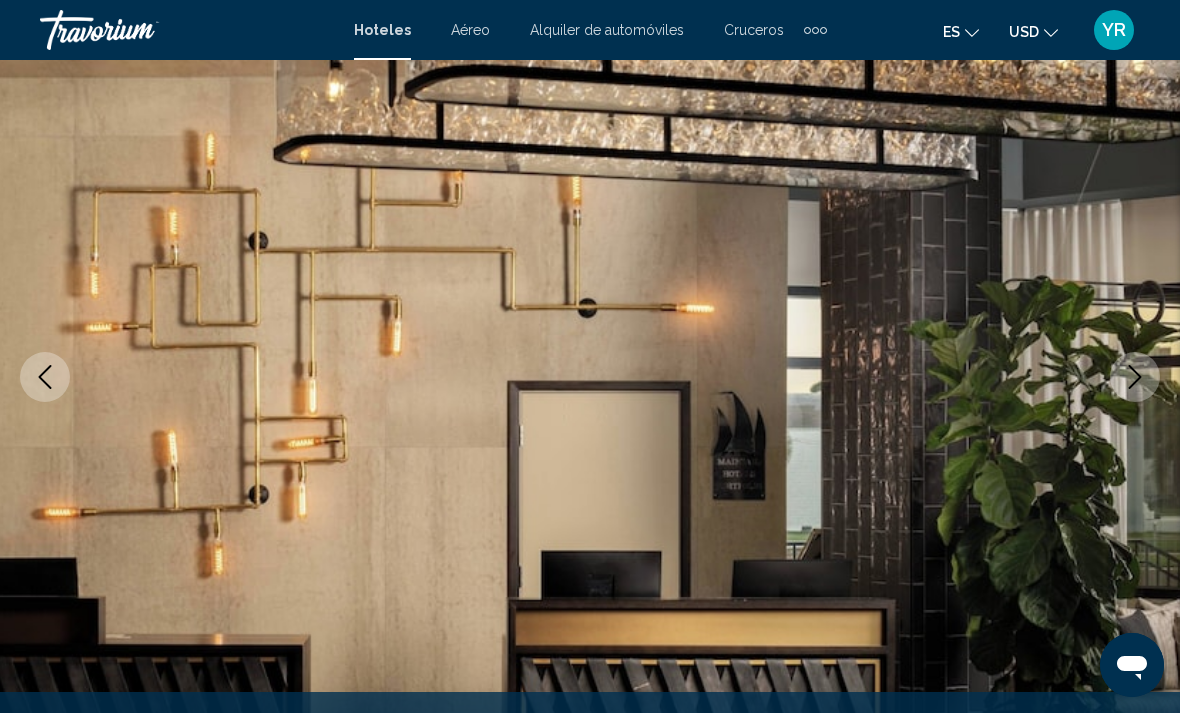 click at bounding box center [1135, 377] 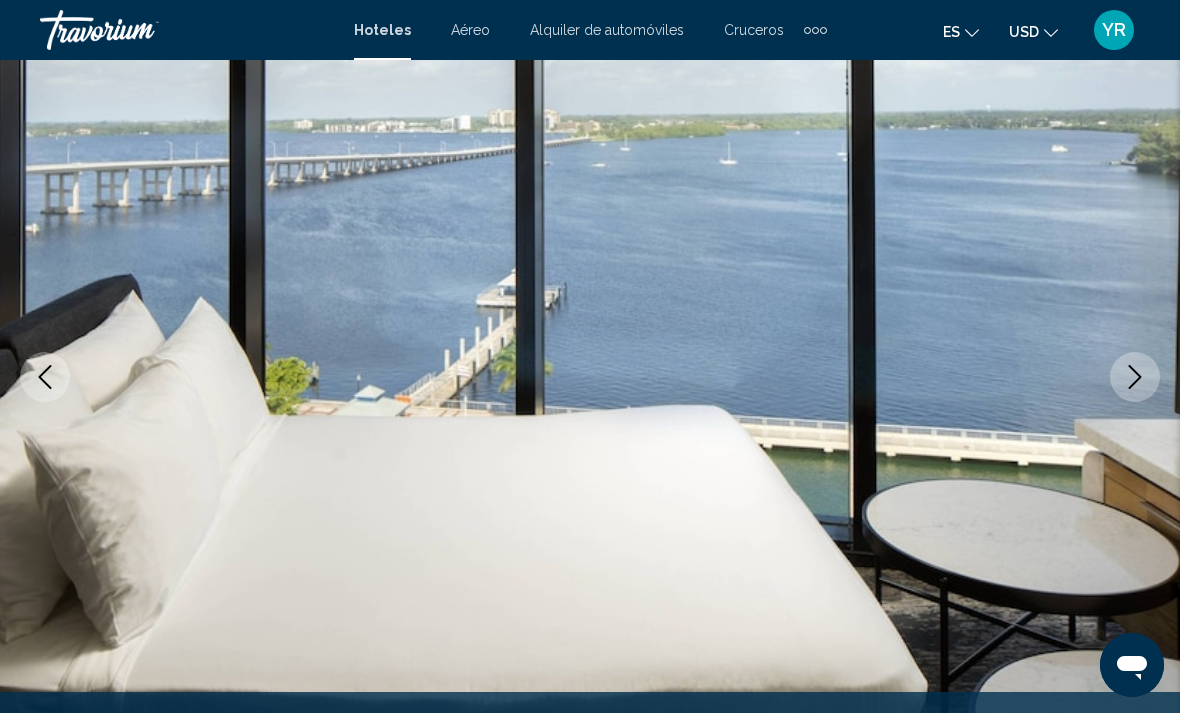click at bounding box center (1135, 377) 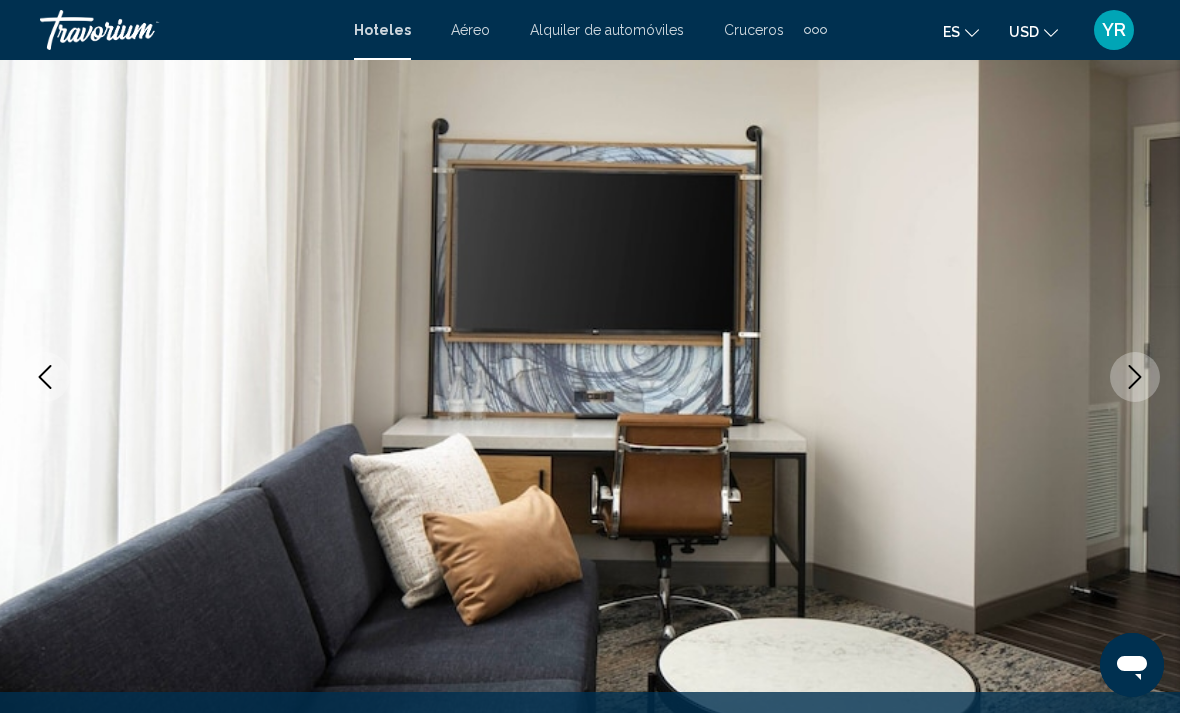 click 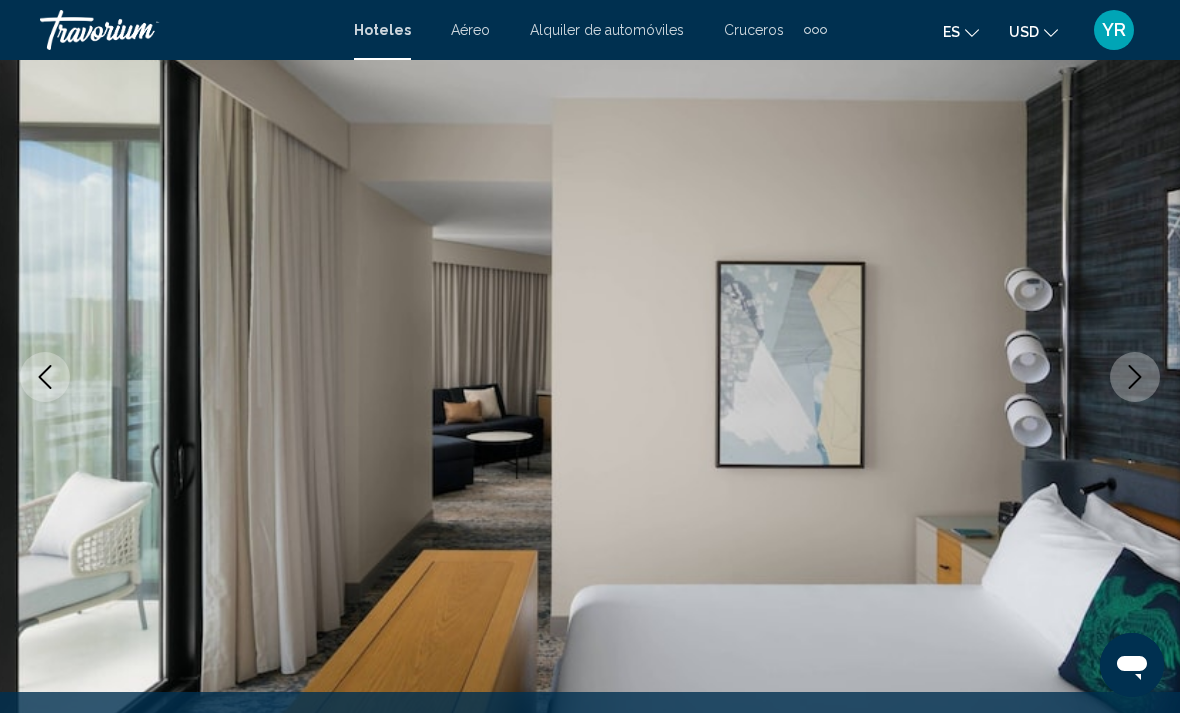 click at bounding box center [1135, 377] 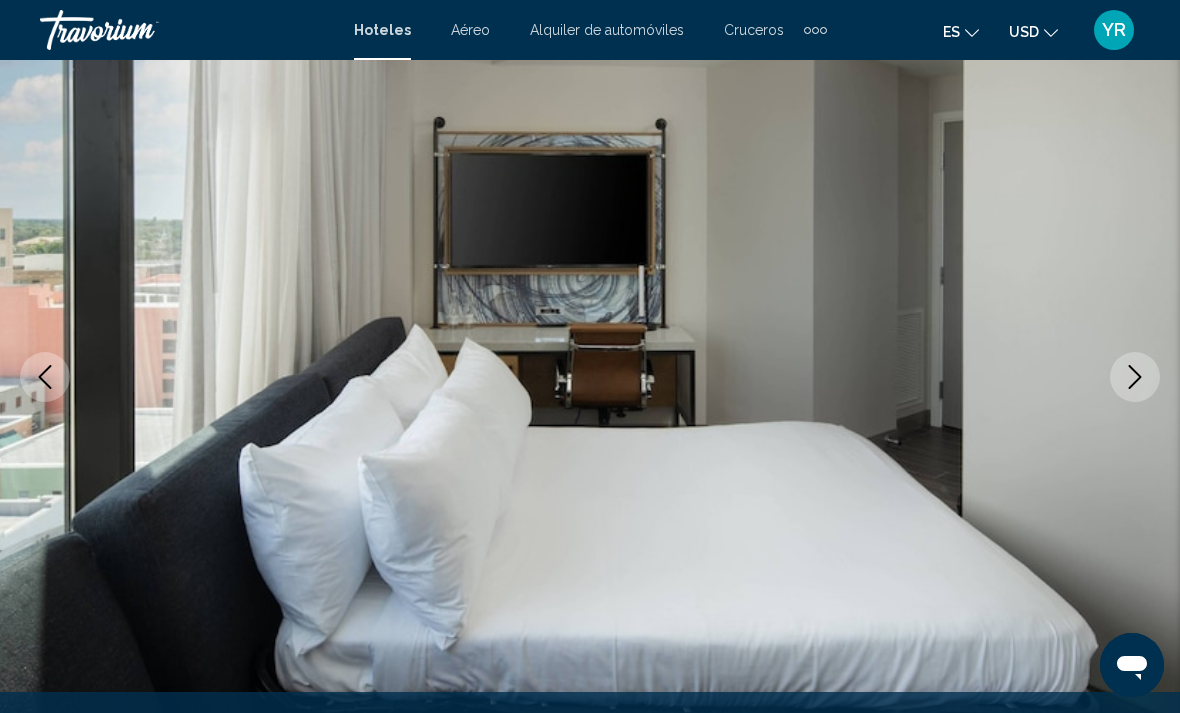 click at bounding box center (1135, 377) 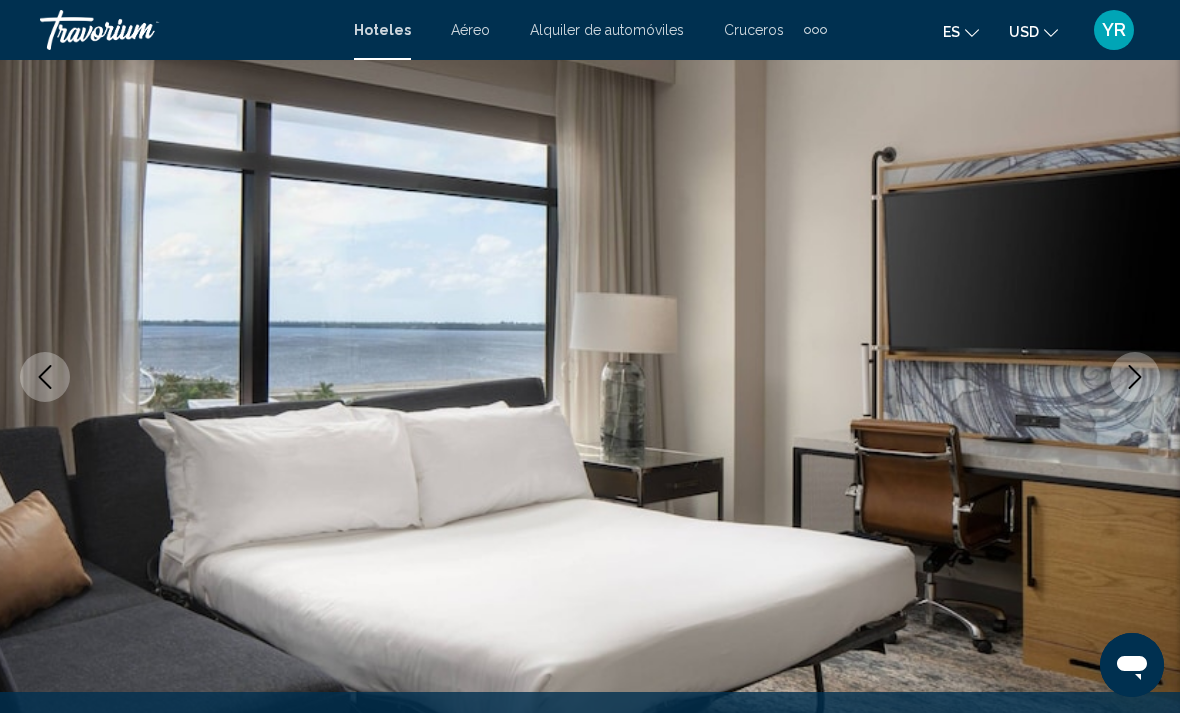 click at bounding box center (1135, 377) 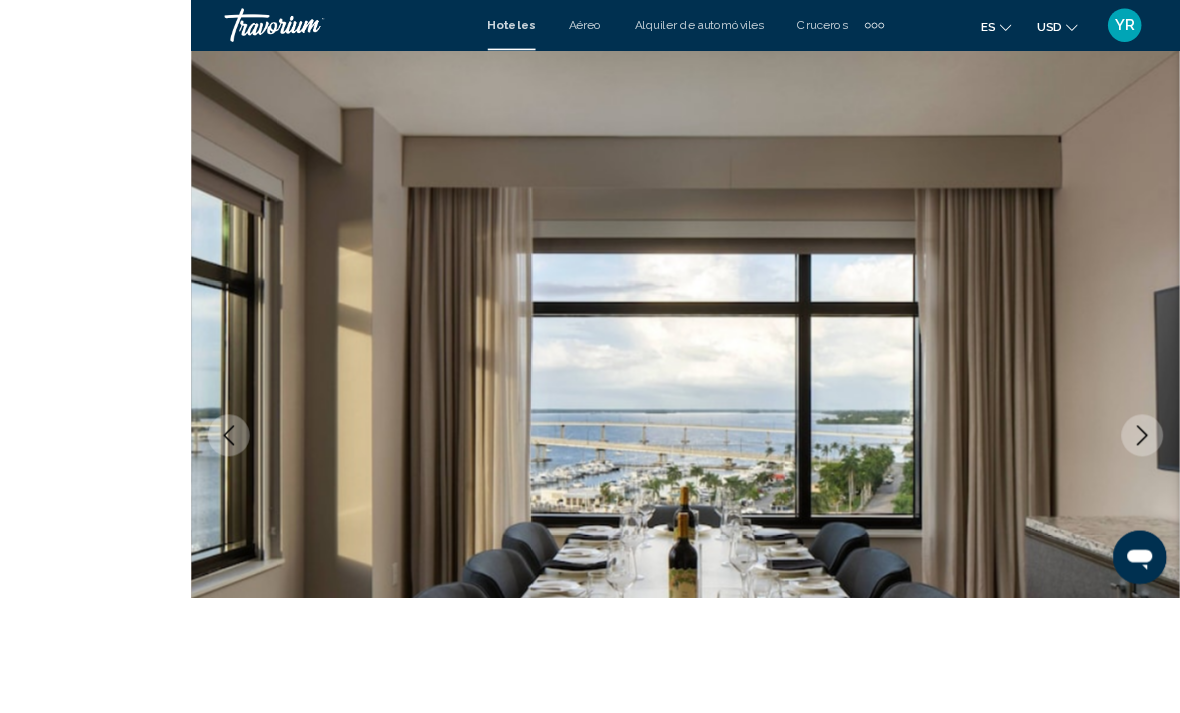 scroll, scrollTop: 186, scrollLeft: 0, axis: vertical 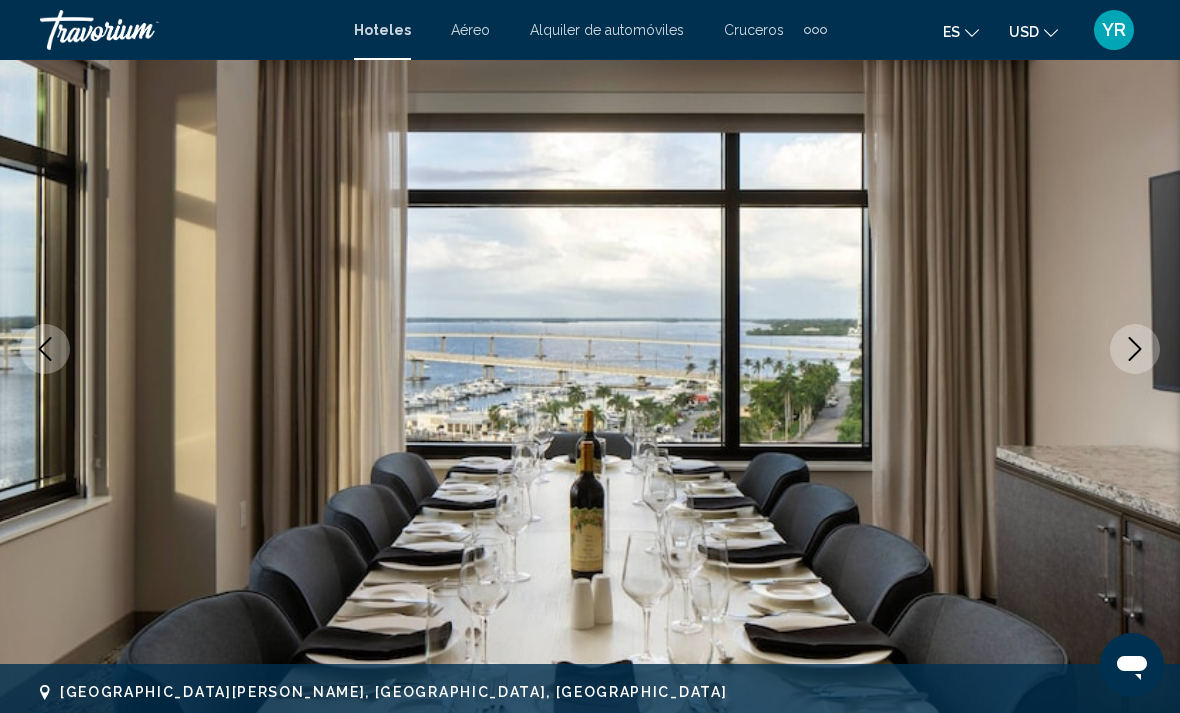 click 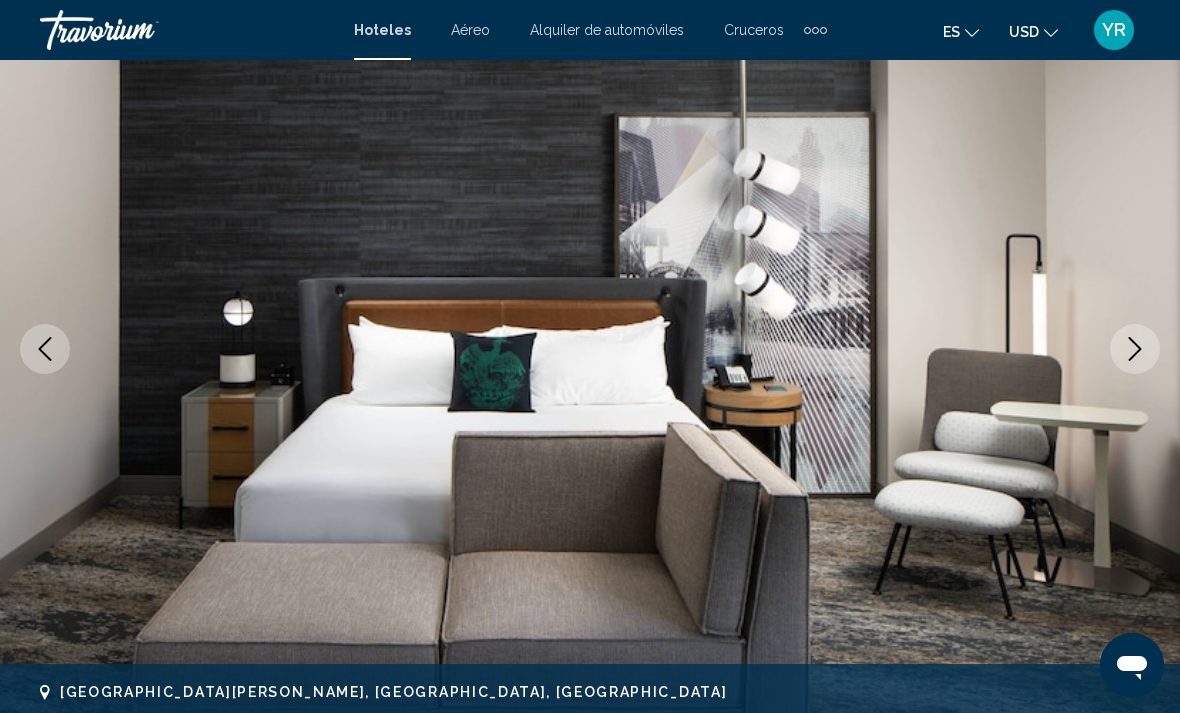 click at bounding box center [1135, 349] 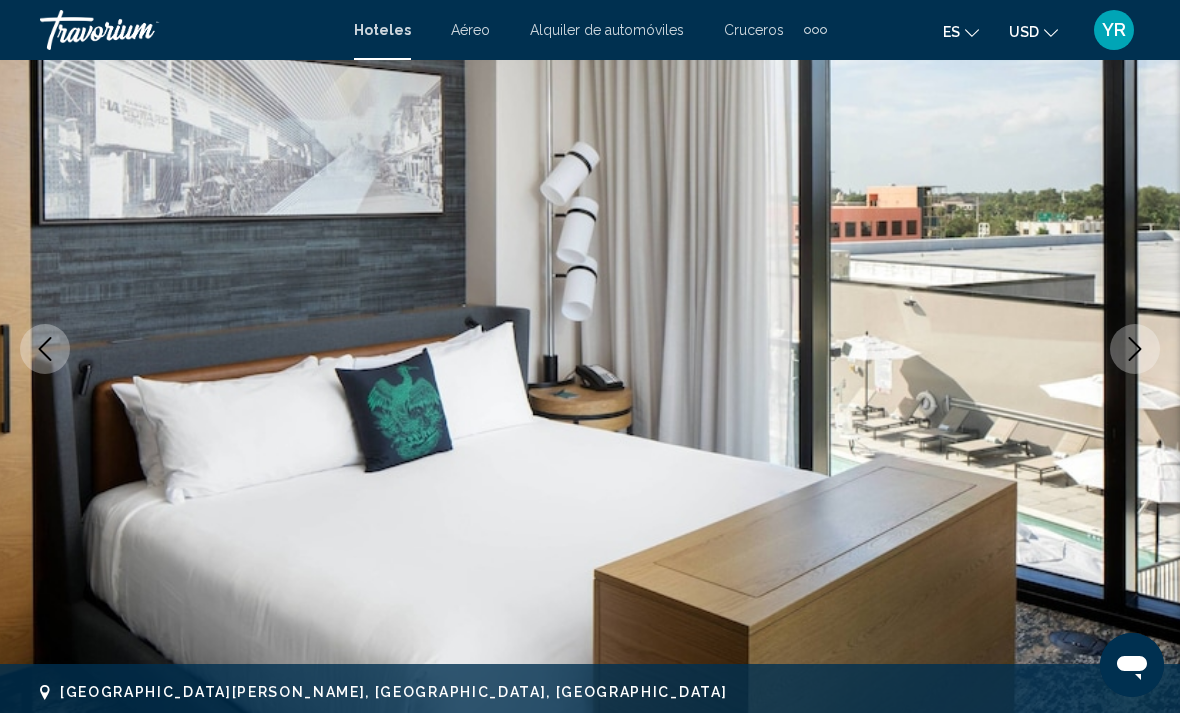 click at bounding box center (1135, 349) 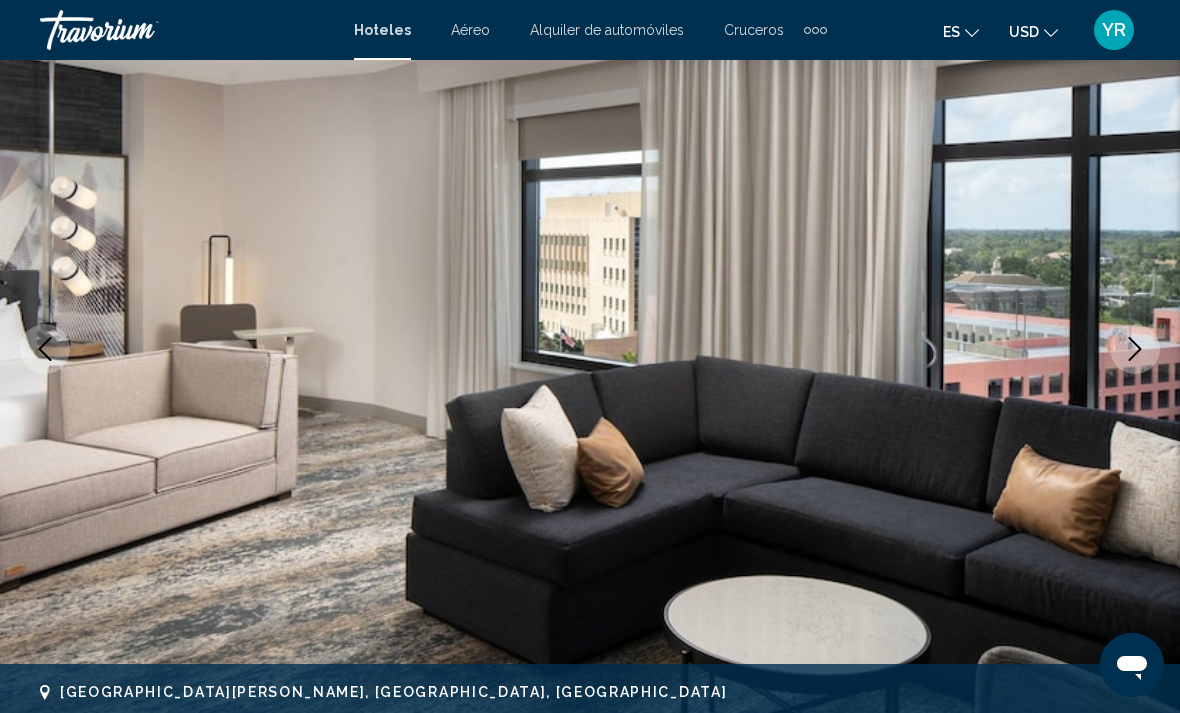 click 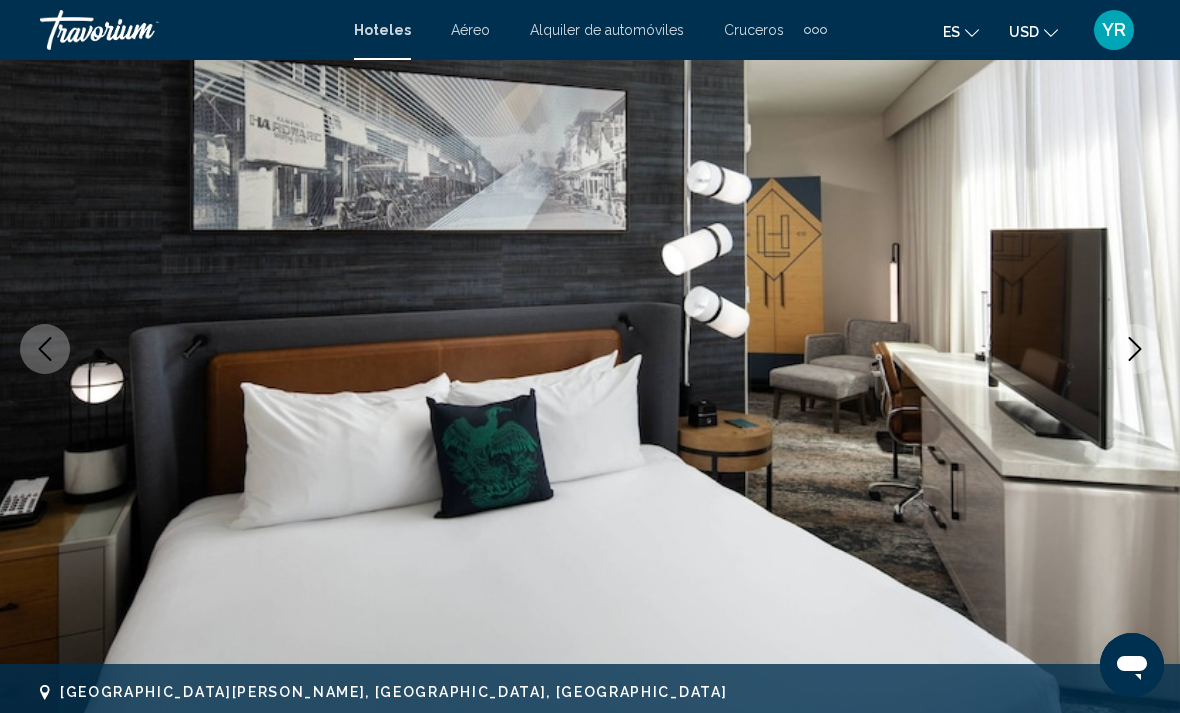 click at bounding box center (1135, 349) 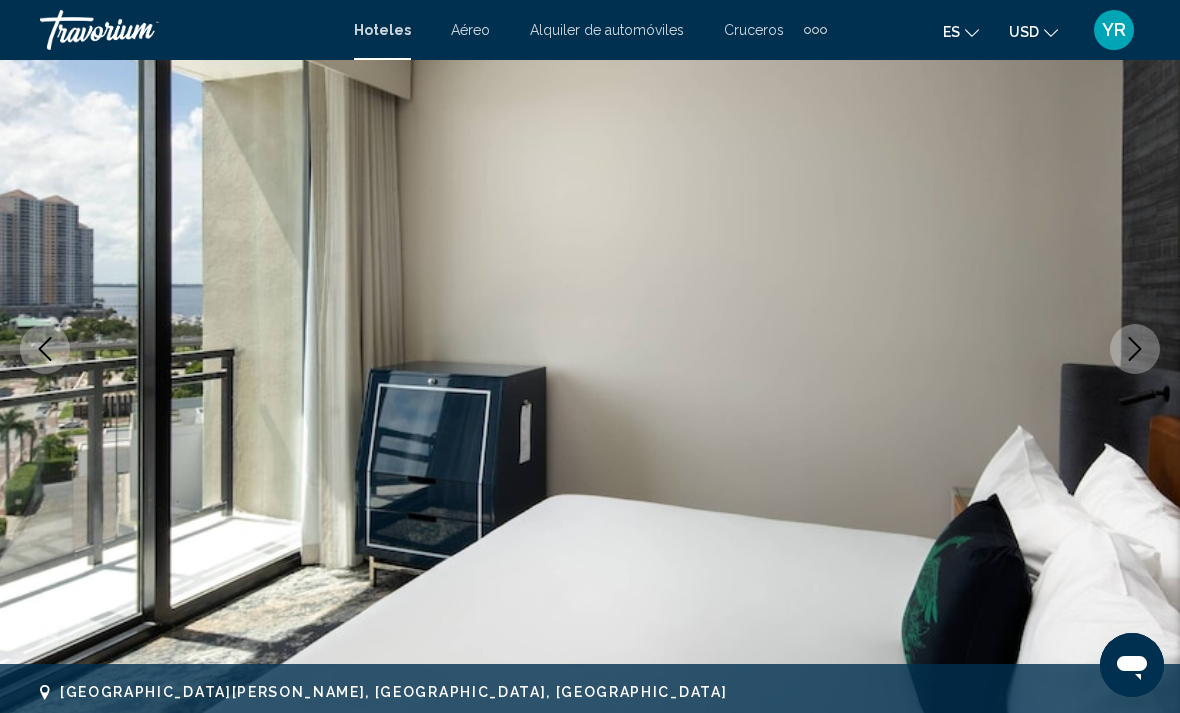 click at bounding box center [1135, 349] 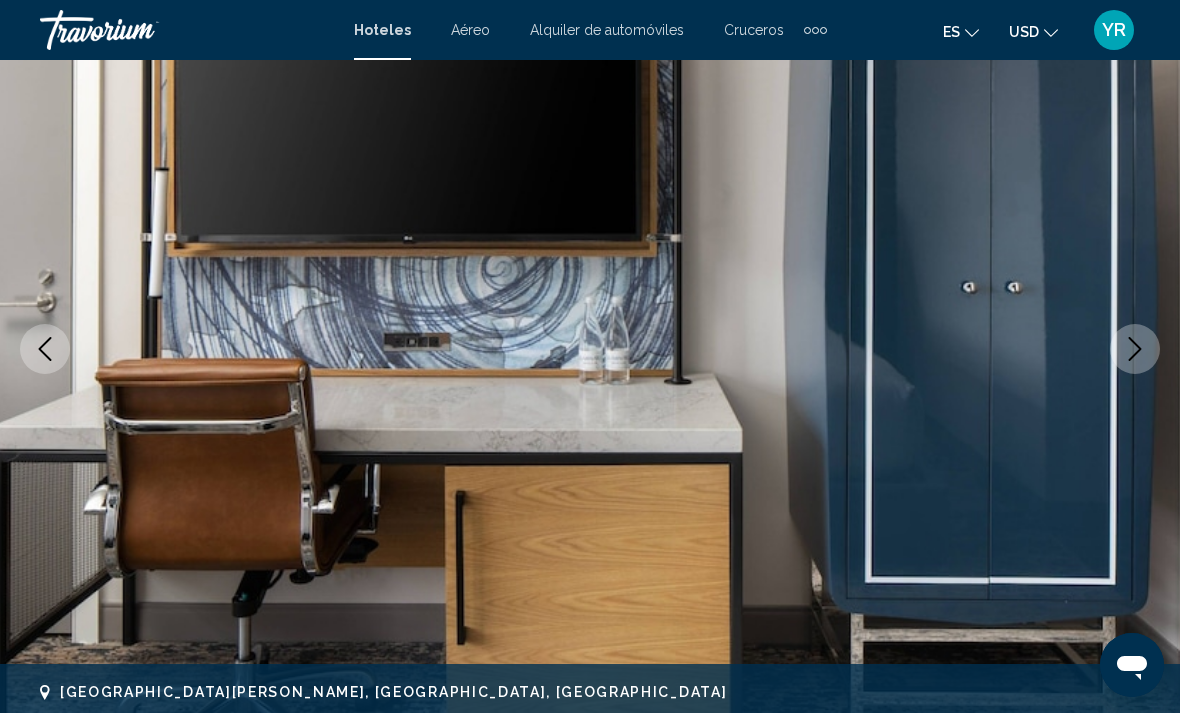 click 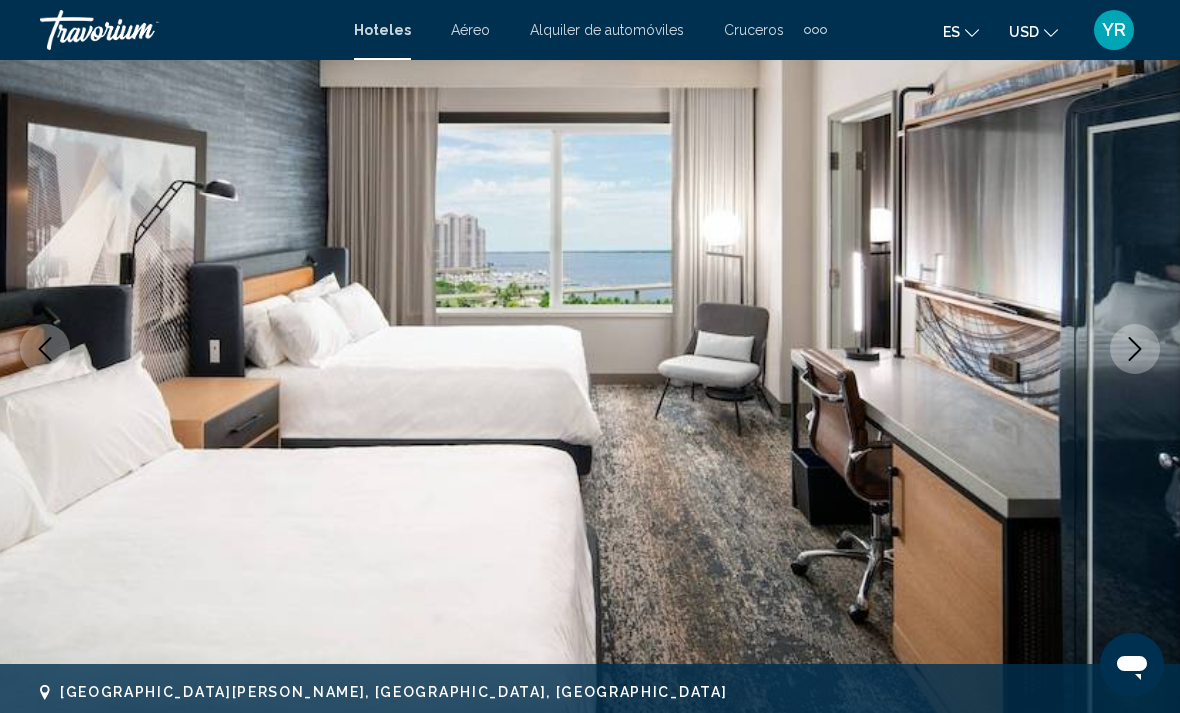 click at bounding box center (1135, 349) 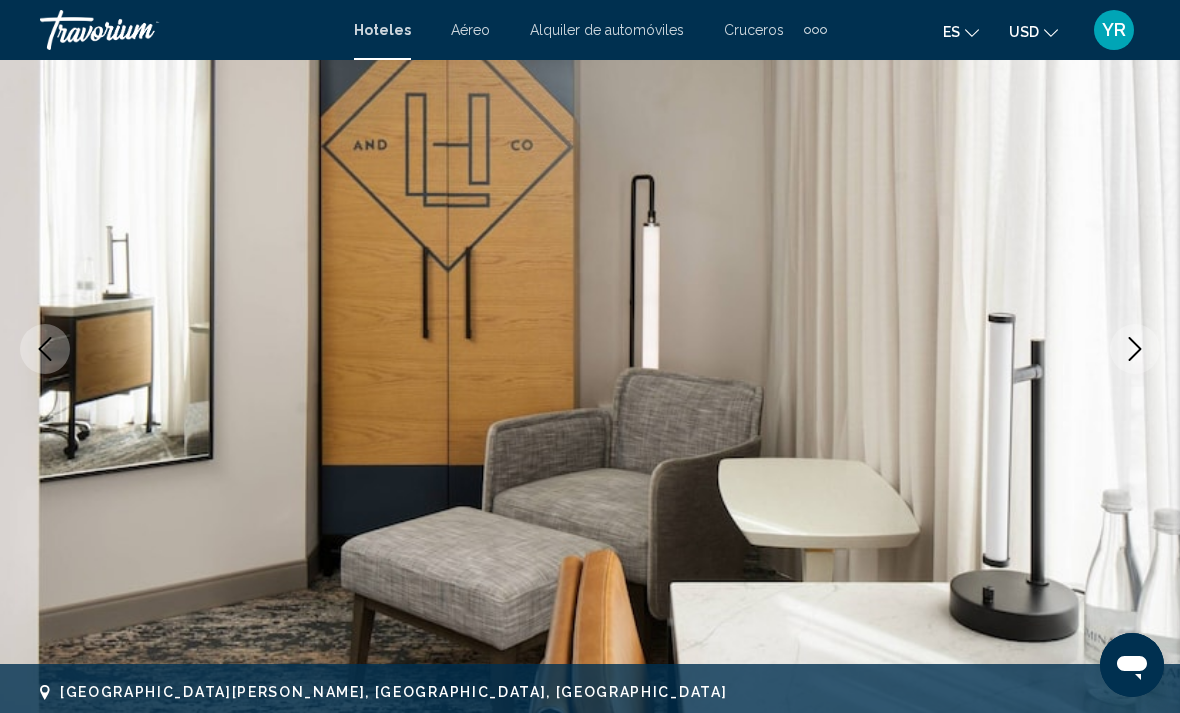 click at bounding box center [1135, 349] 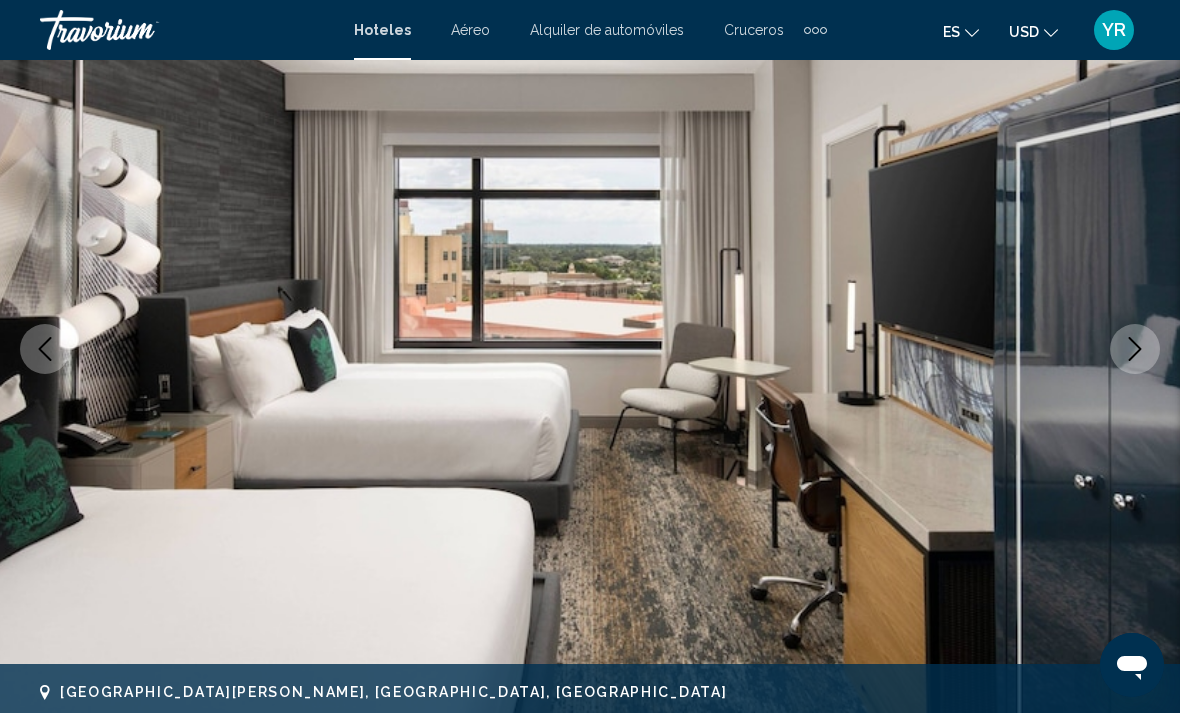 click at bounding box center (1135, 349) 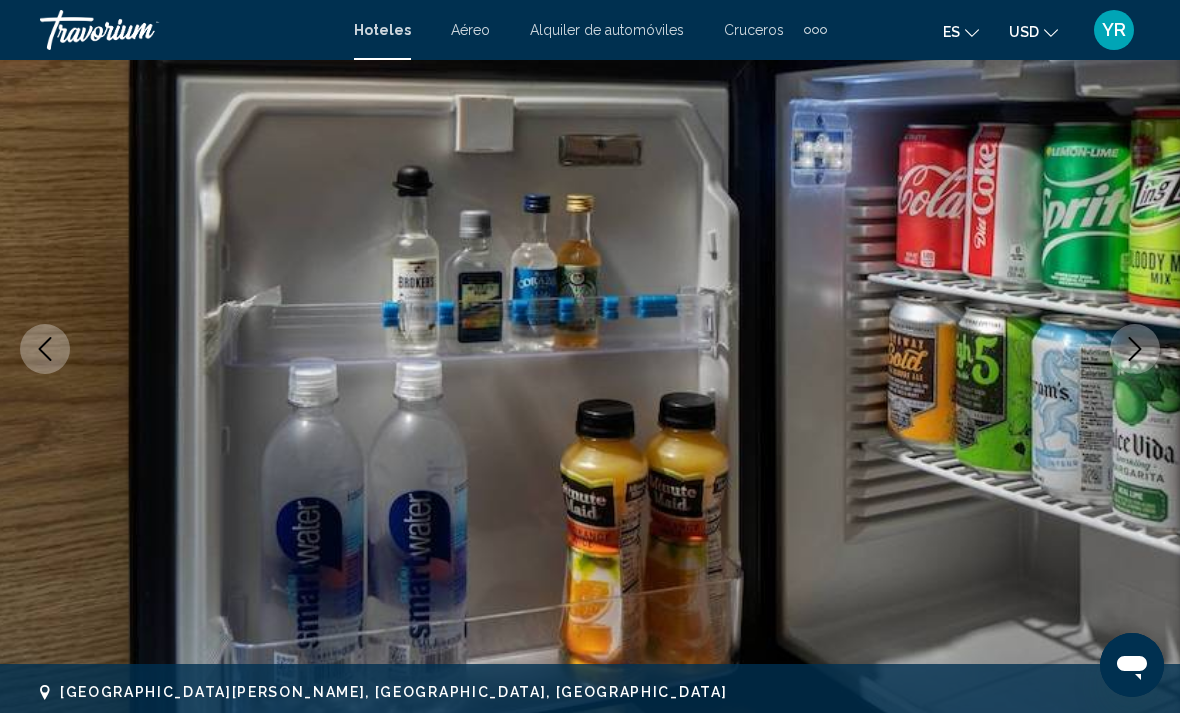click 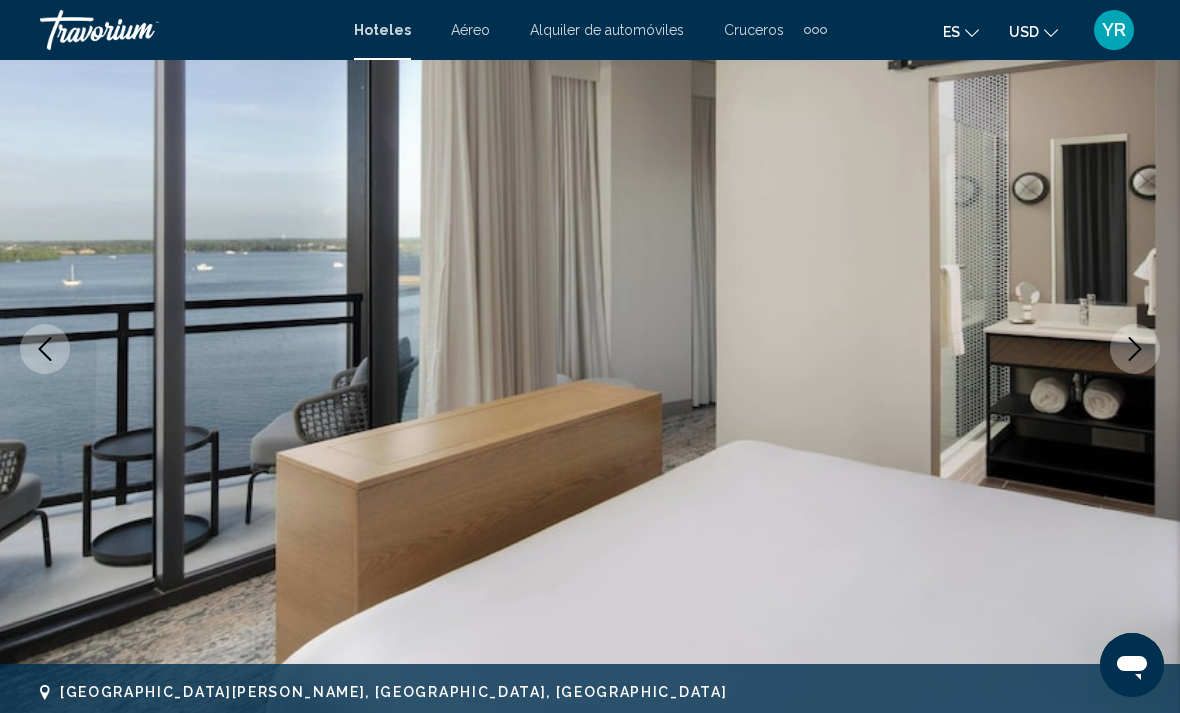click at bounding box center (45, 349) 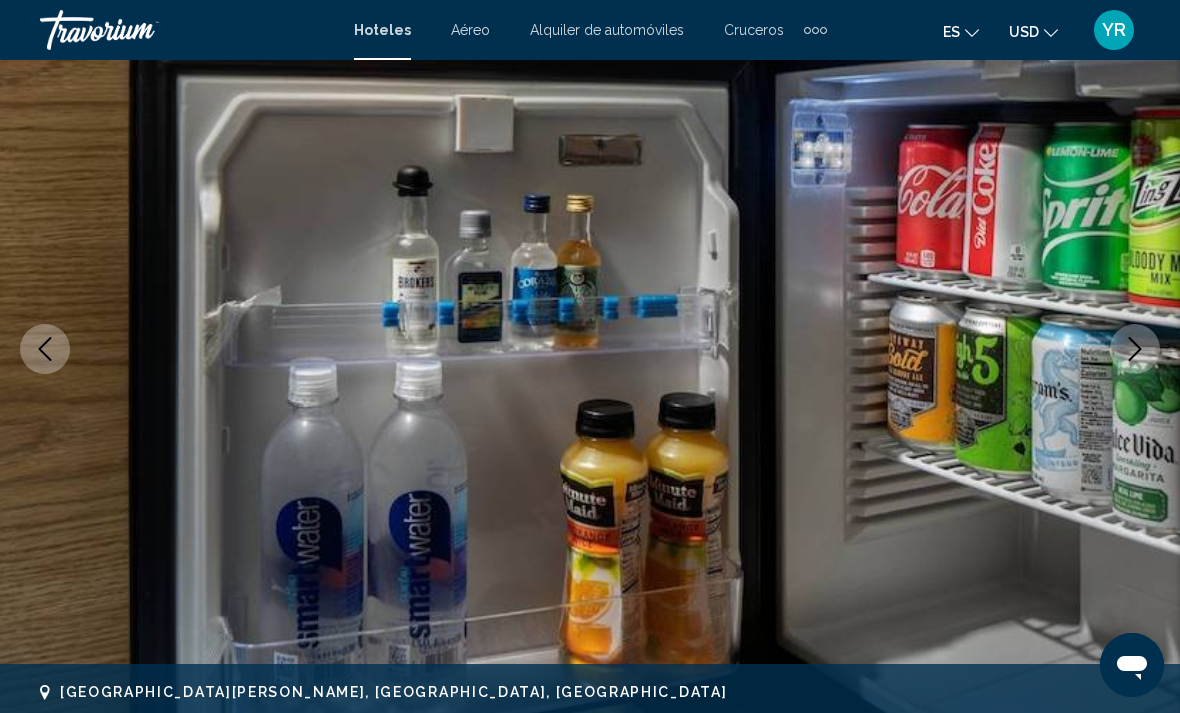 click 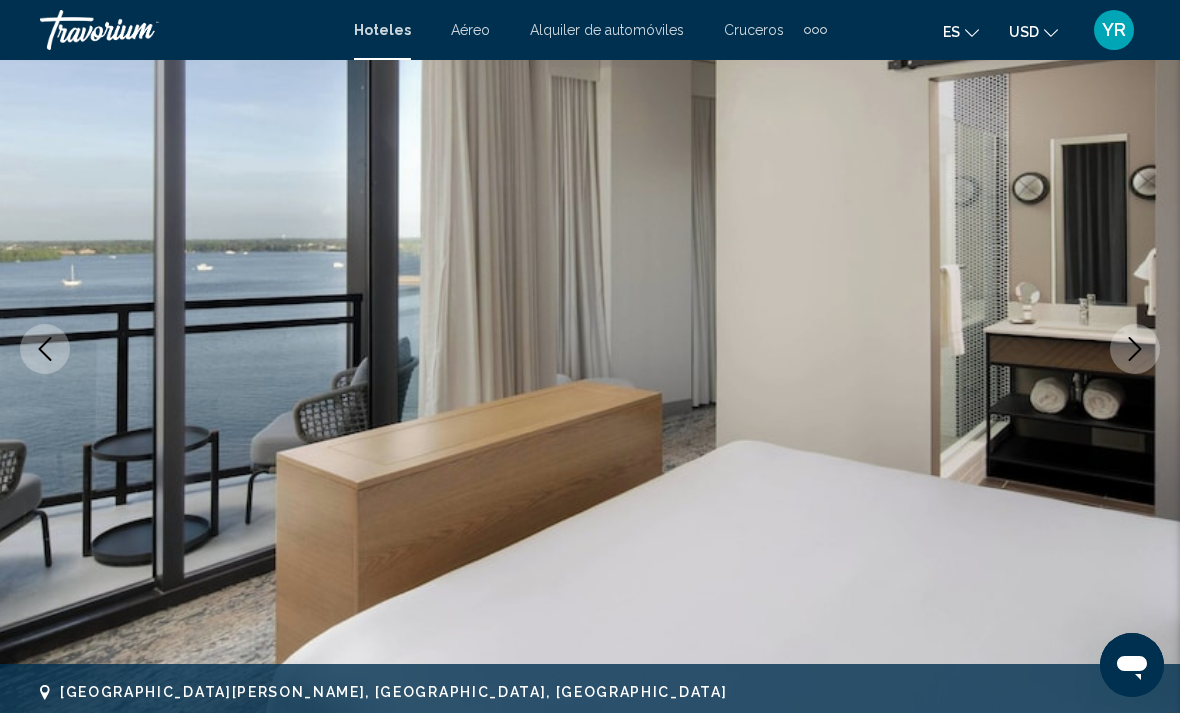click at bounding box center (1135, 349) 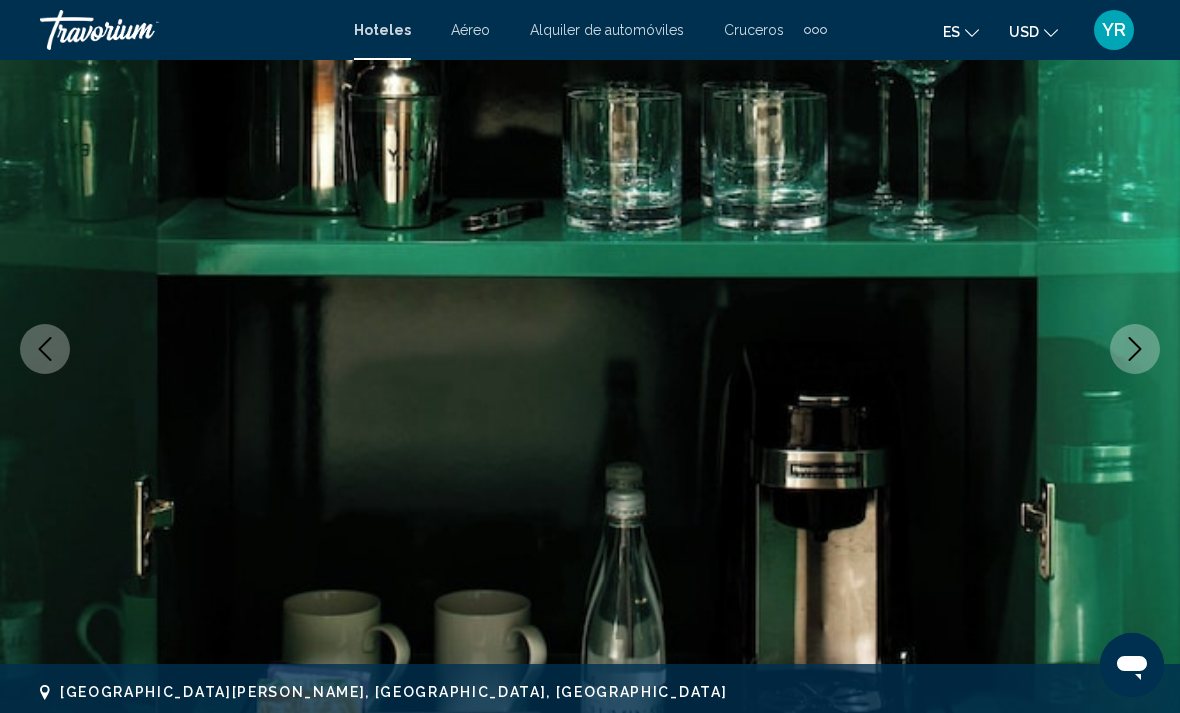 click 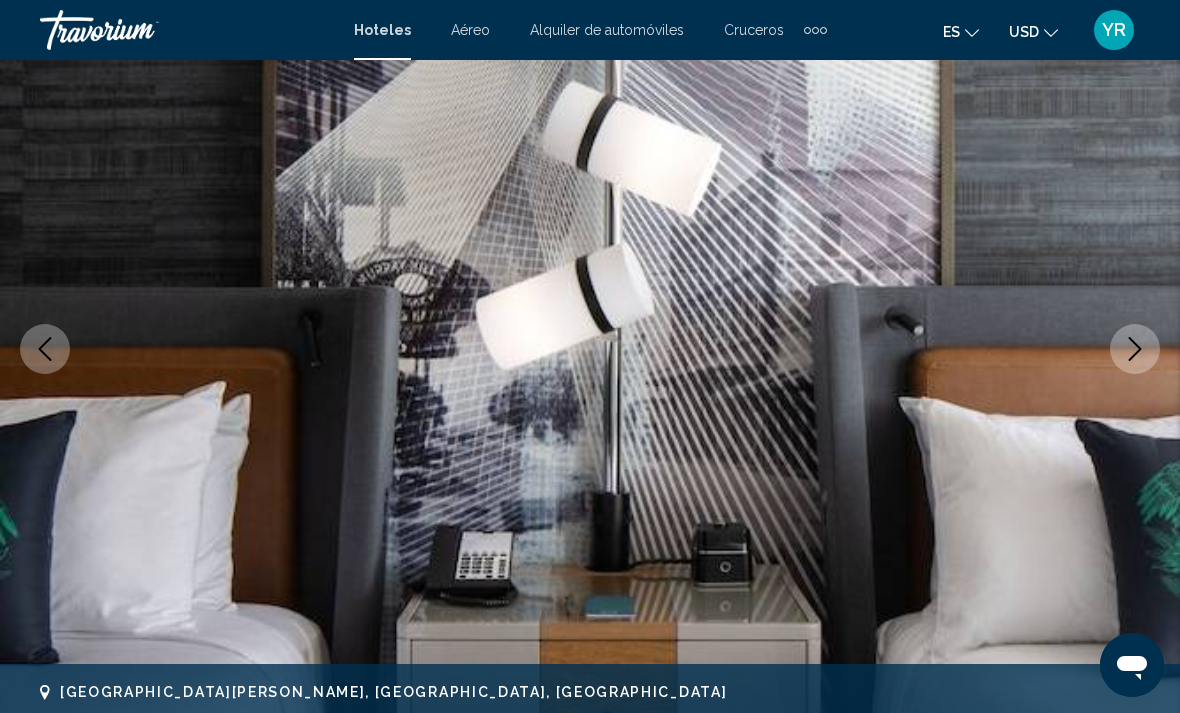 click at bounding box center [1135, 349] 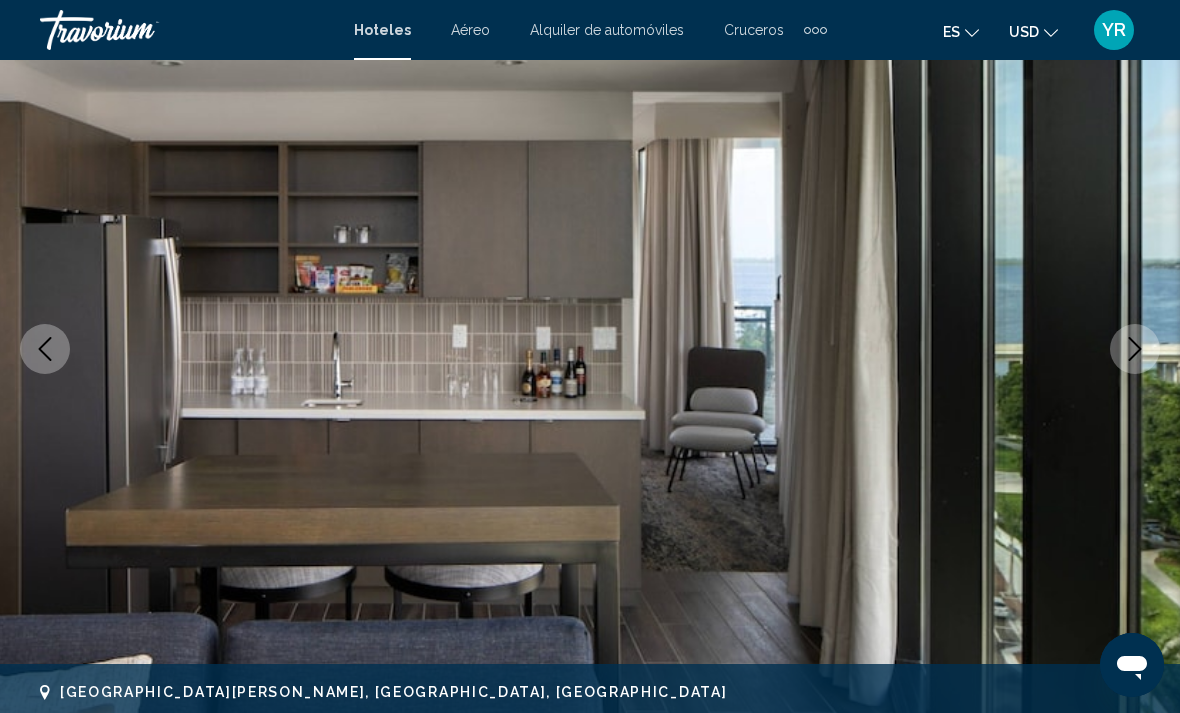 click at bounding box center (1135, 349) 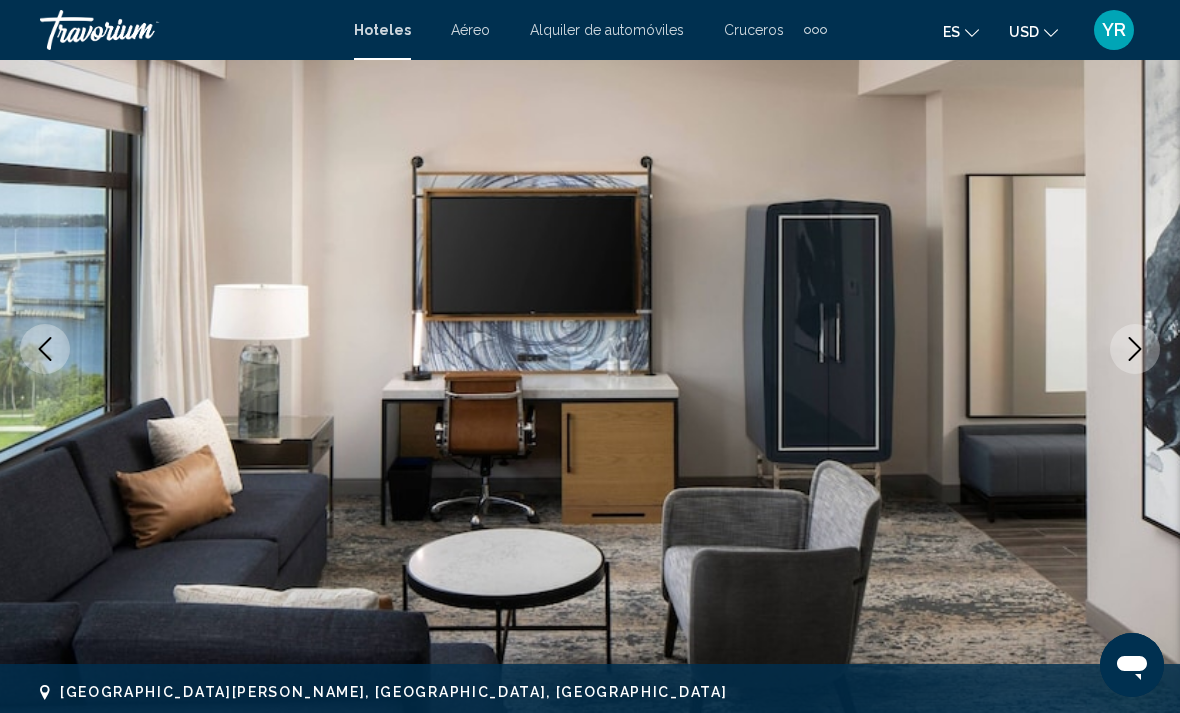 click 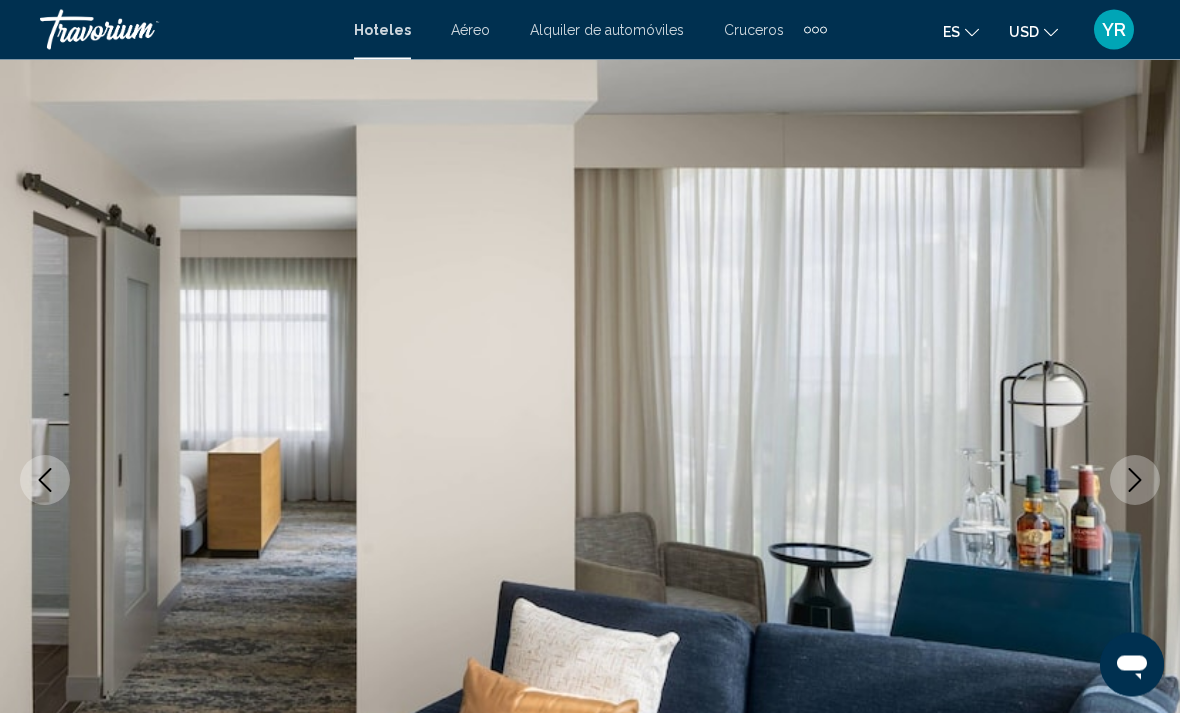 scroll, scrollTop: 0, scrollLeft: 0, axis: both 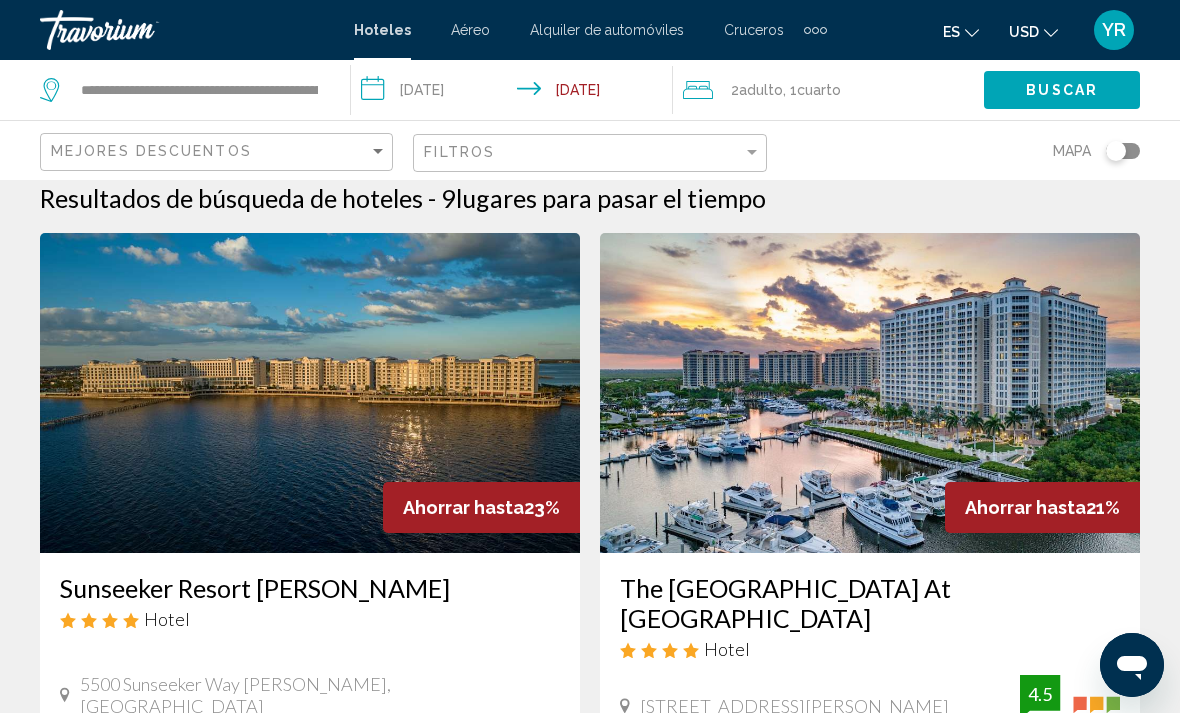 click at bounding box center (310, 393) 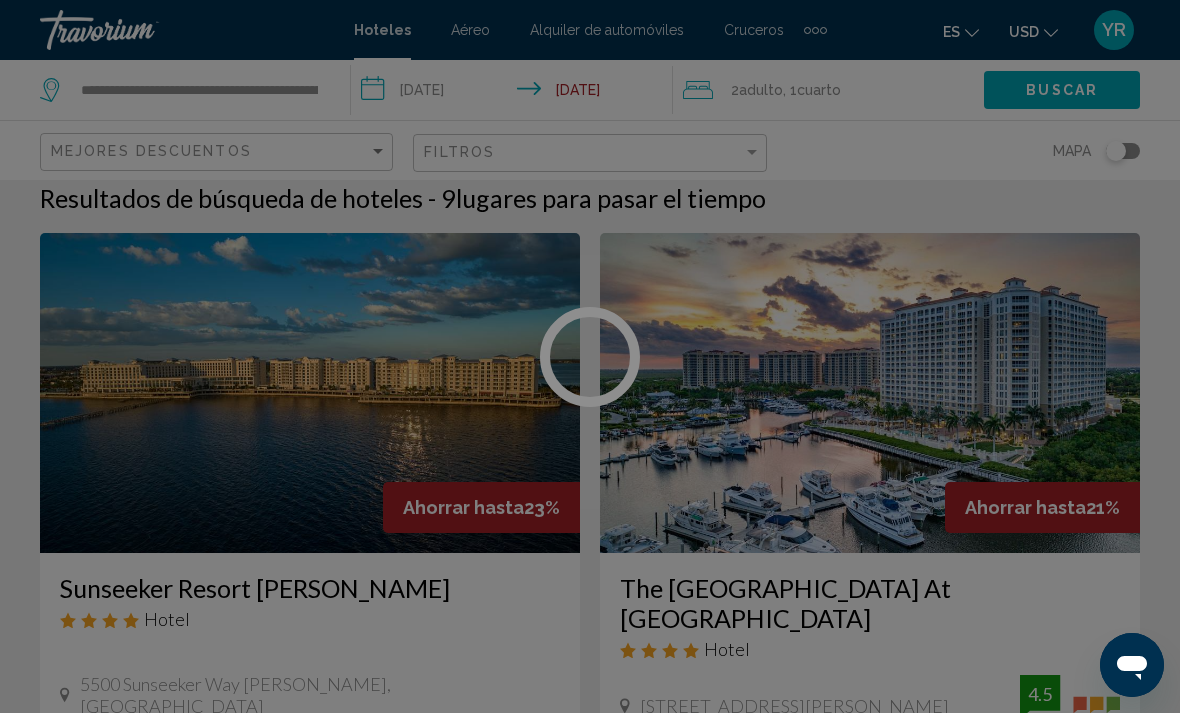 scroll, scrollTop: 0, scrollLeft: 0, axis: both 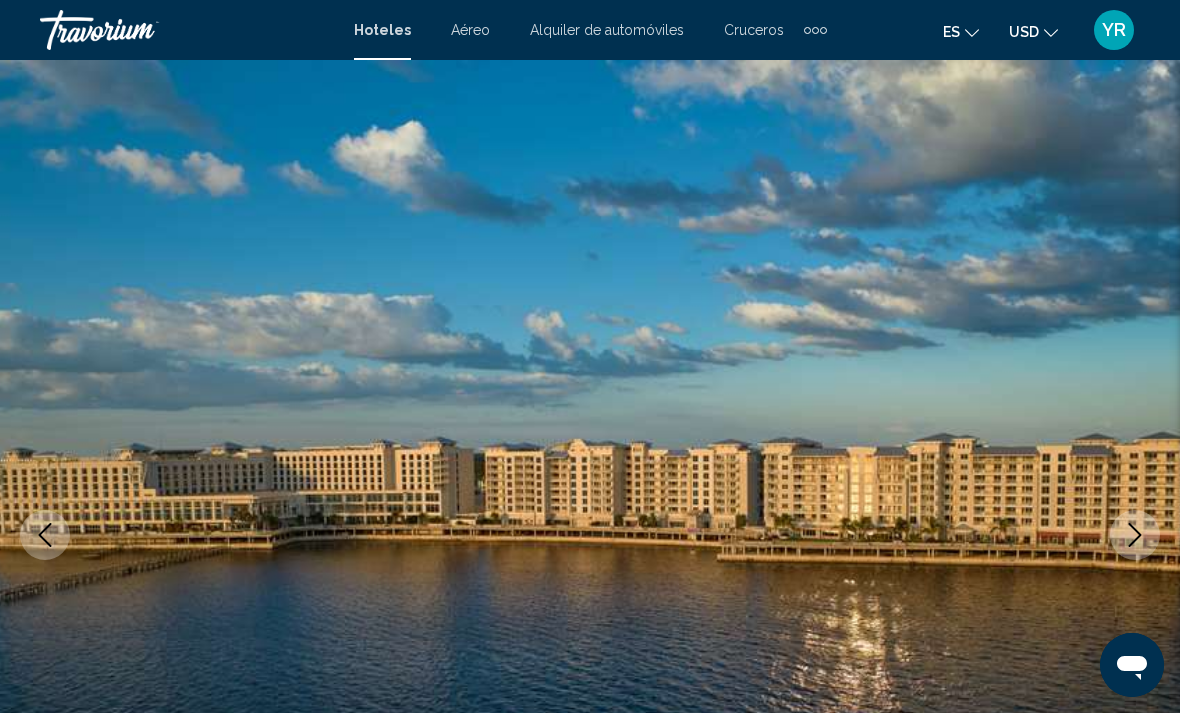click at bounding box center [1135, 535] 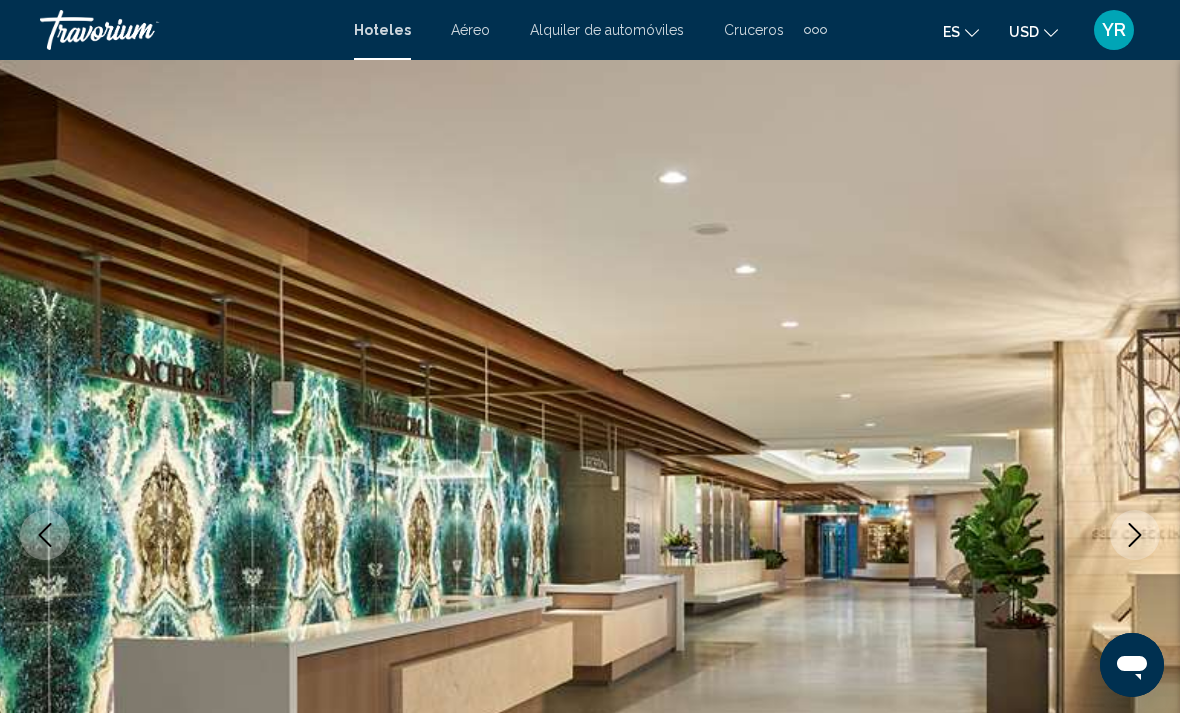 click 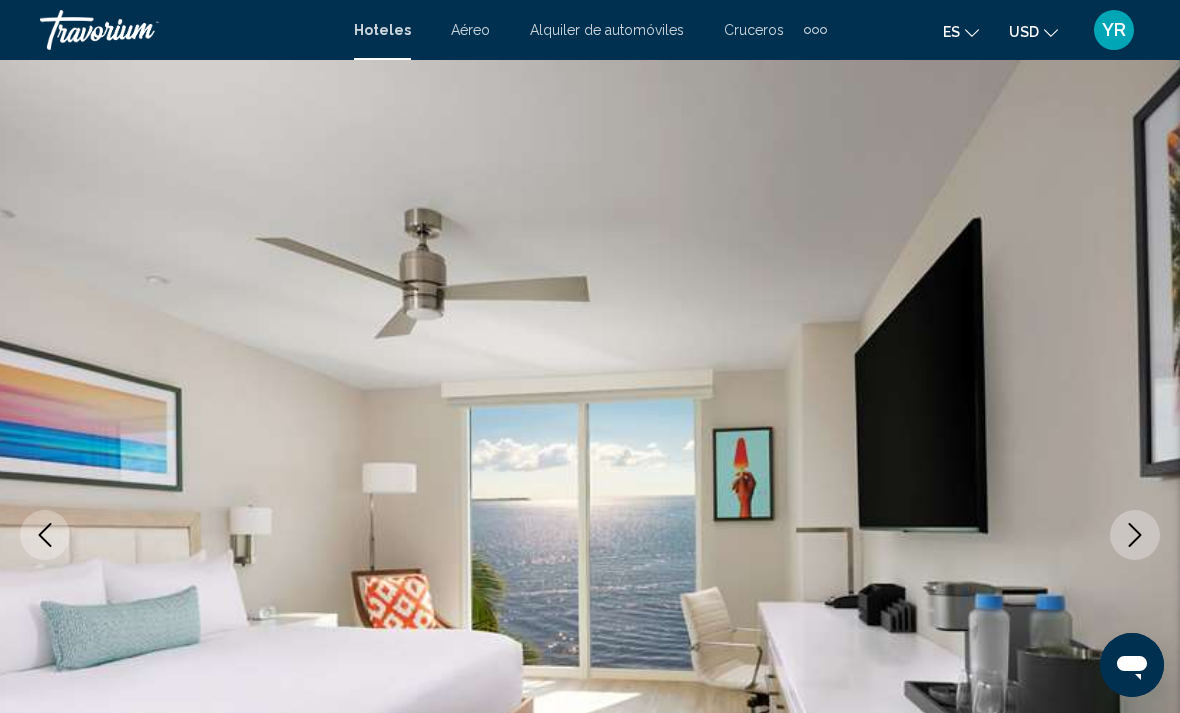 click 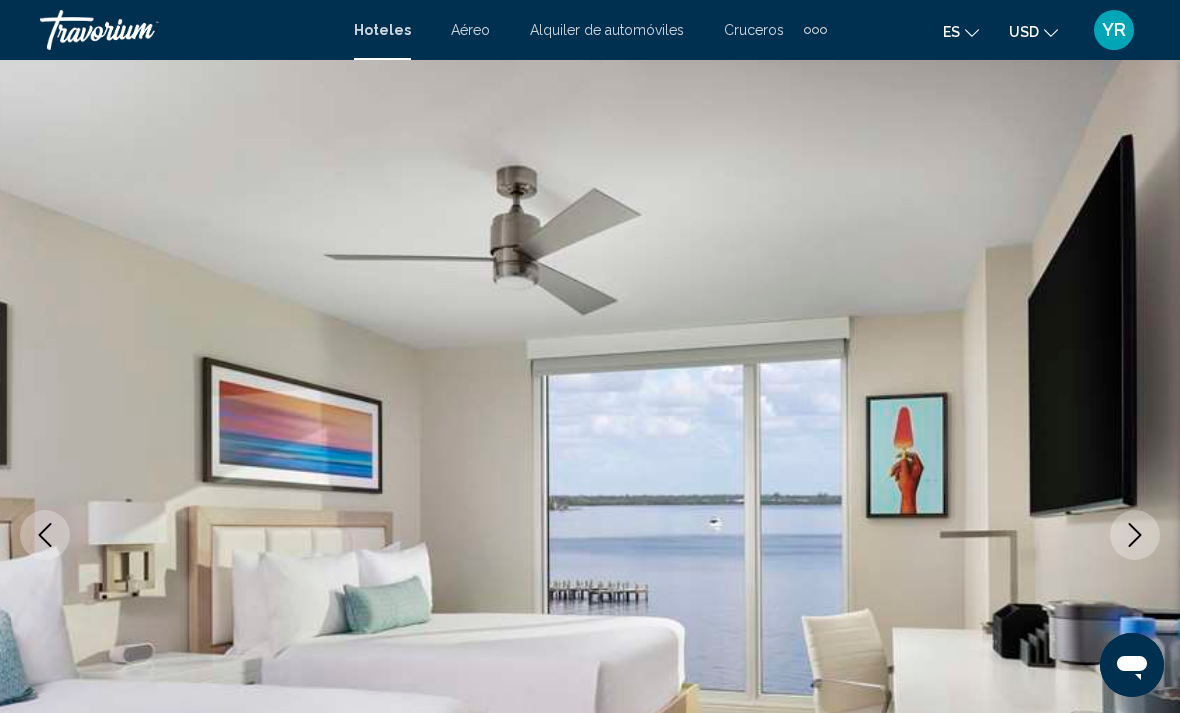 click 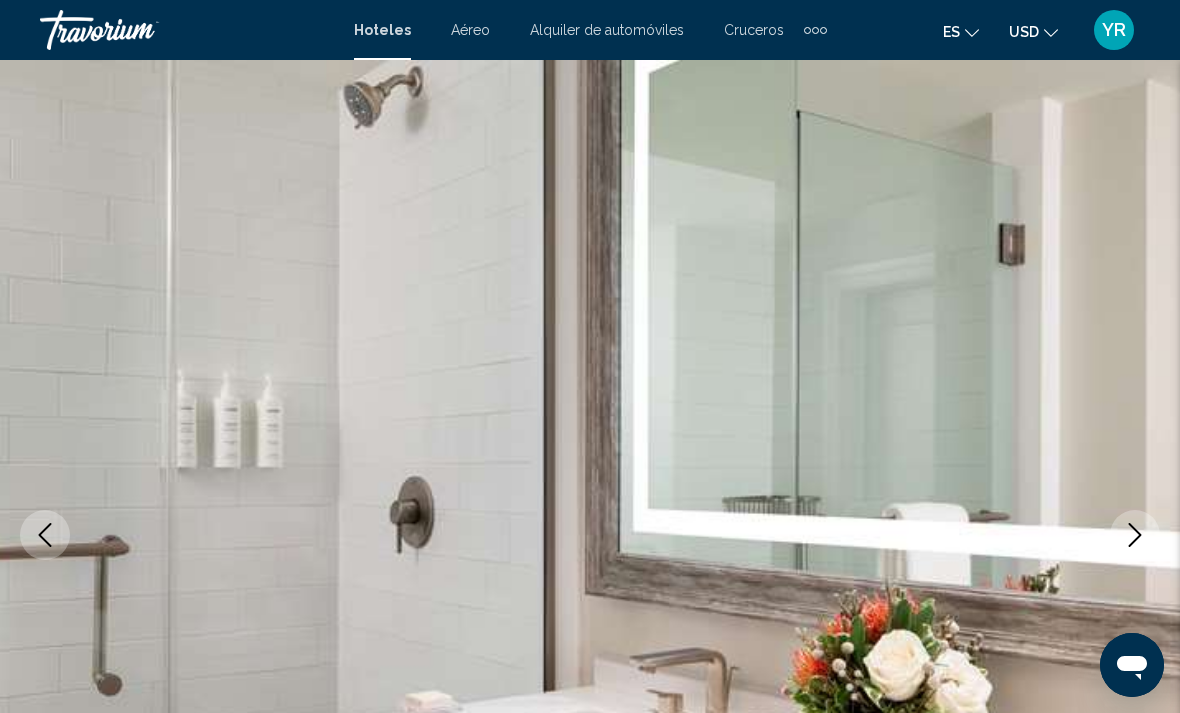 click 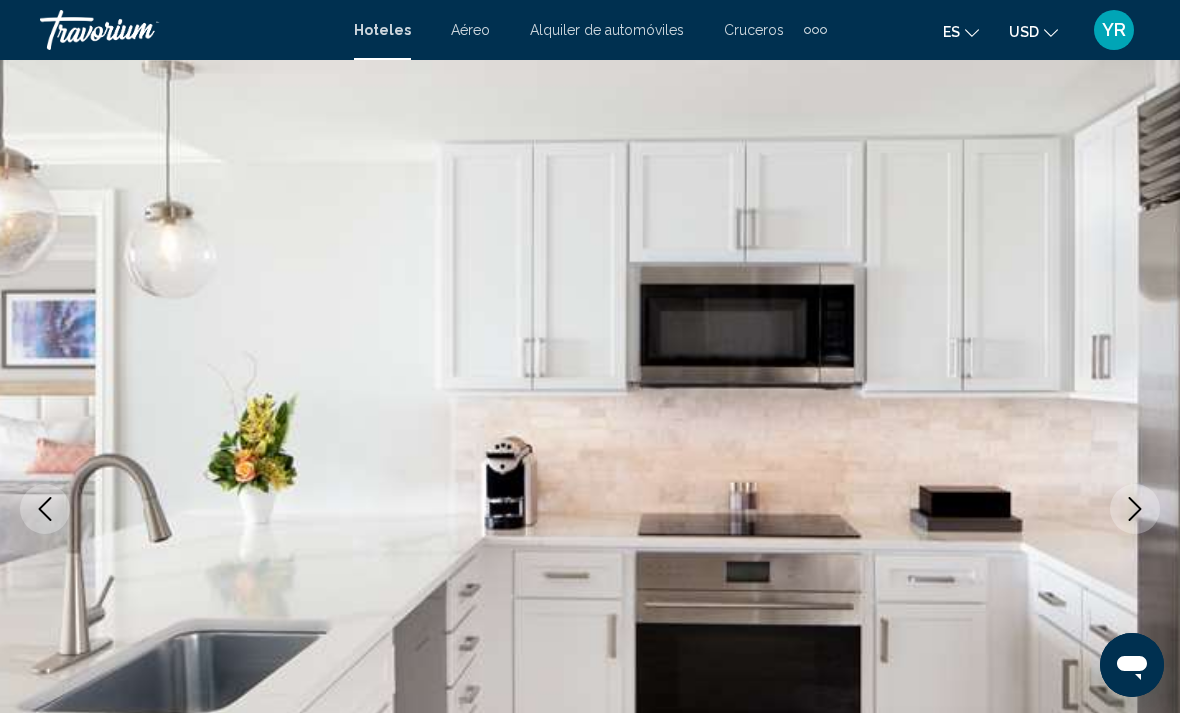 scroll, scrollTop: 49, scrollLeft: 0, axis: vertical 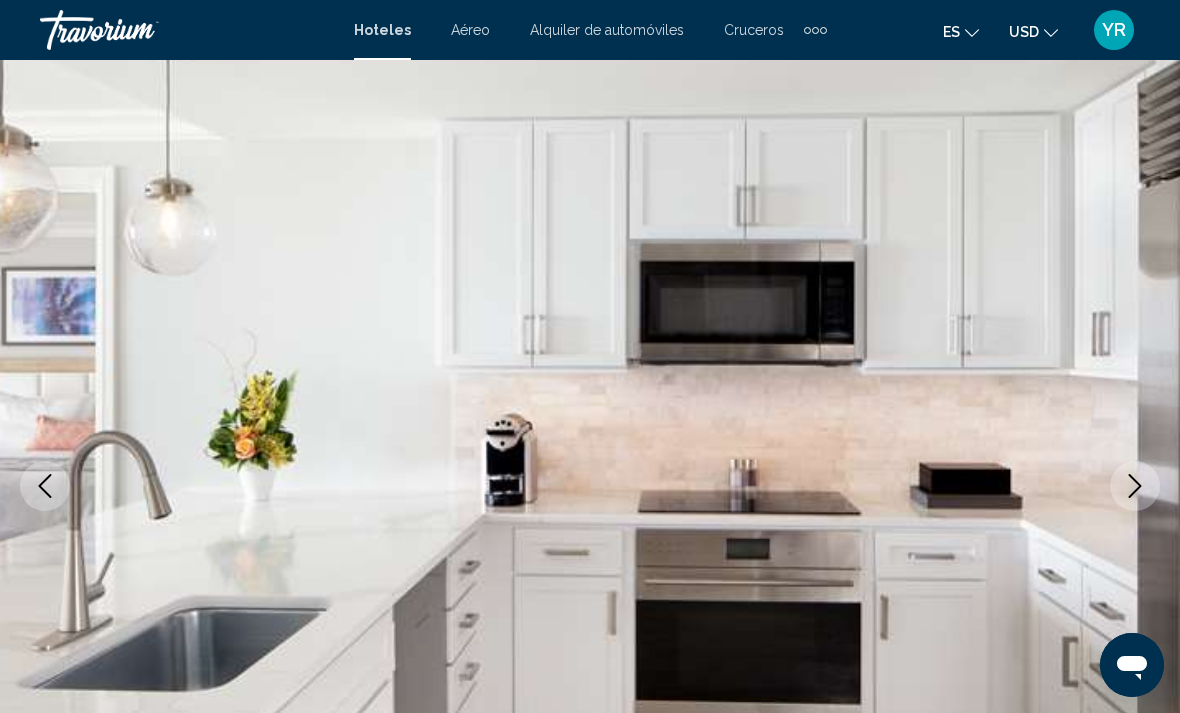 click 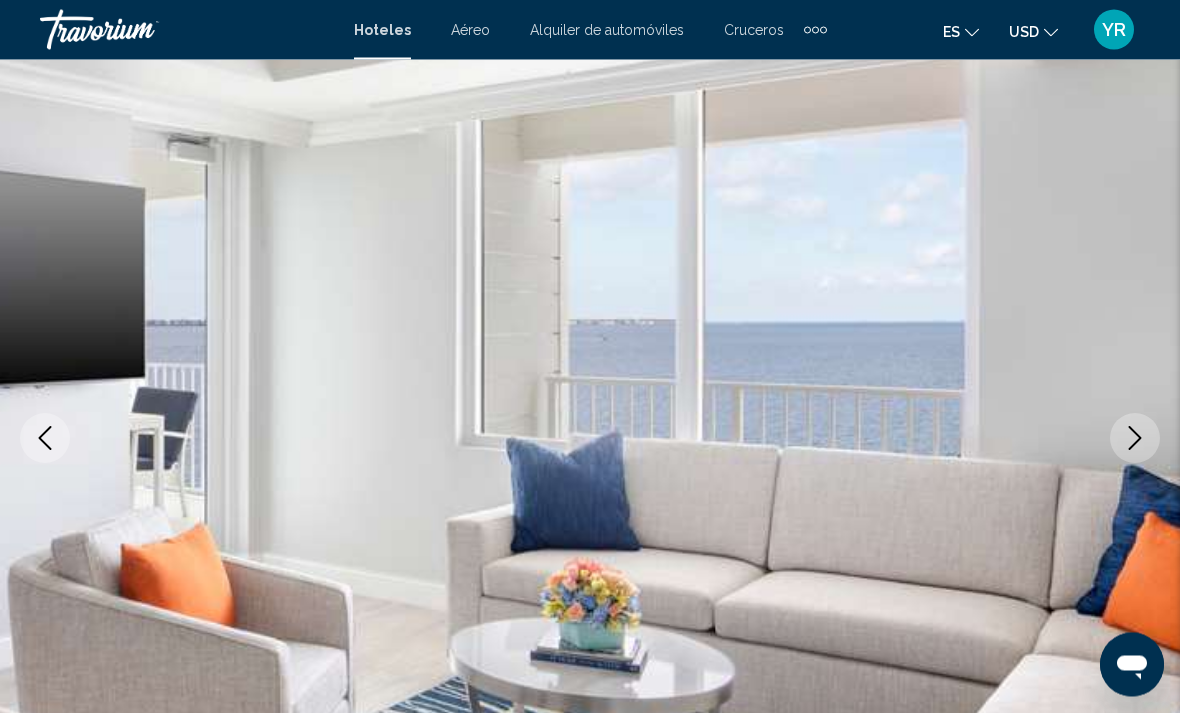 scroll, scrollTop: 102, scrollLeft: 0, axis: vertical 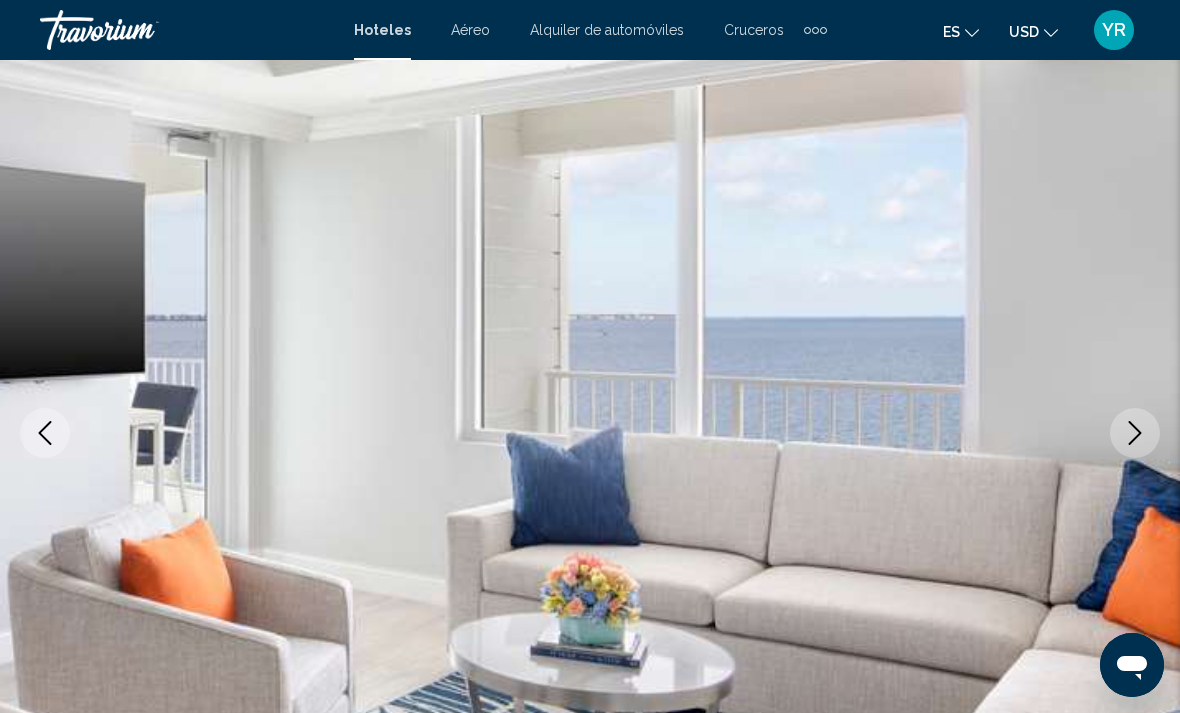 click at bounding box center [1135, 433] 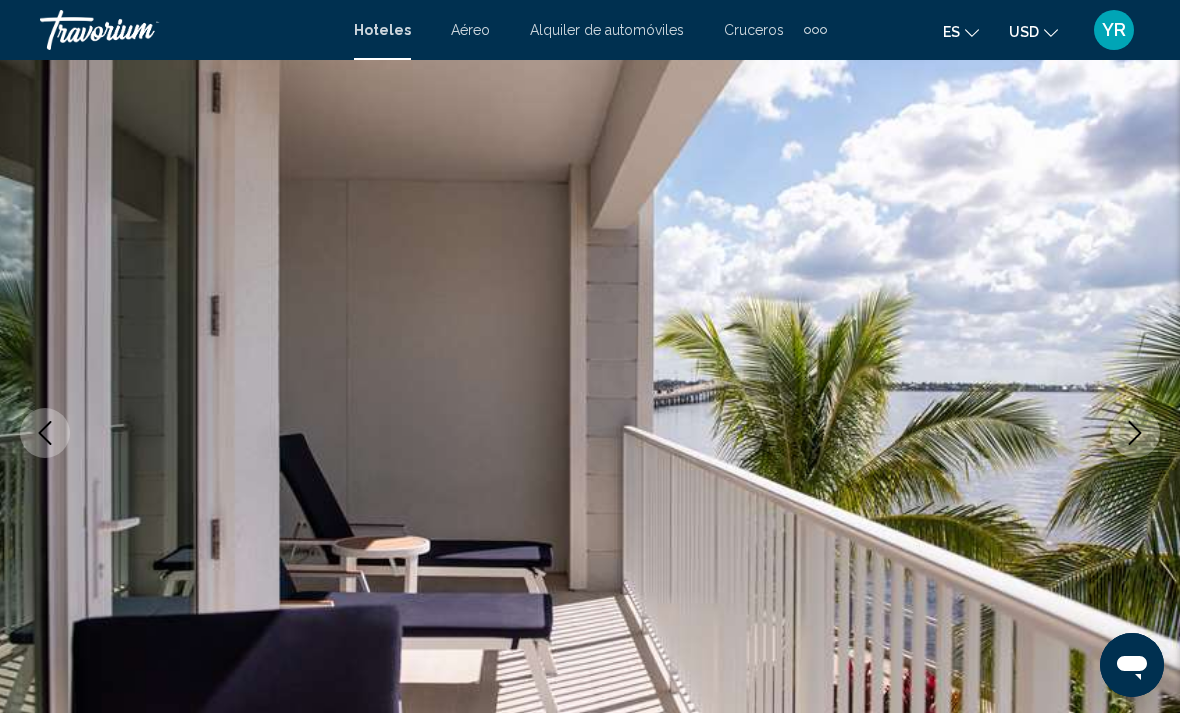 click at bounding box center [590, 433] 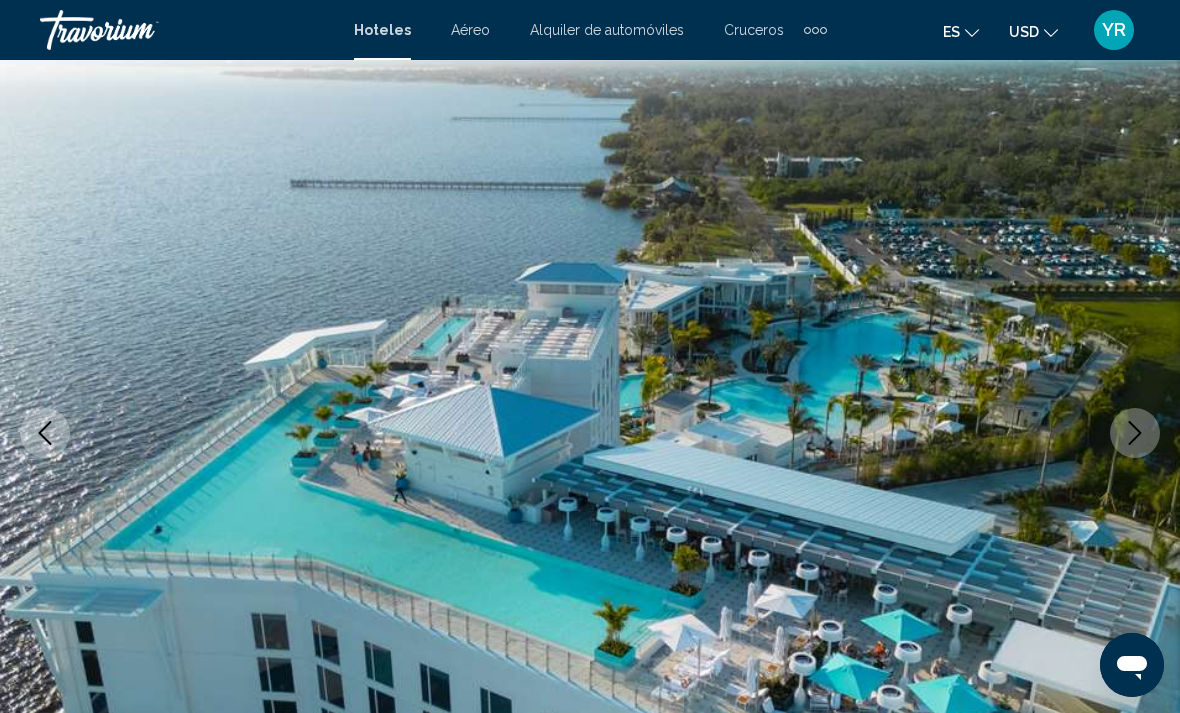 click at bounding box center (1135, 433) 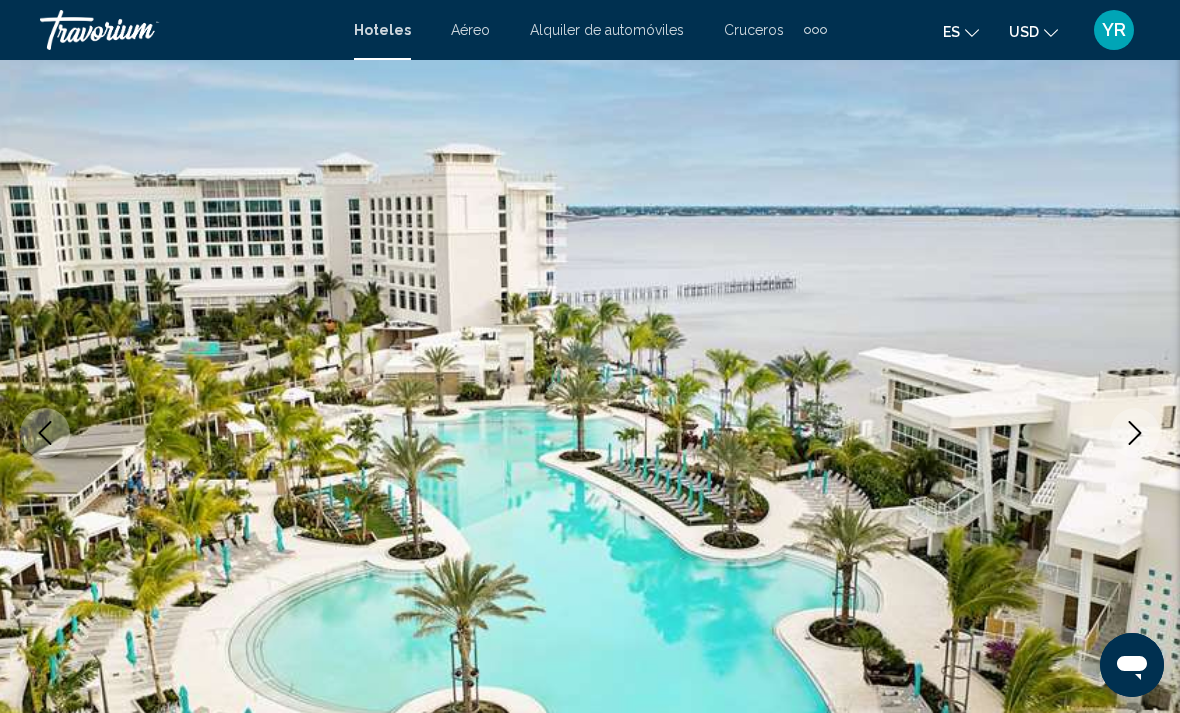 click 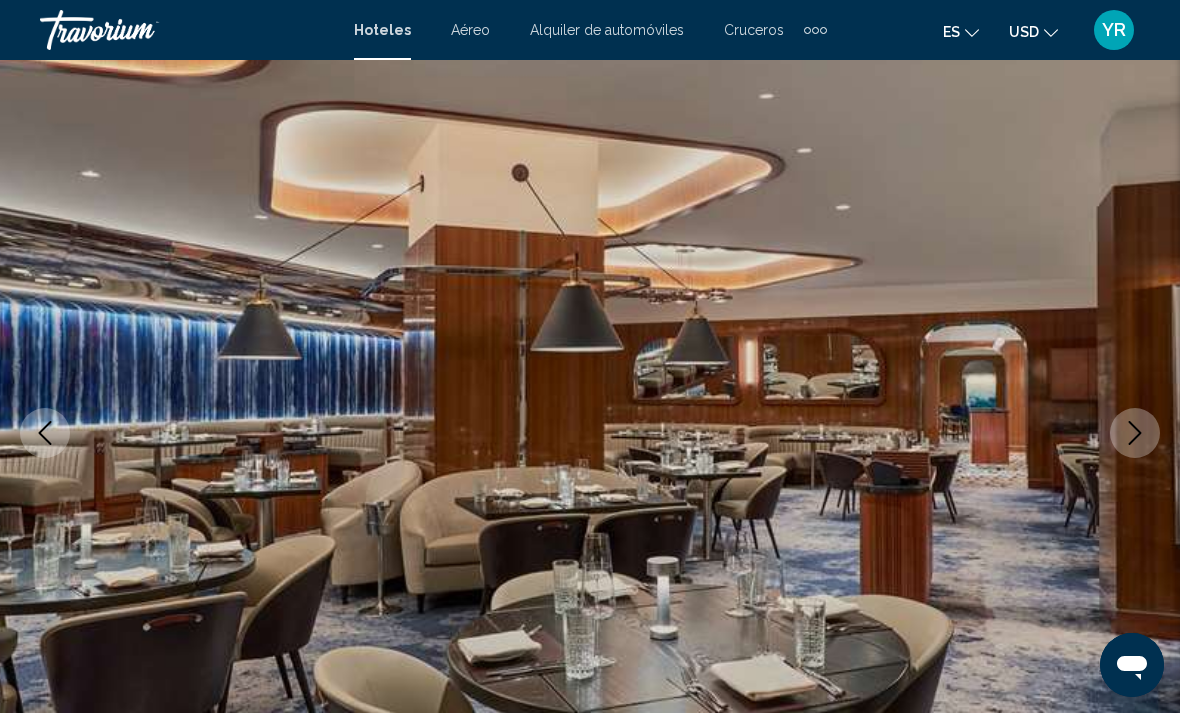 click 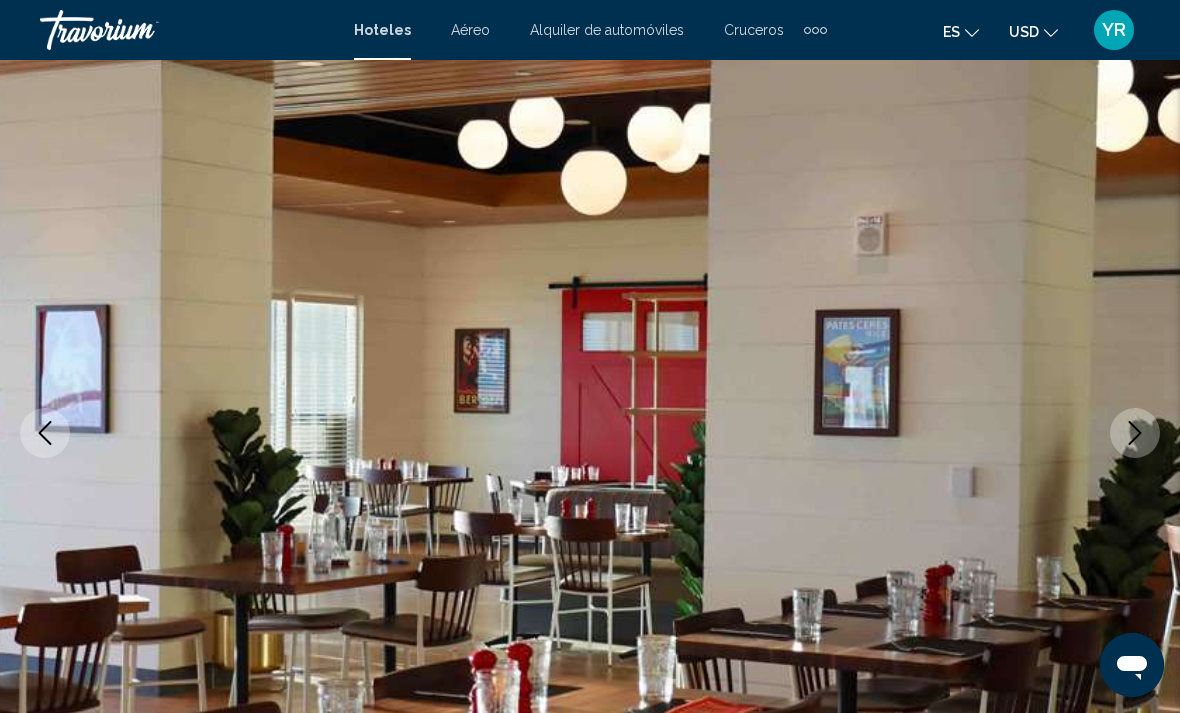 click at bounding box center [1135, 433] 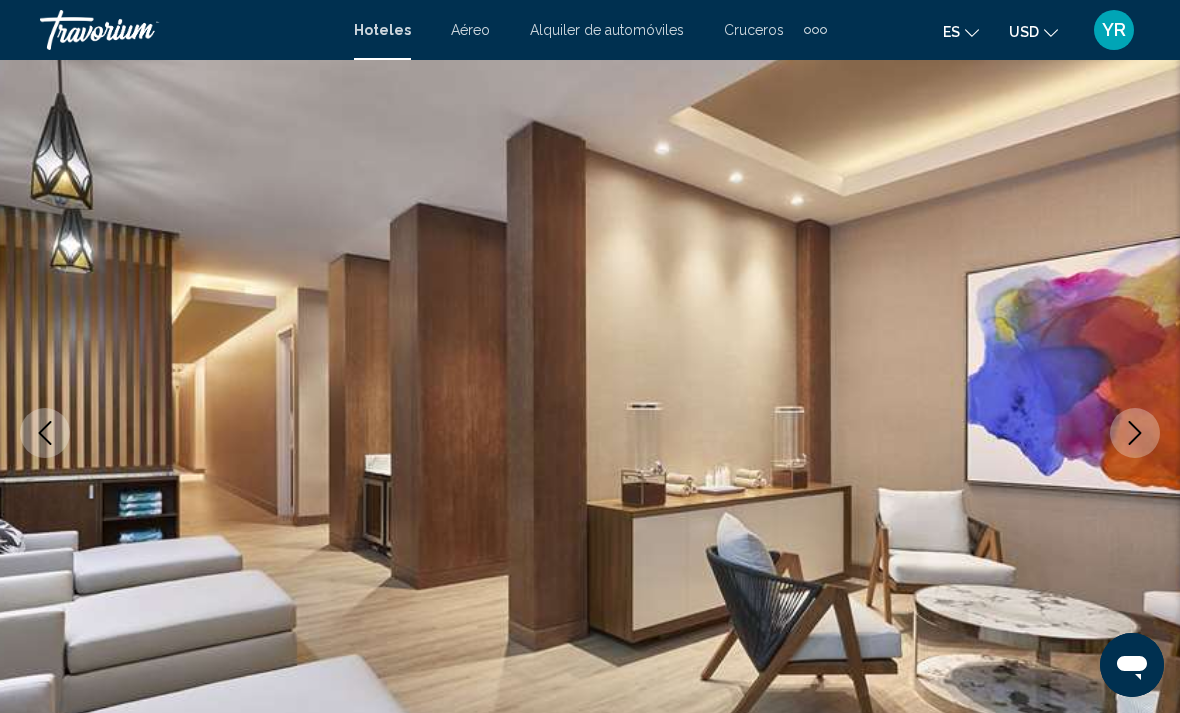 click 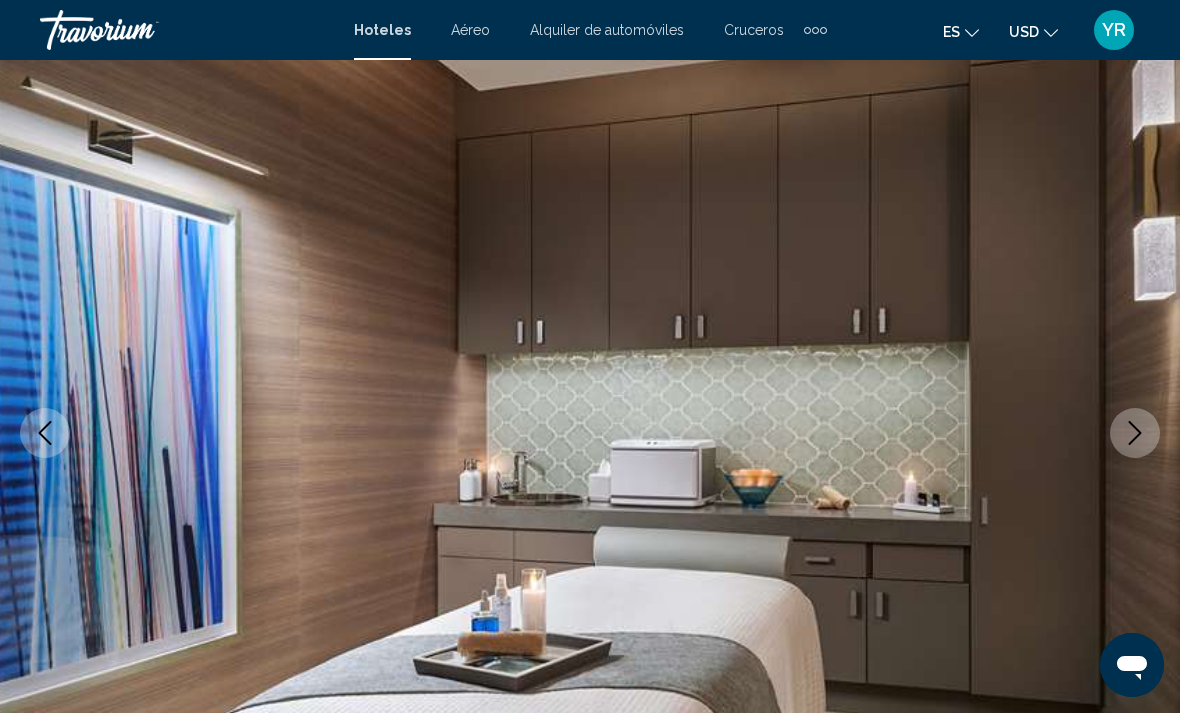 click 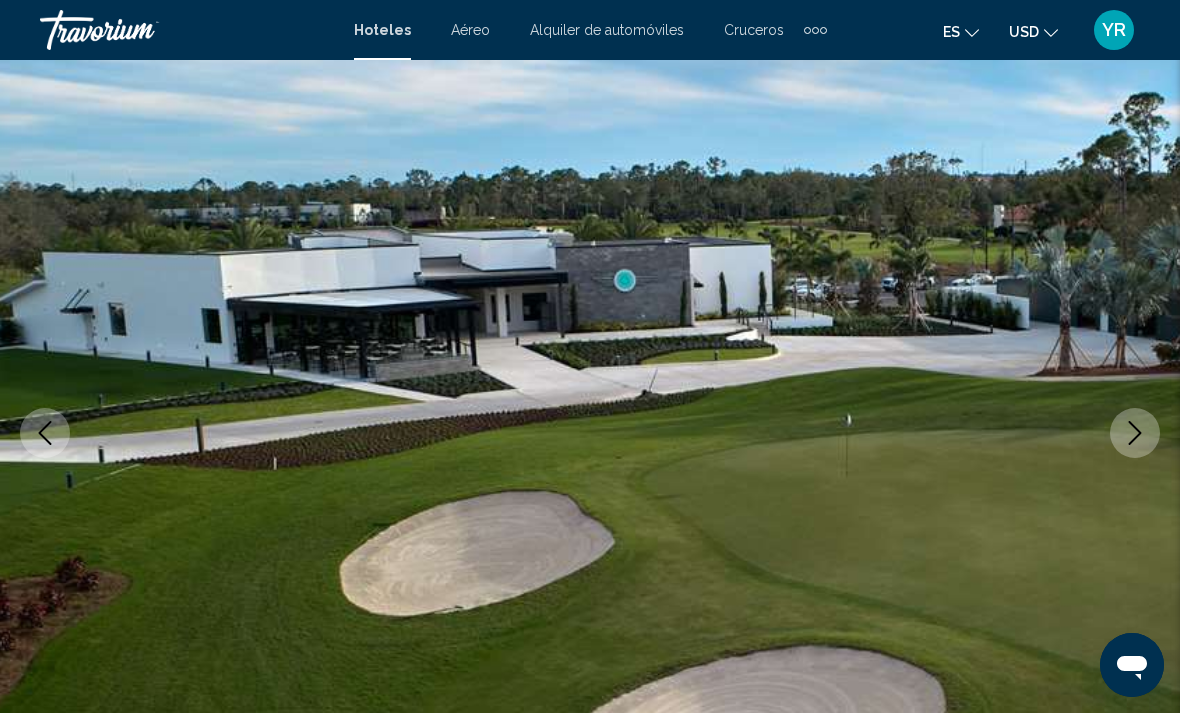 click 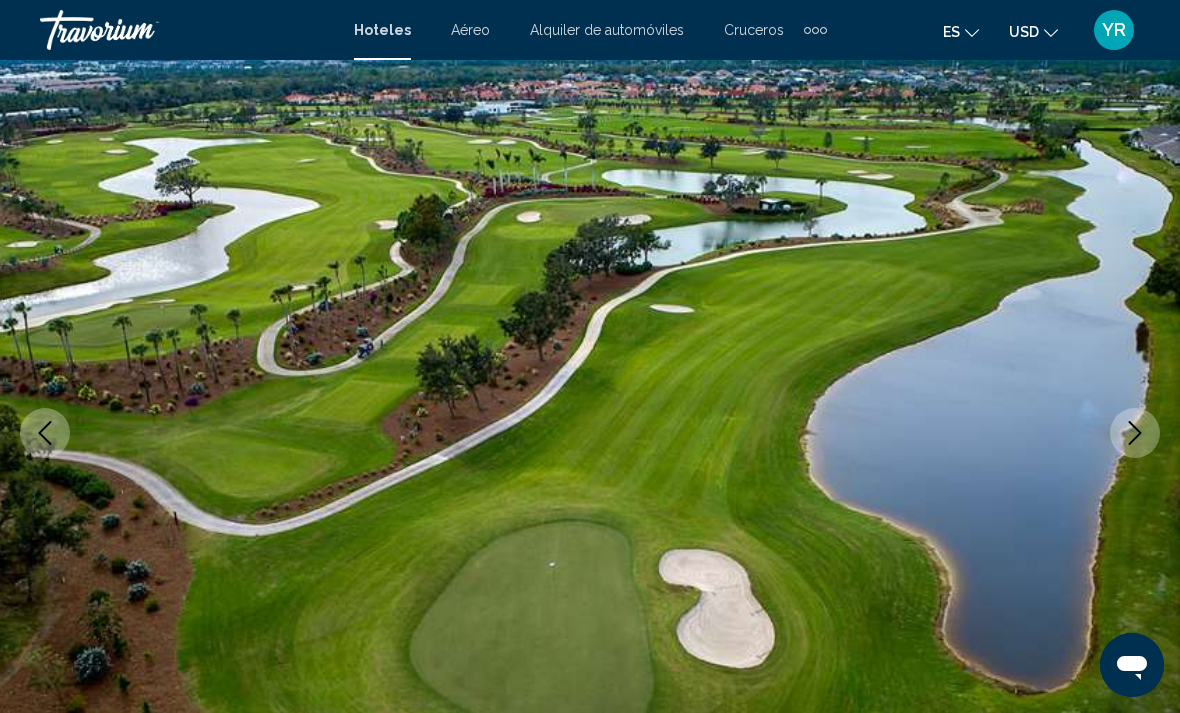 click at bounding box center [1135, 433] 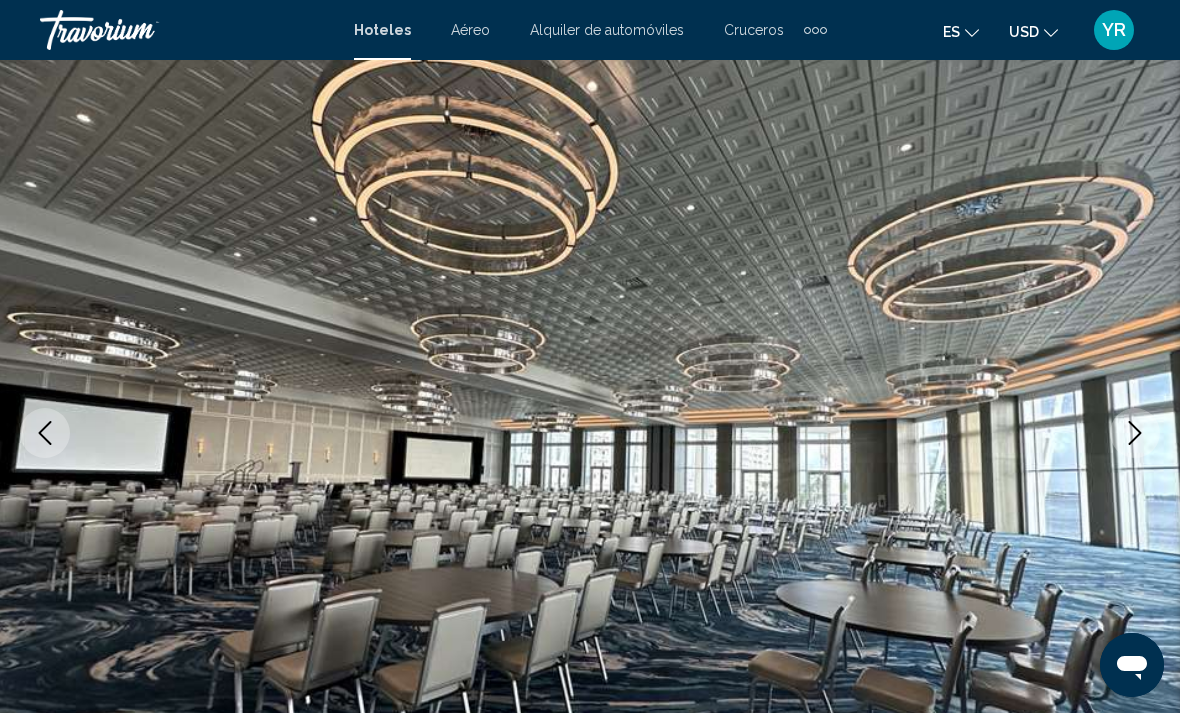 scroll, scrollTop: 0, scrollLeft: 0, axis: both 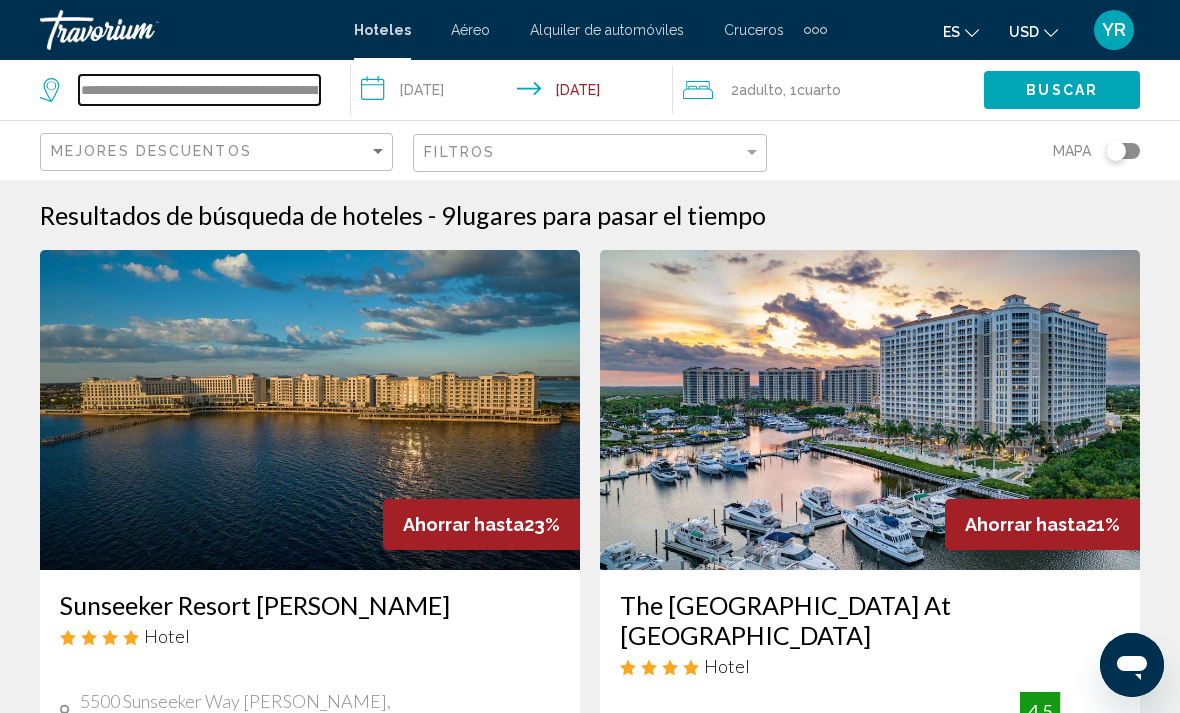 click on "**********" at bounding box center (199, 90) 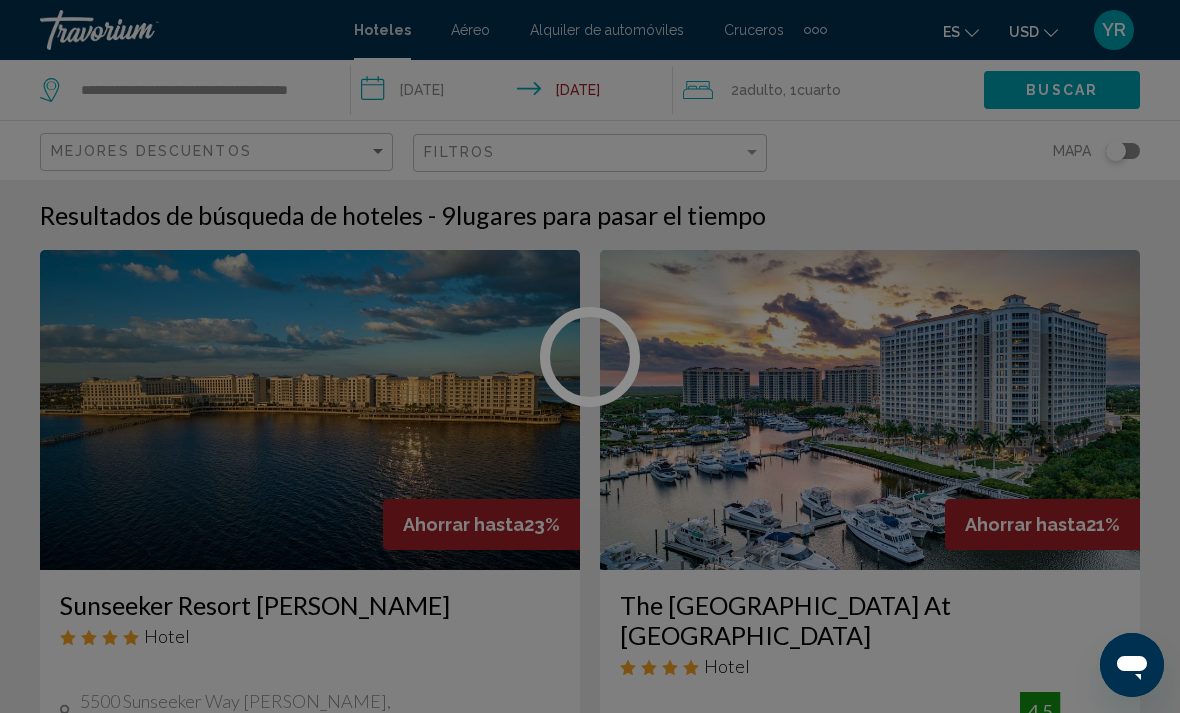 click at bounding box center (590, 356) 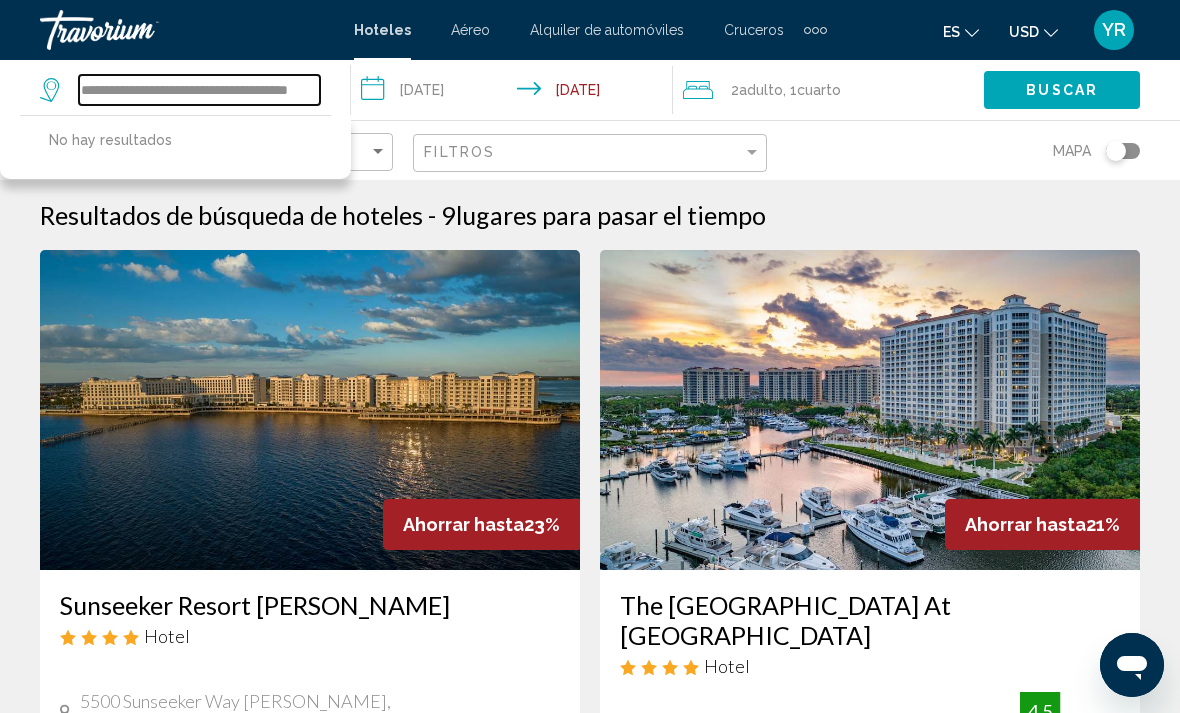 click on "**********" at bounding box center (199, 90) 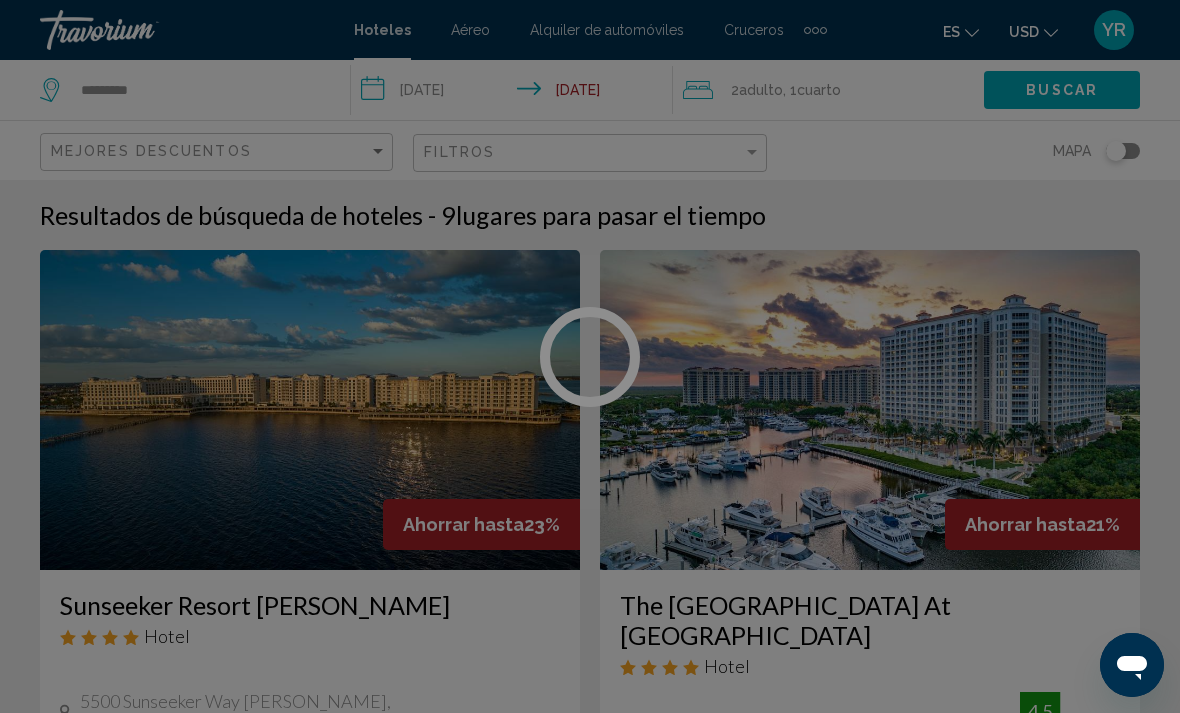 click at bounding box center [590, 356] 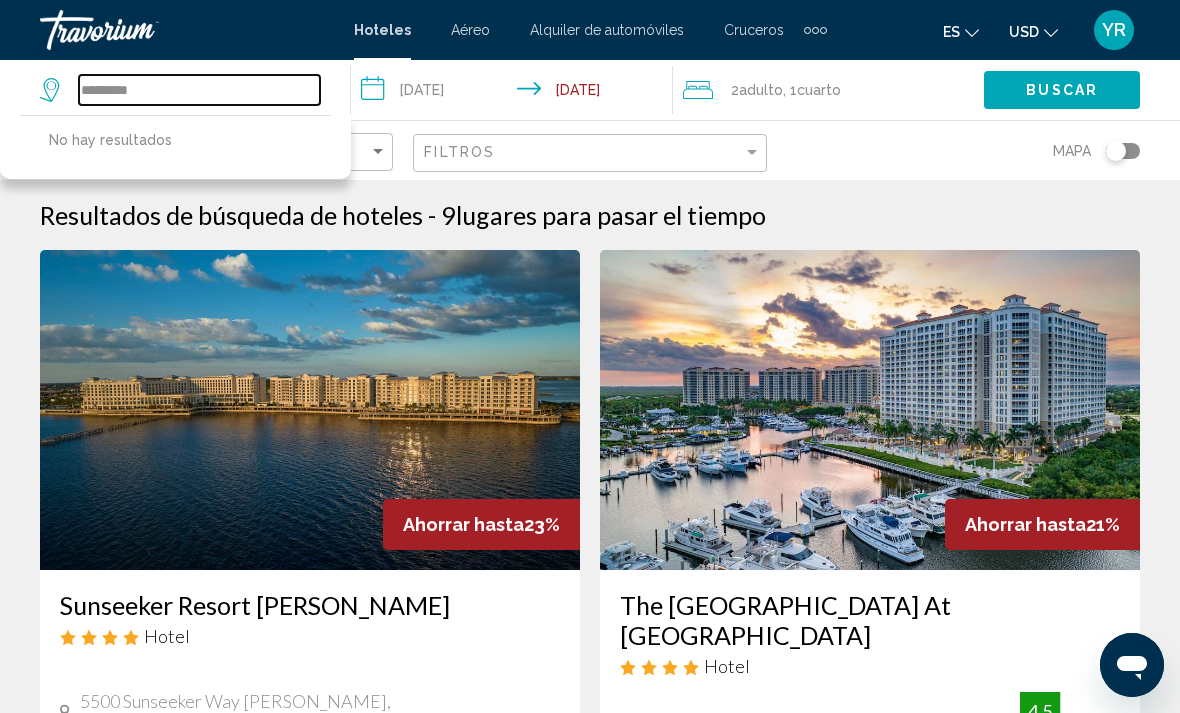 click on "*********" at bounding box center (199, 90) 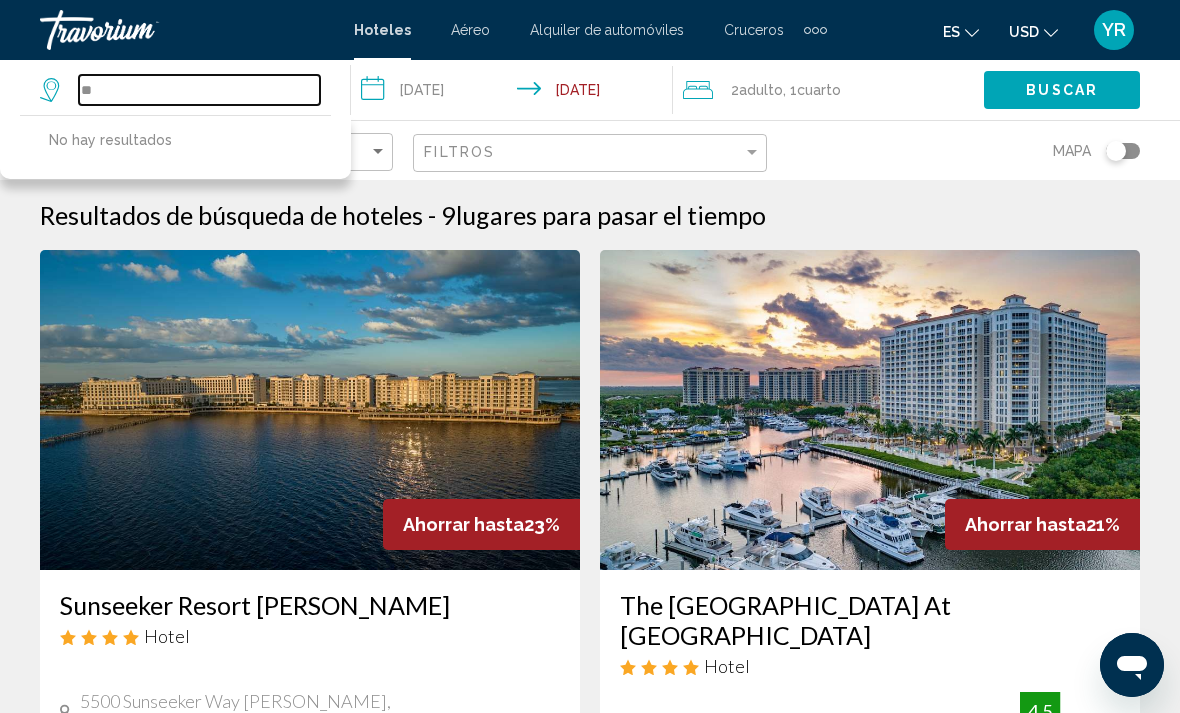 type on "*" 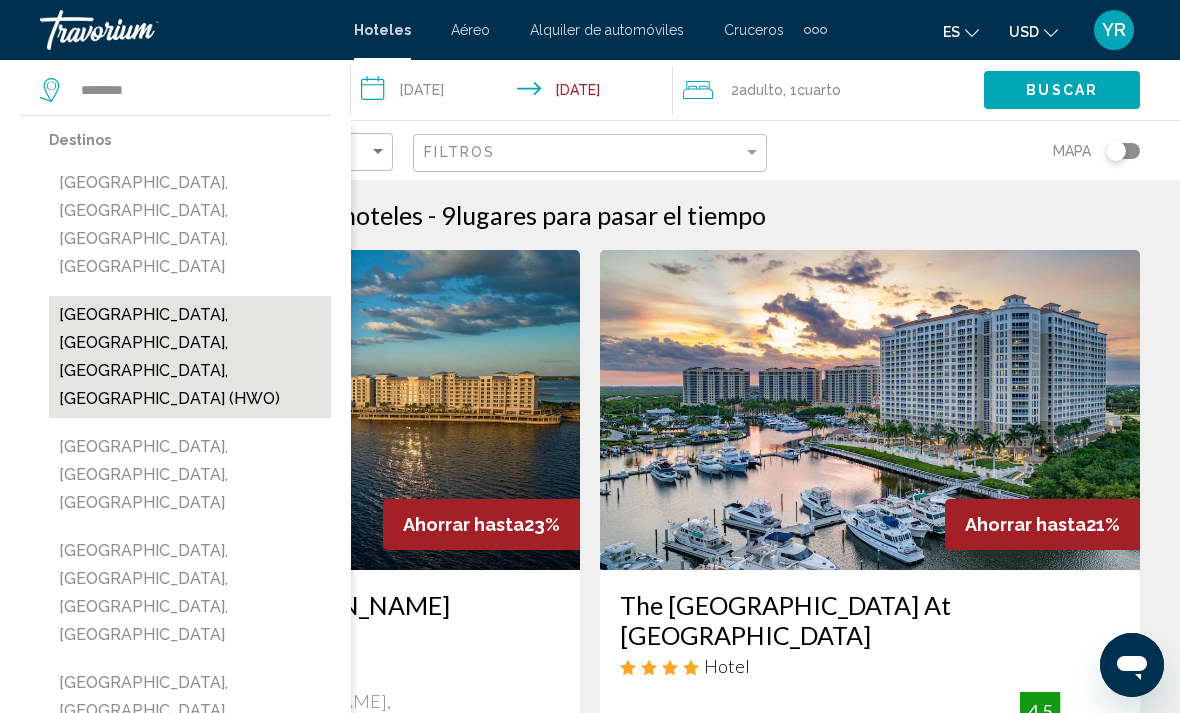 click on "[GEOGRAPHIC_DATA], [GEOGRAPHIC_DATA], [GEOGRAPHIC_DATA], [GEOGRAPHIC_DATA] (HWO)" at bounding box center (190, 357) 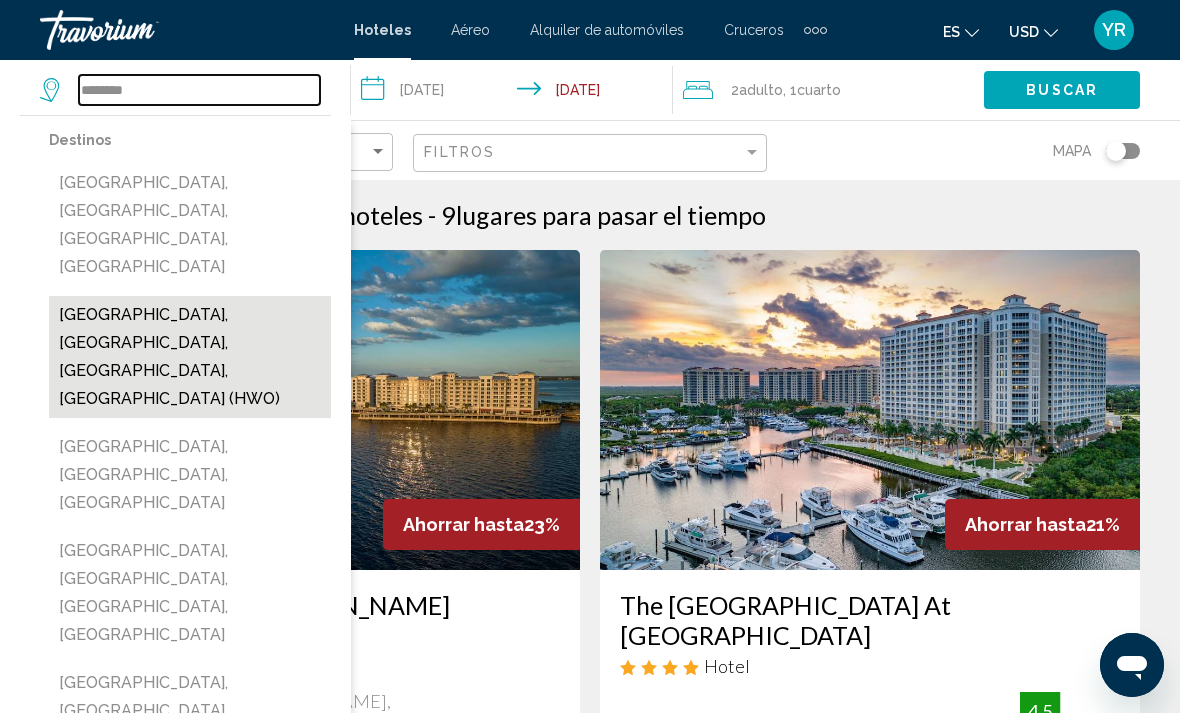 type on "**********" 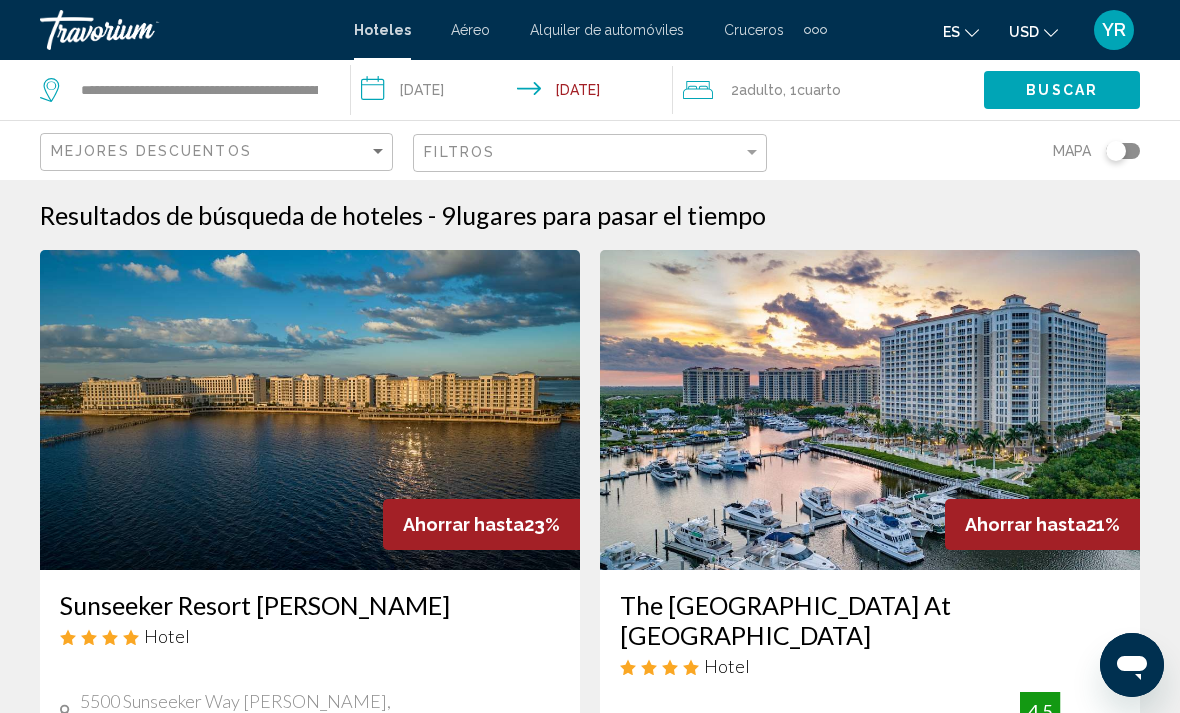 click on "**********" at bounding box center [515, 93] 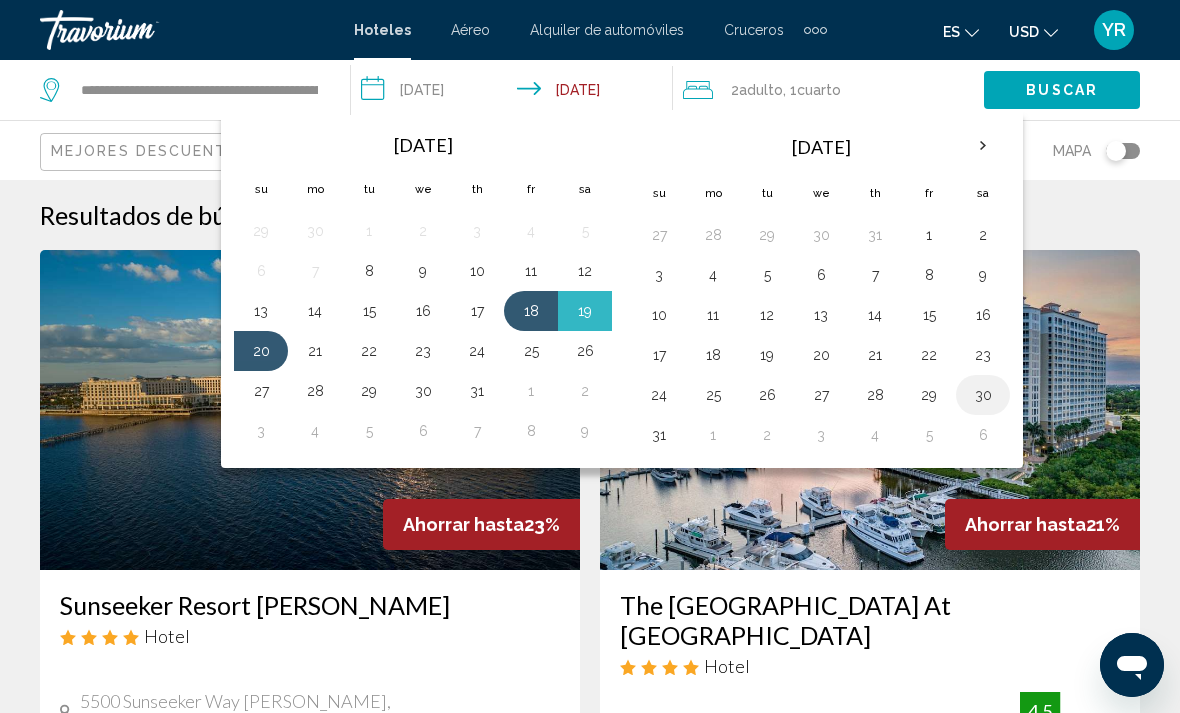 click on "30" at bounding box center (983, 395) 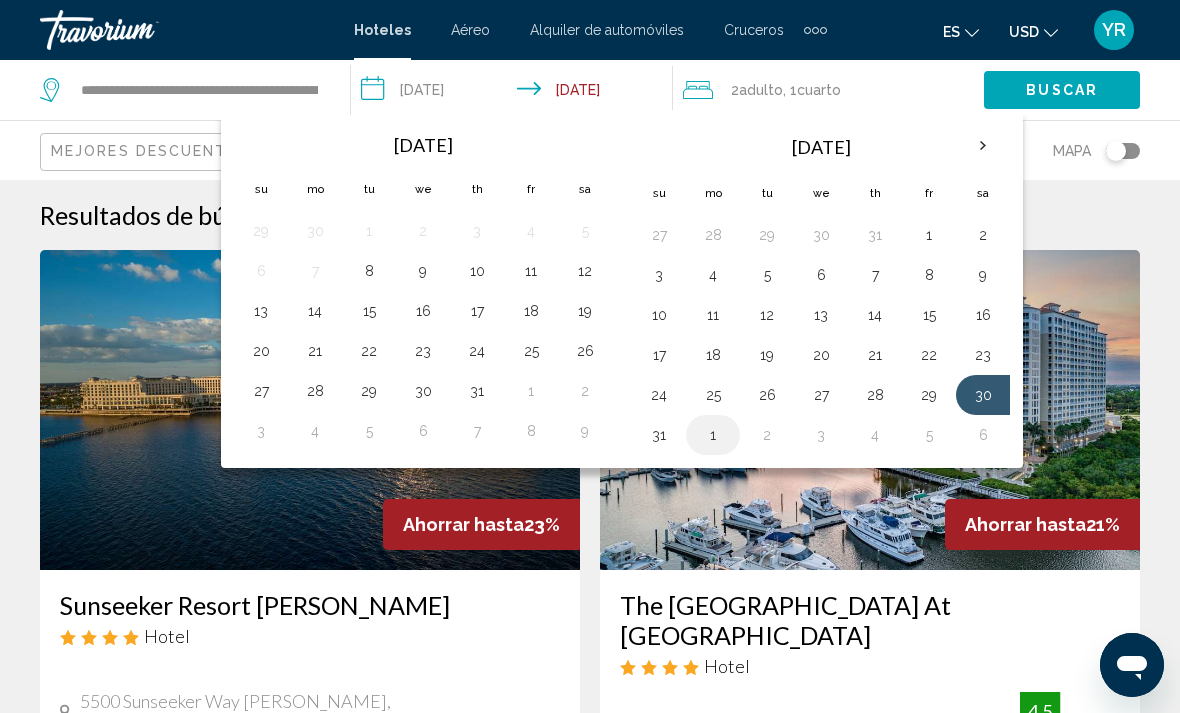click on "1" at bounding box center (713, 435) 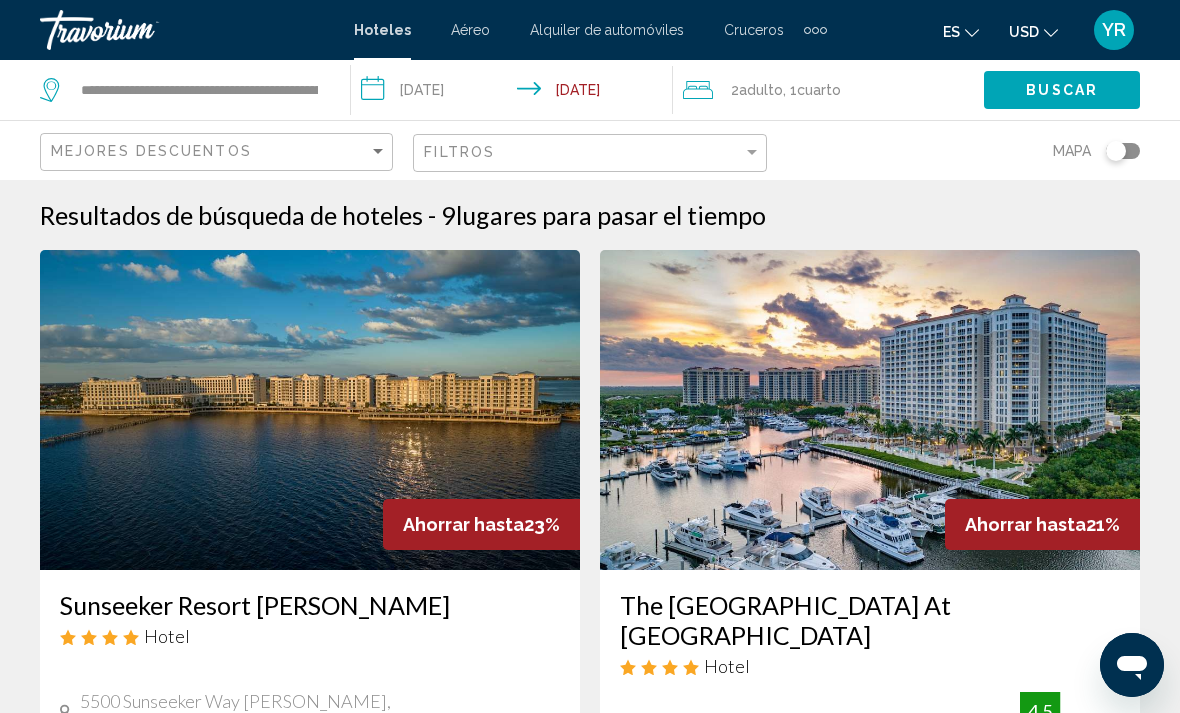 click on "2  Adulto Adulto , 1  Cuarto habitaciones" 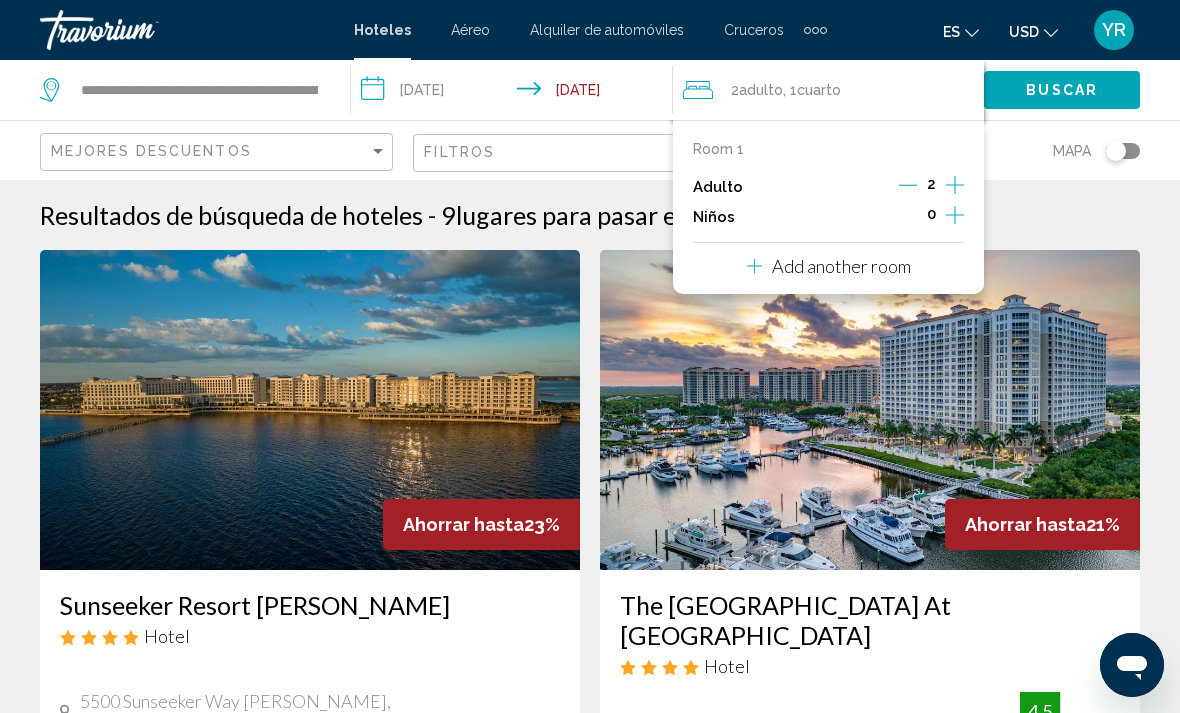 click 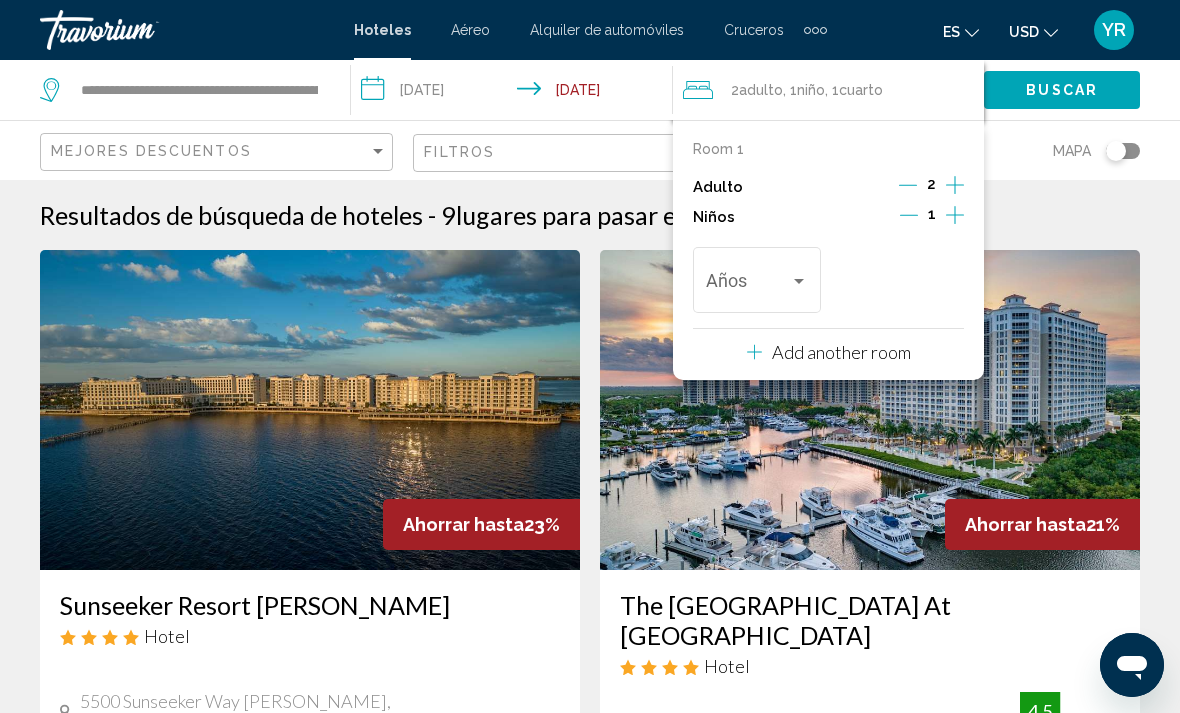 click 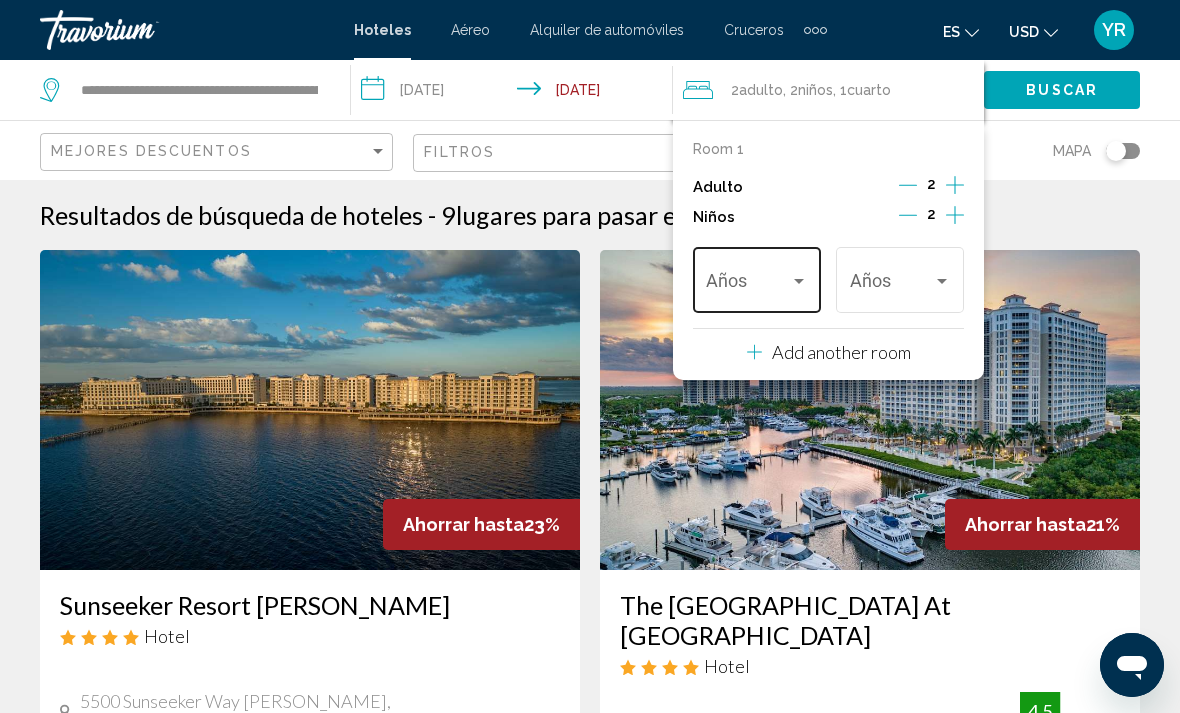 click at bounding box center [799, 281] 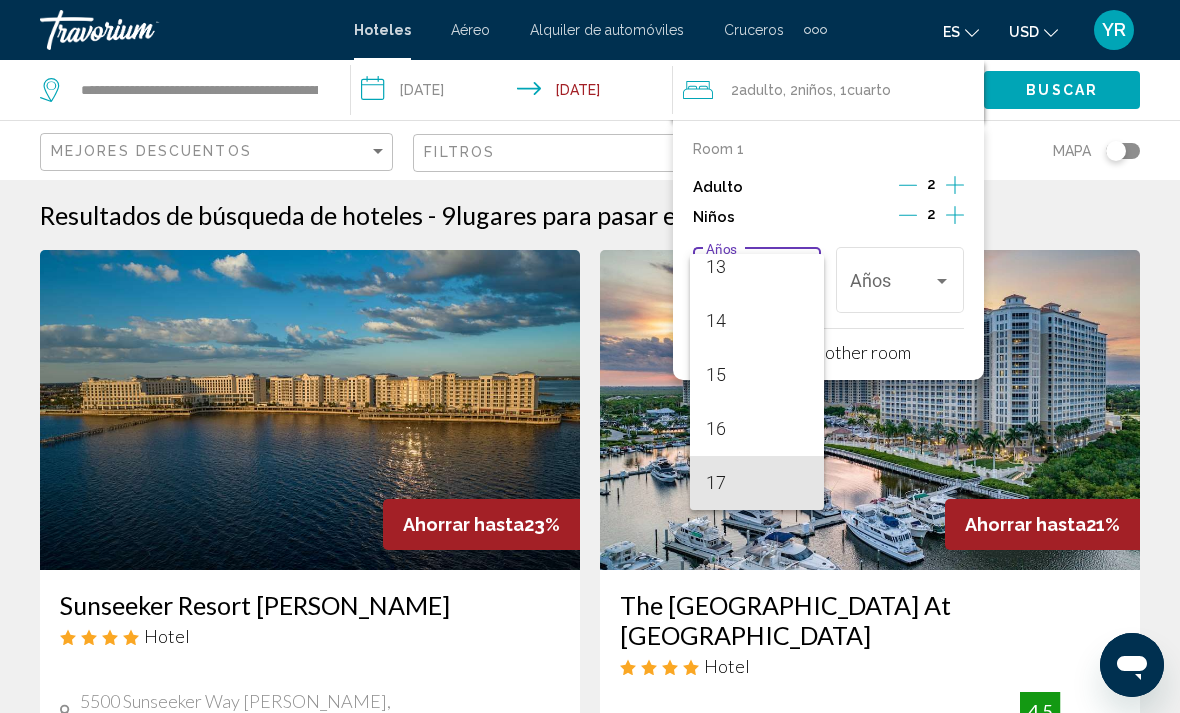 scroll, scrollTop: 716, scrollLeft: 0, axis: vertical 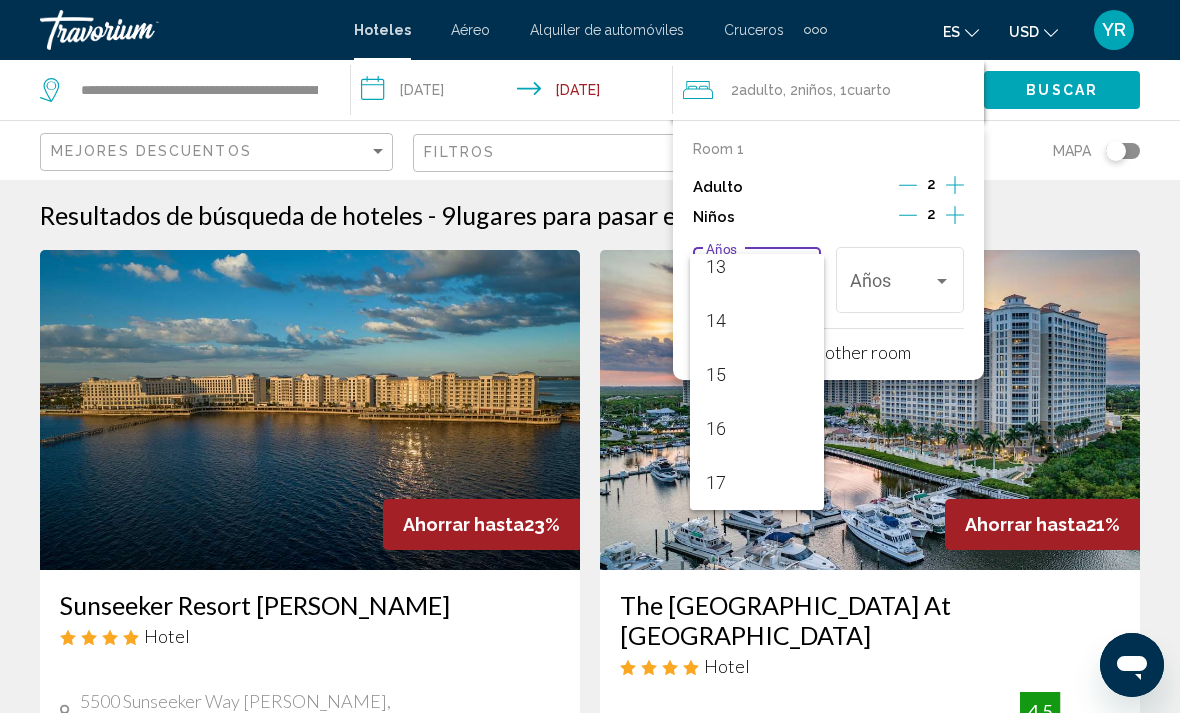 click at bounding box center (590, 356) 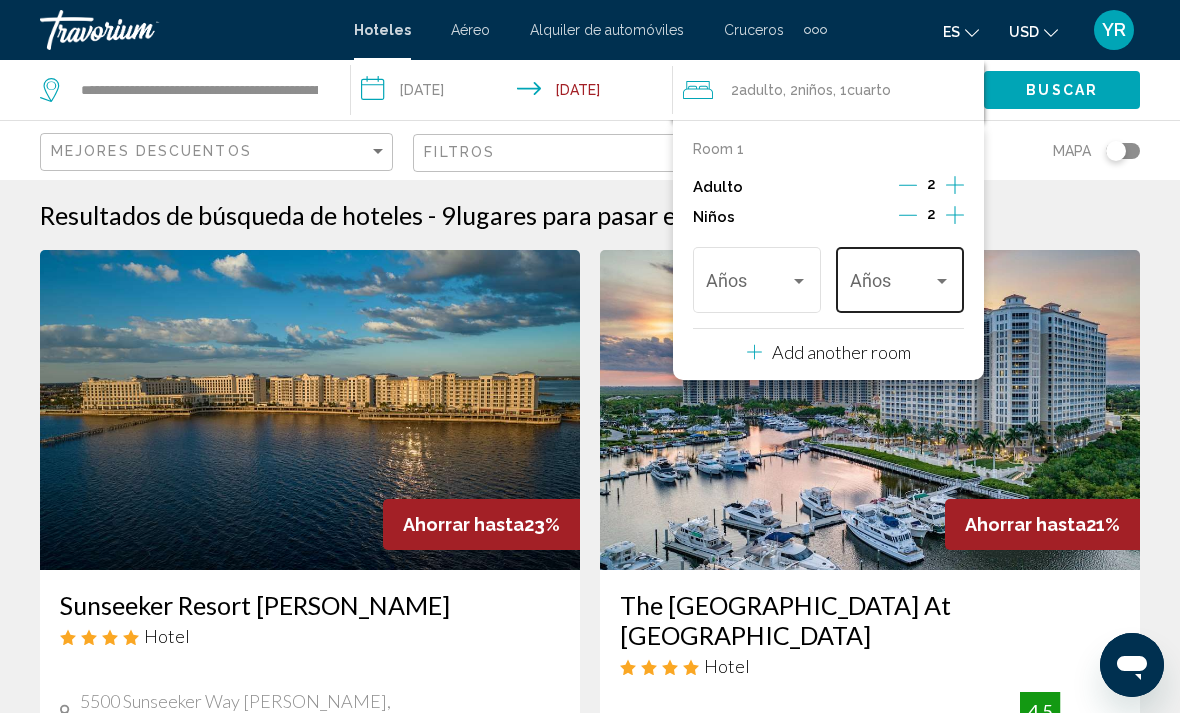 click on "Años" at bounding box center (900, 277) 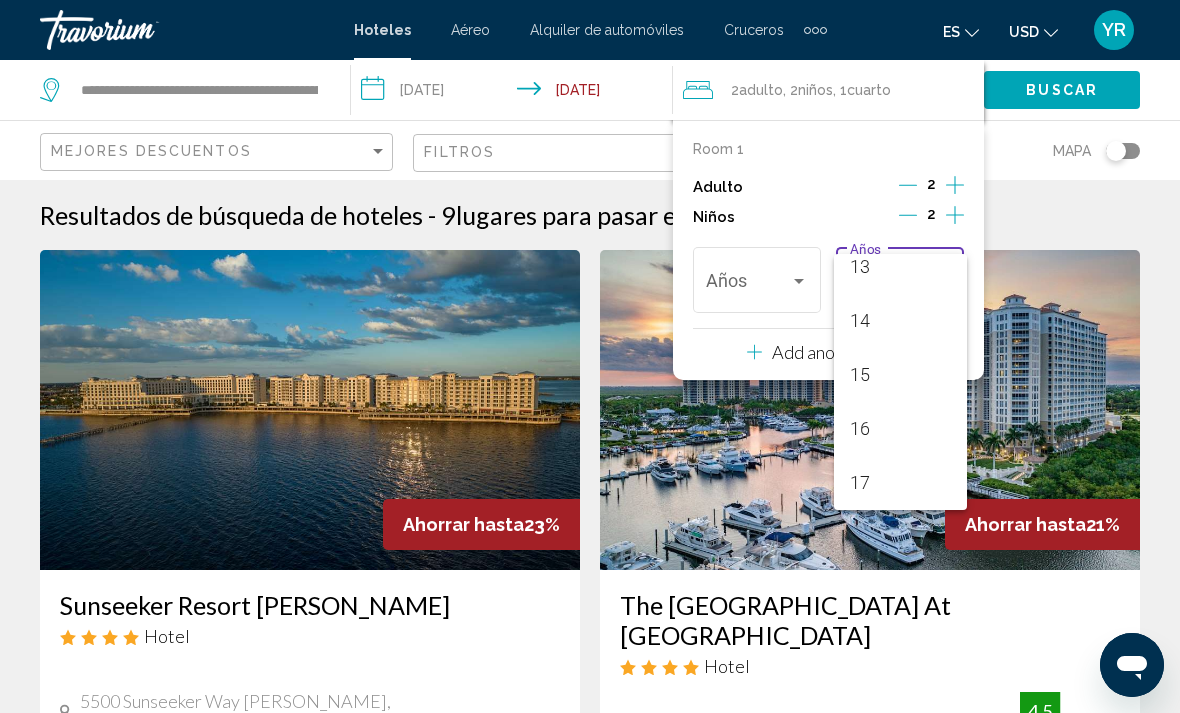 scroll, scrollTop: 716, scrollLeft: 0, axis: vertical 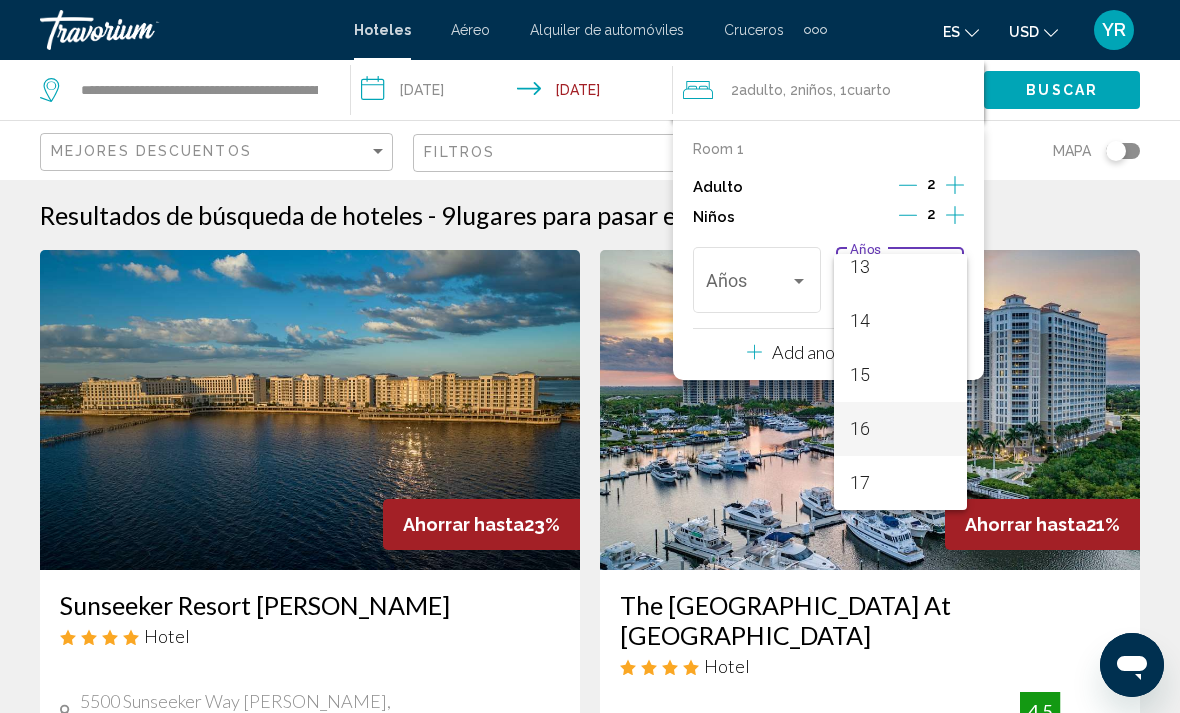 click on "16" at bounding box center [900, 429] 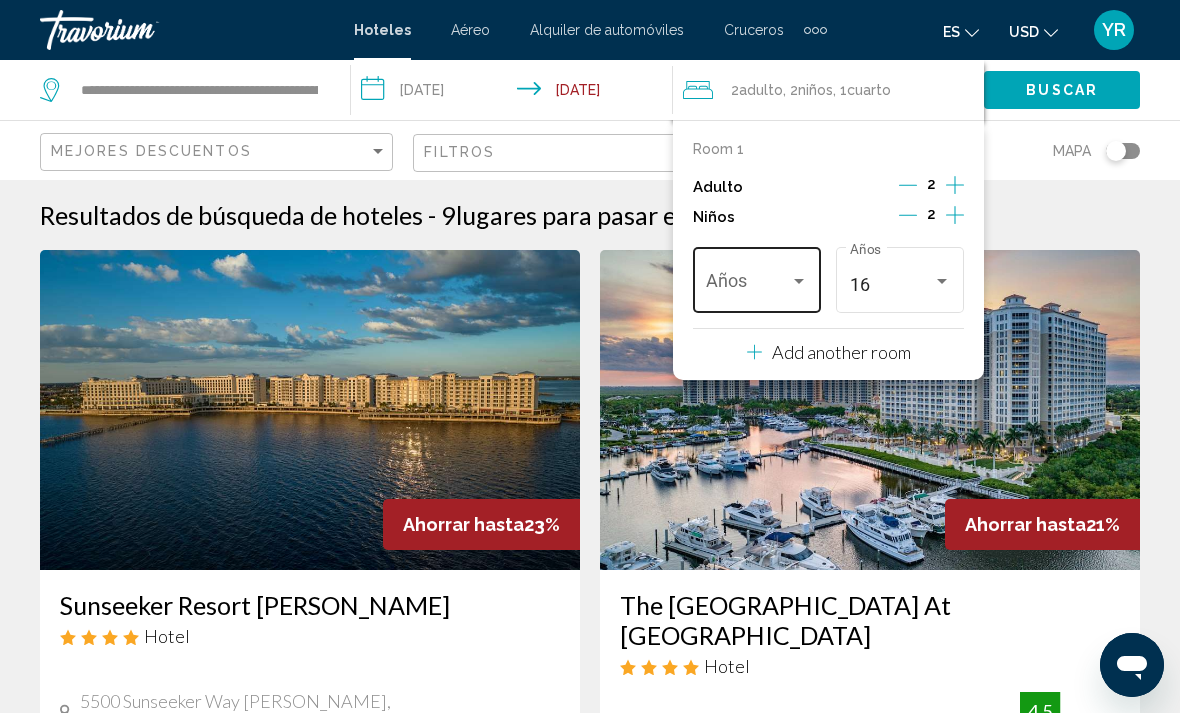 click at bounding box center (799, 281) 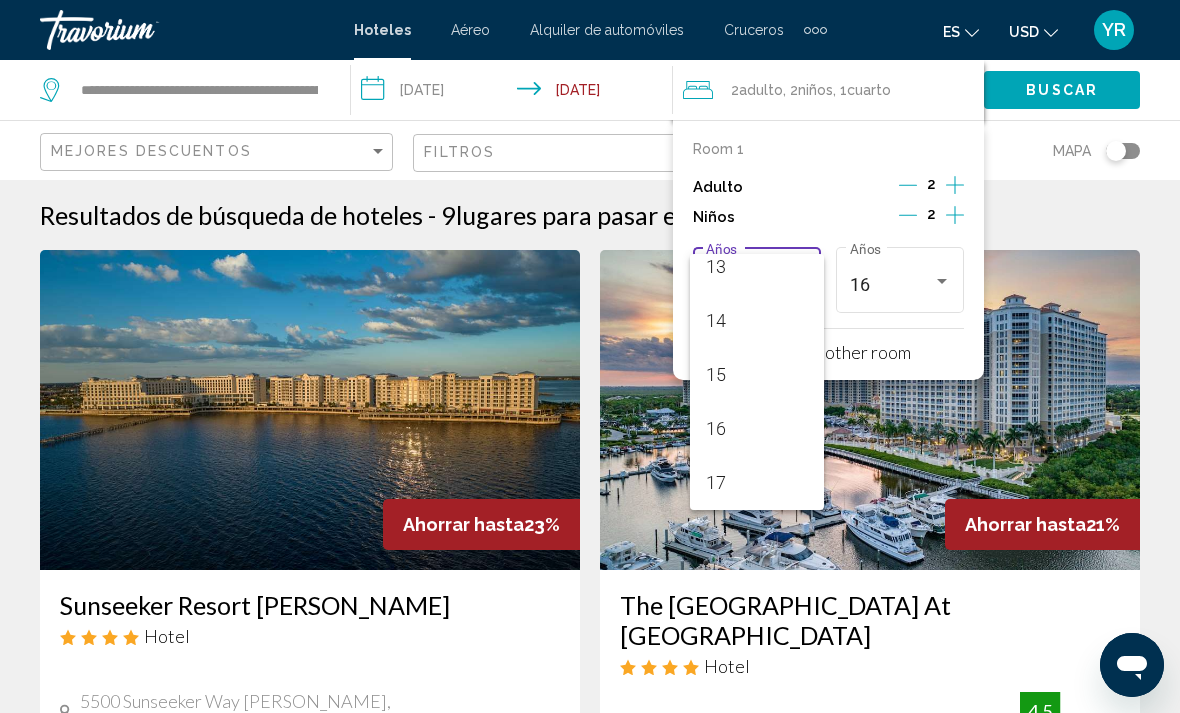 scroll, scrollTop: 716, scrollLeft: 0, axis: vertical 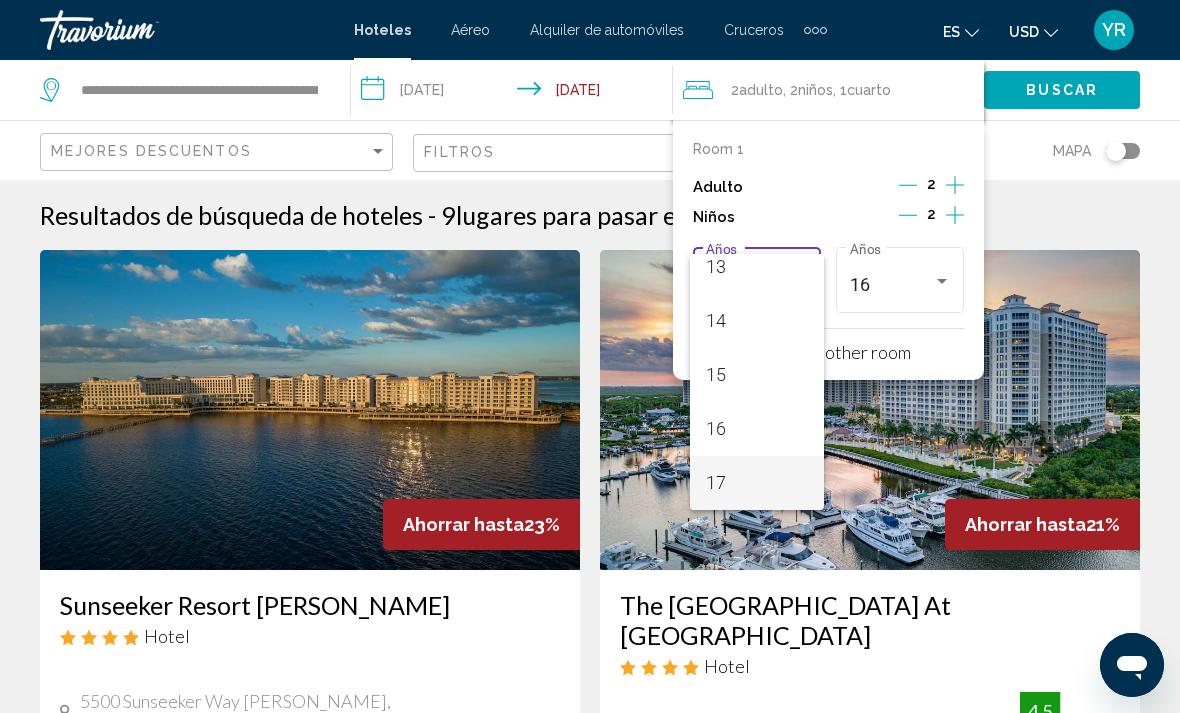 click on "17" at bounding box center [756, 483] 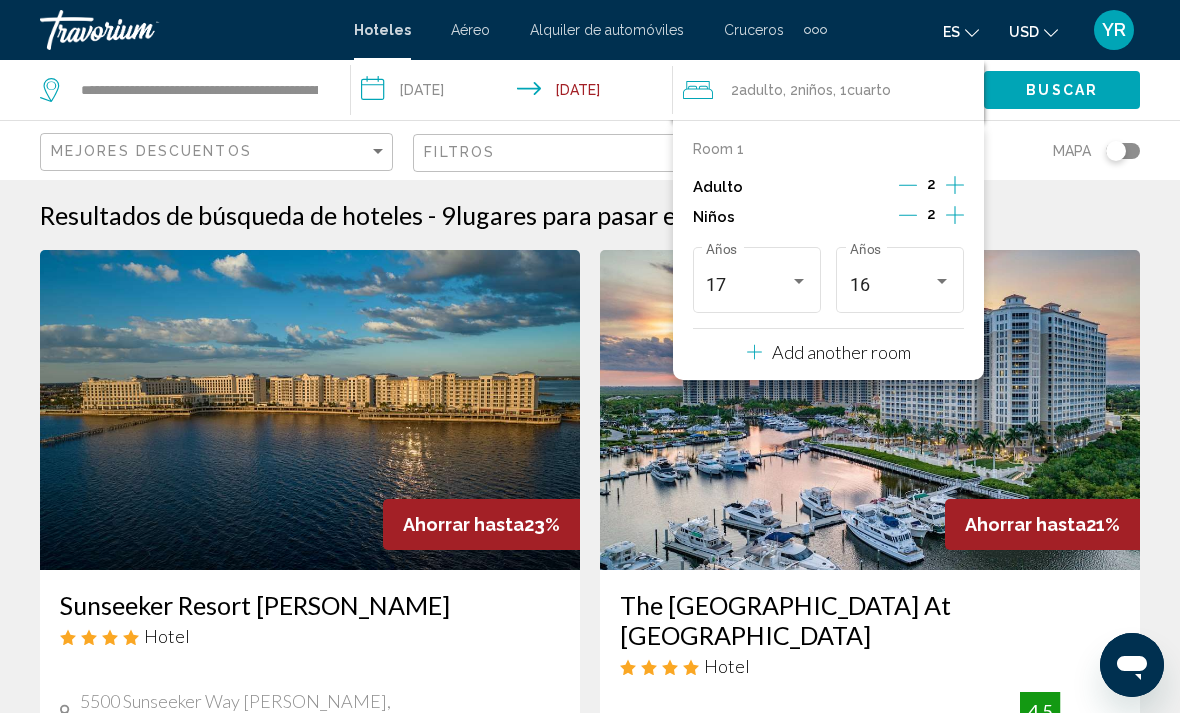 click on "Buscar" 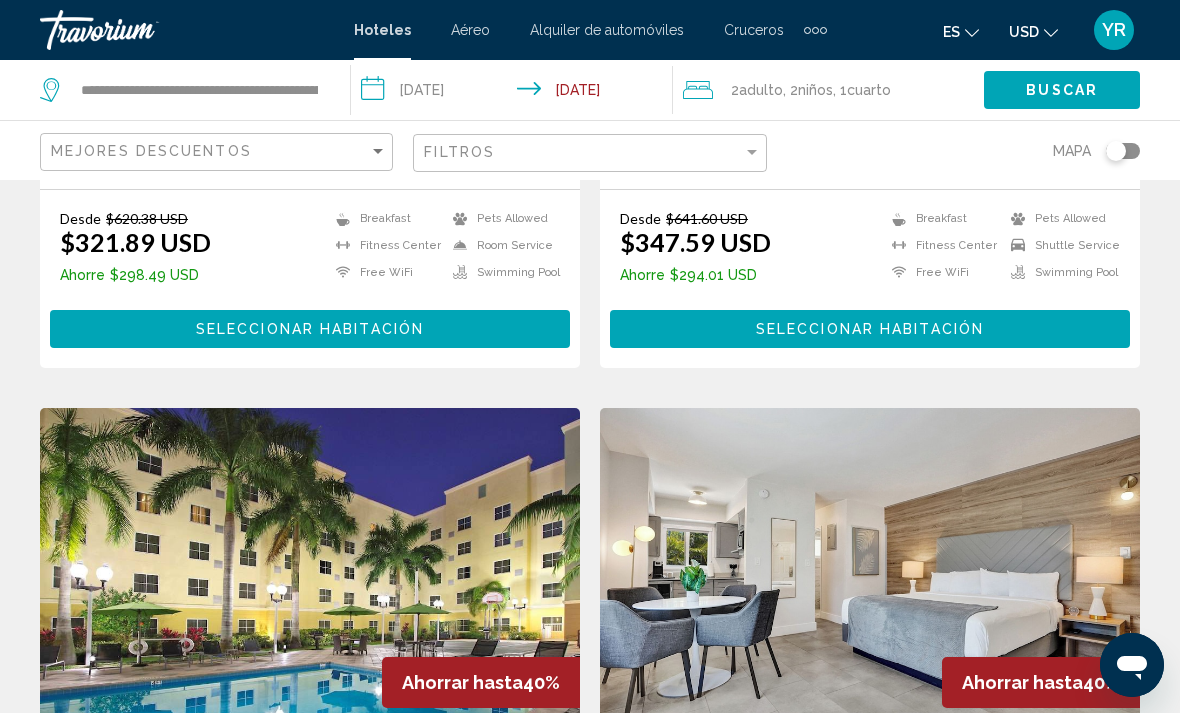 scroll, scrollTop: 572, scrollLeft: 0, axis: vertical 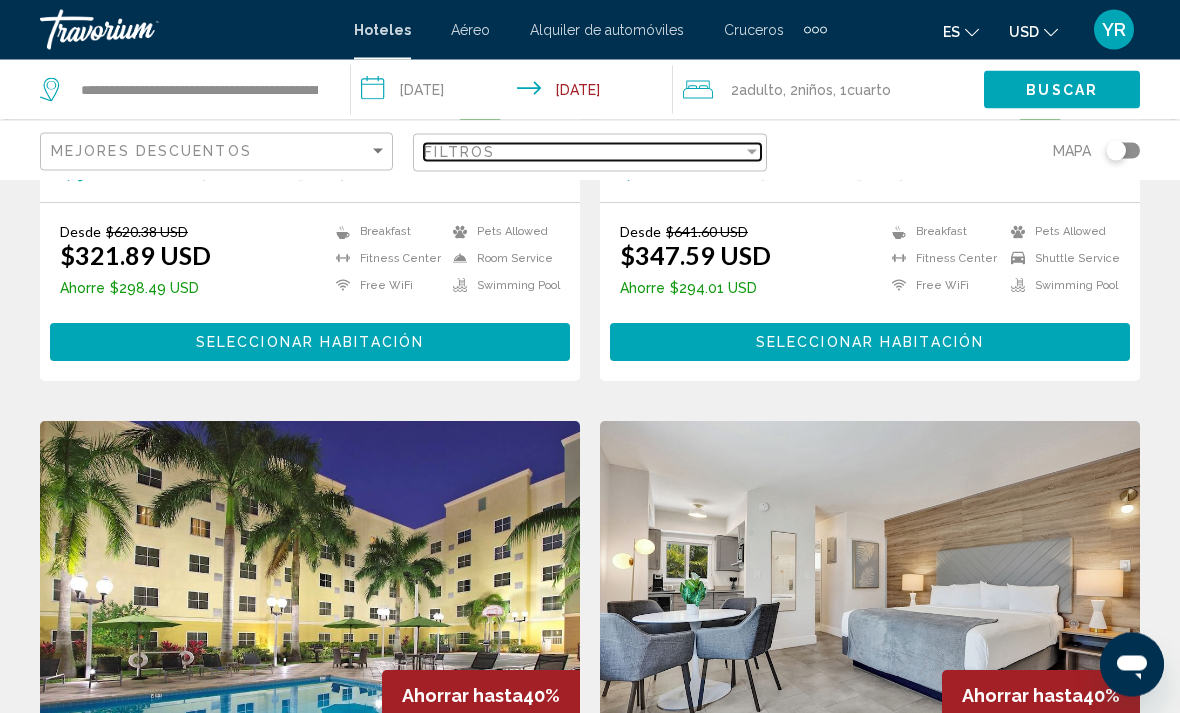 click at bounding box center (752, 152) 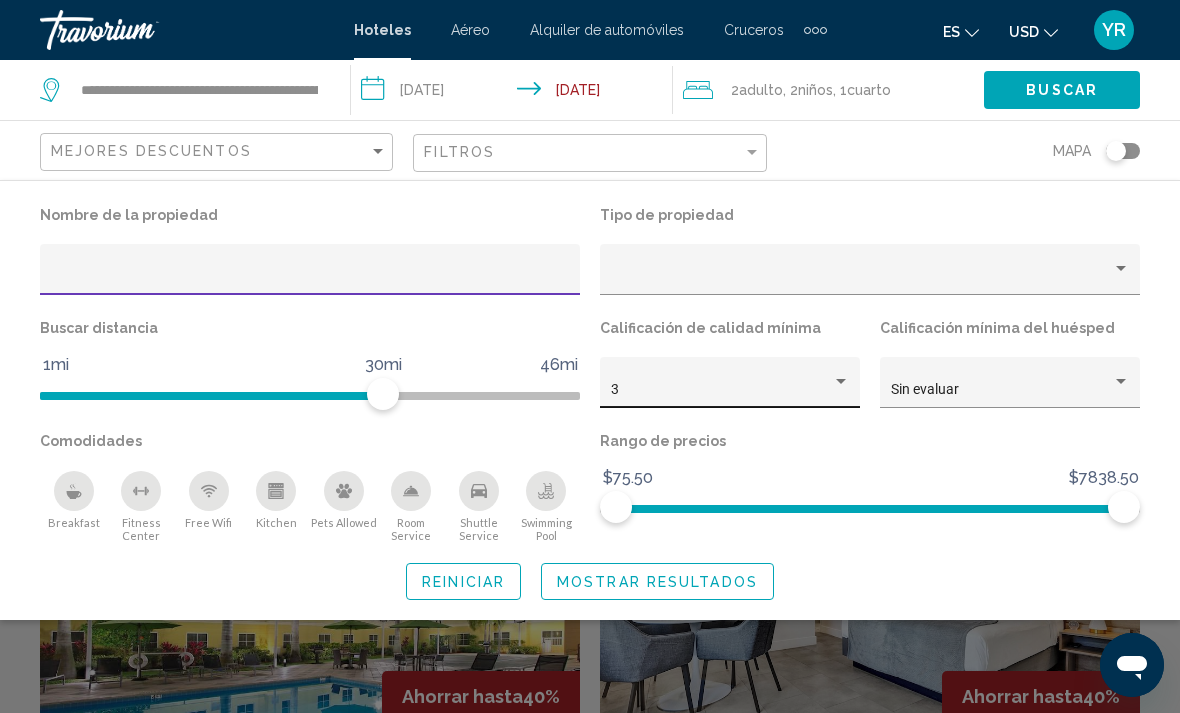 click on "3" 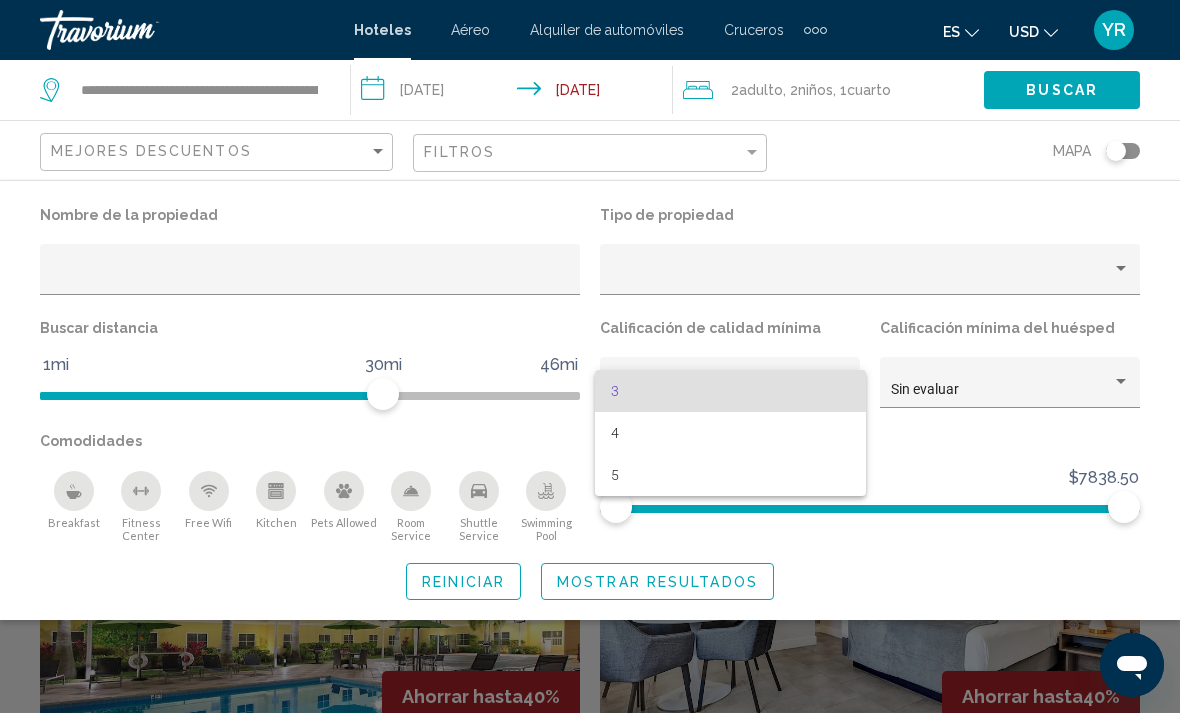 scroll, scrollTop: 573, scrollLeft: 0, axis: vertical 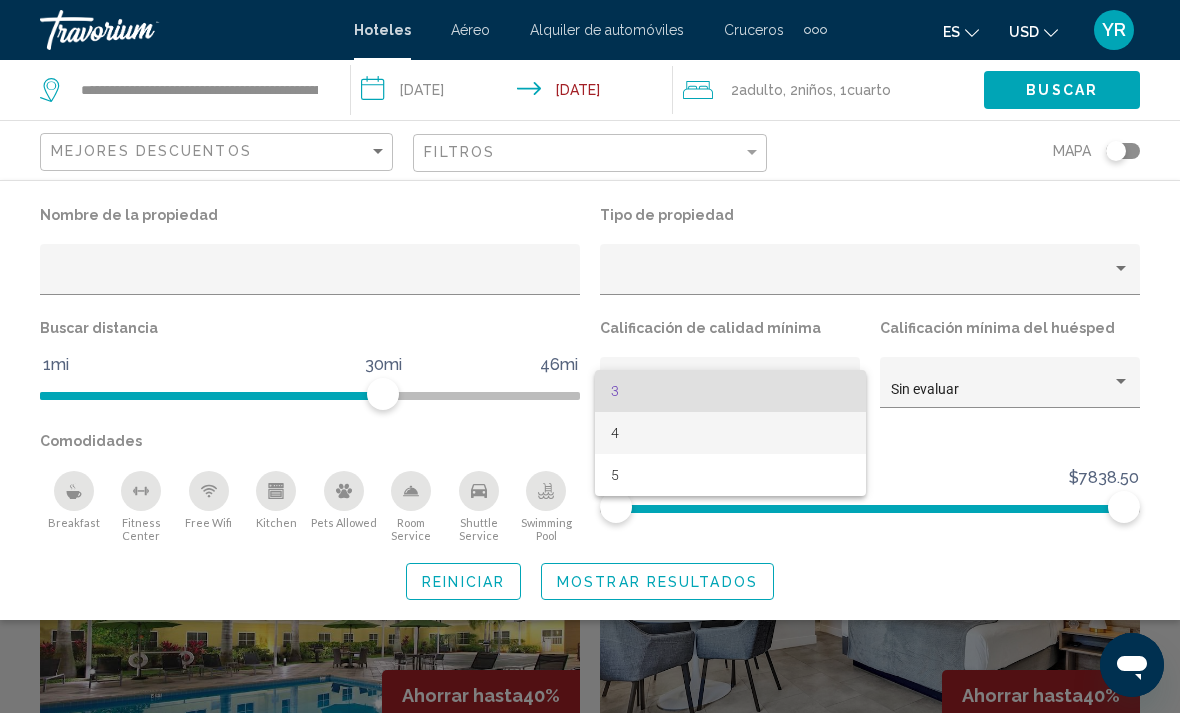 click on "4" at bounding box center (730, 433) 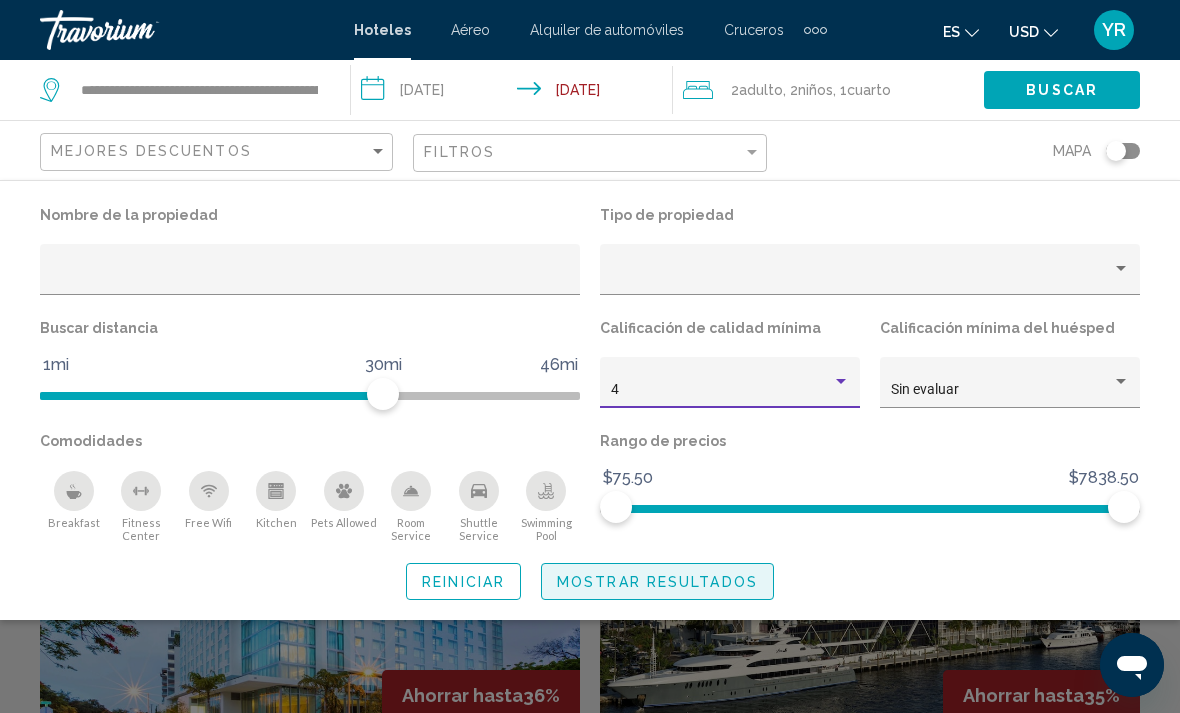 click on "Mostrar resultados" 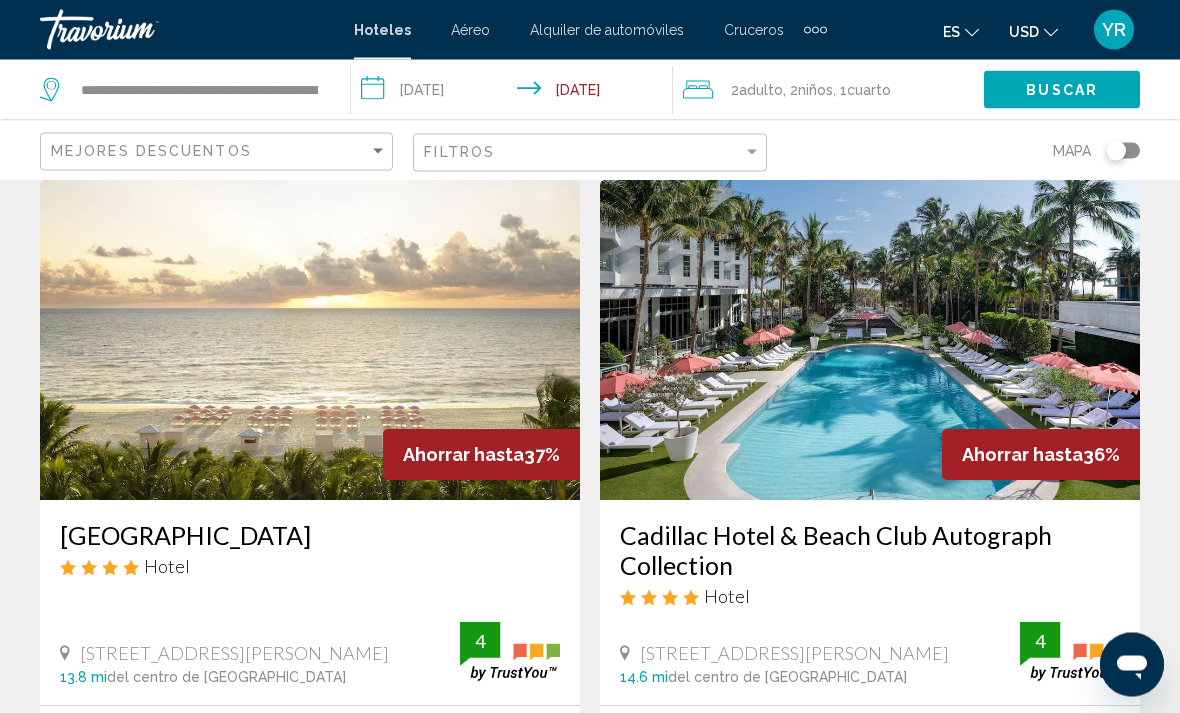 scroll, scrollTop: 66, scrollLeft: 0, axis: vertical 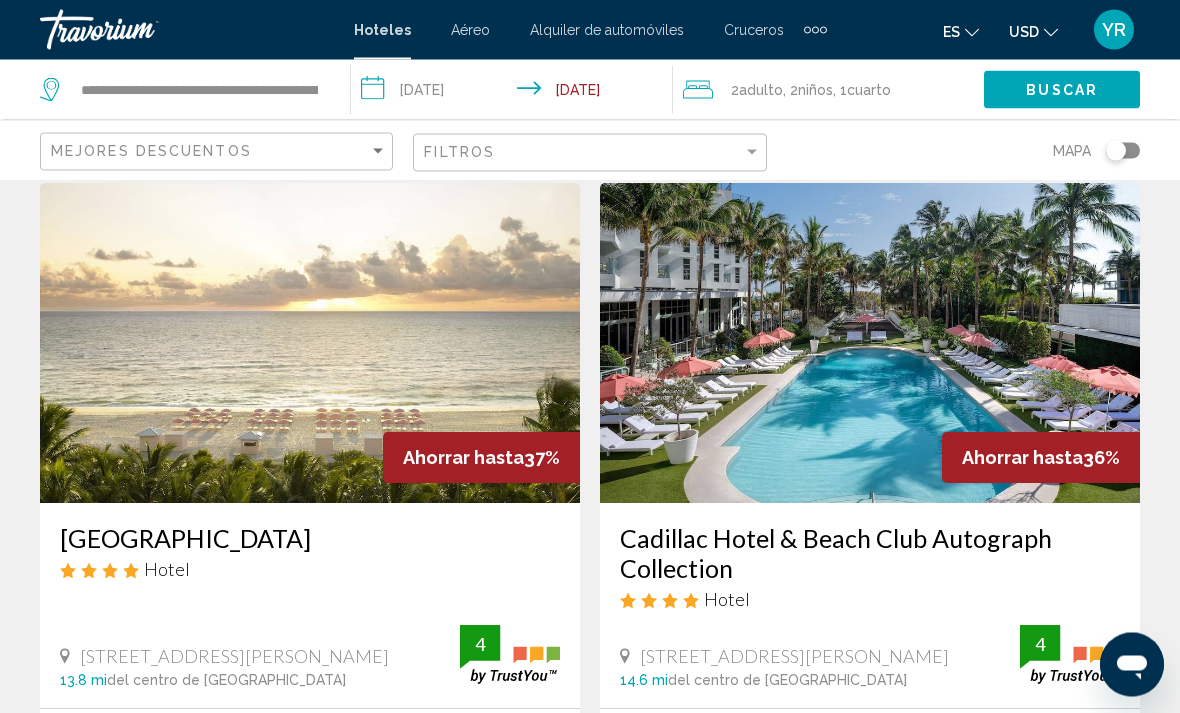 click at bounding box center (870, 344) 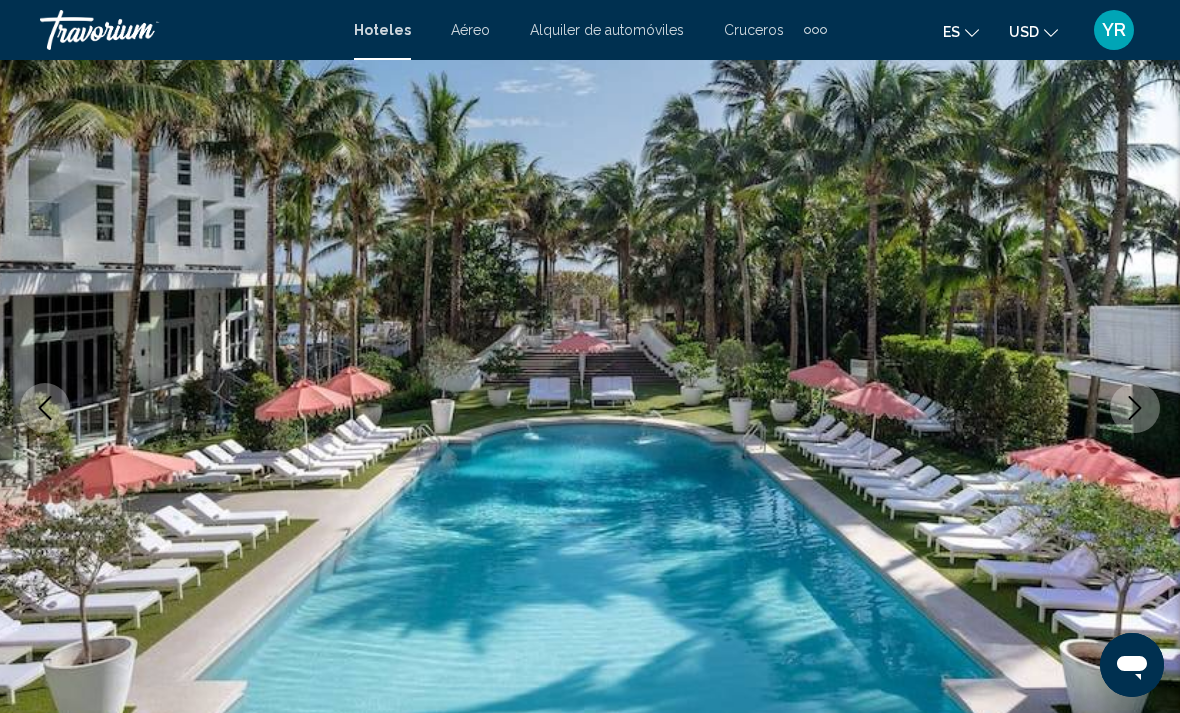 scroll, scrollTop: 137, scrollLeft: 0, axis: vertical 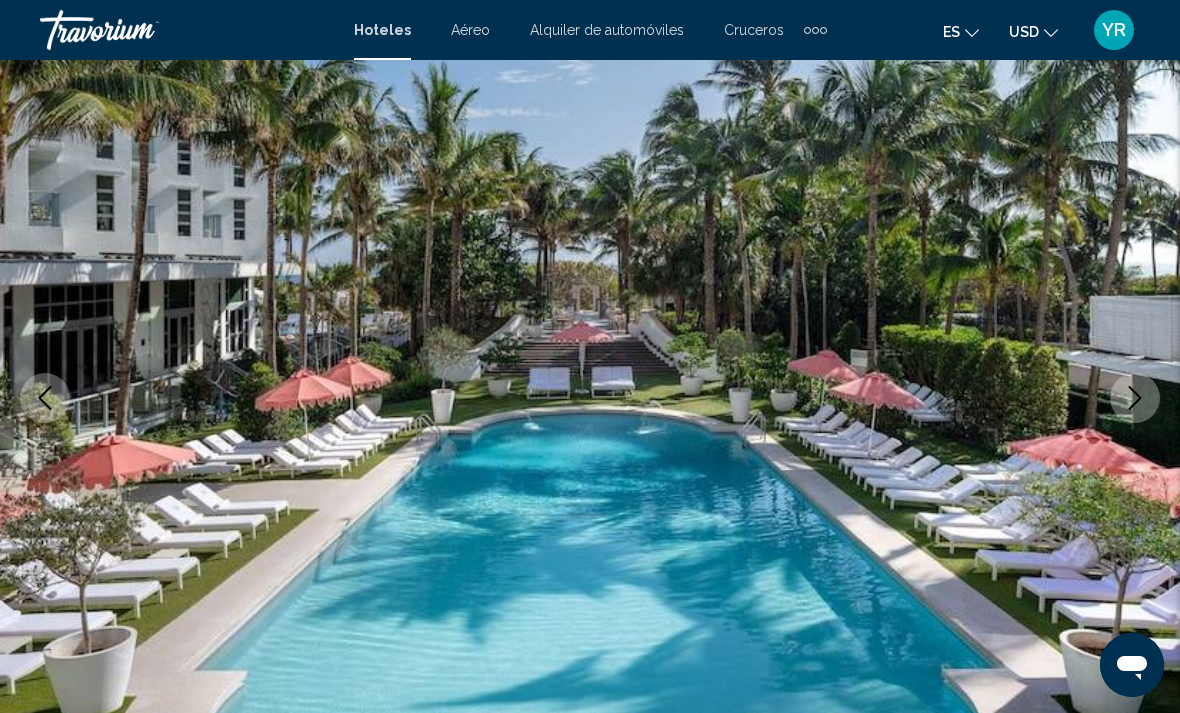click 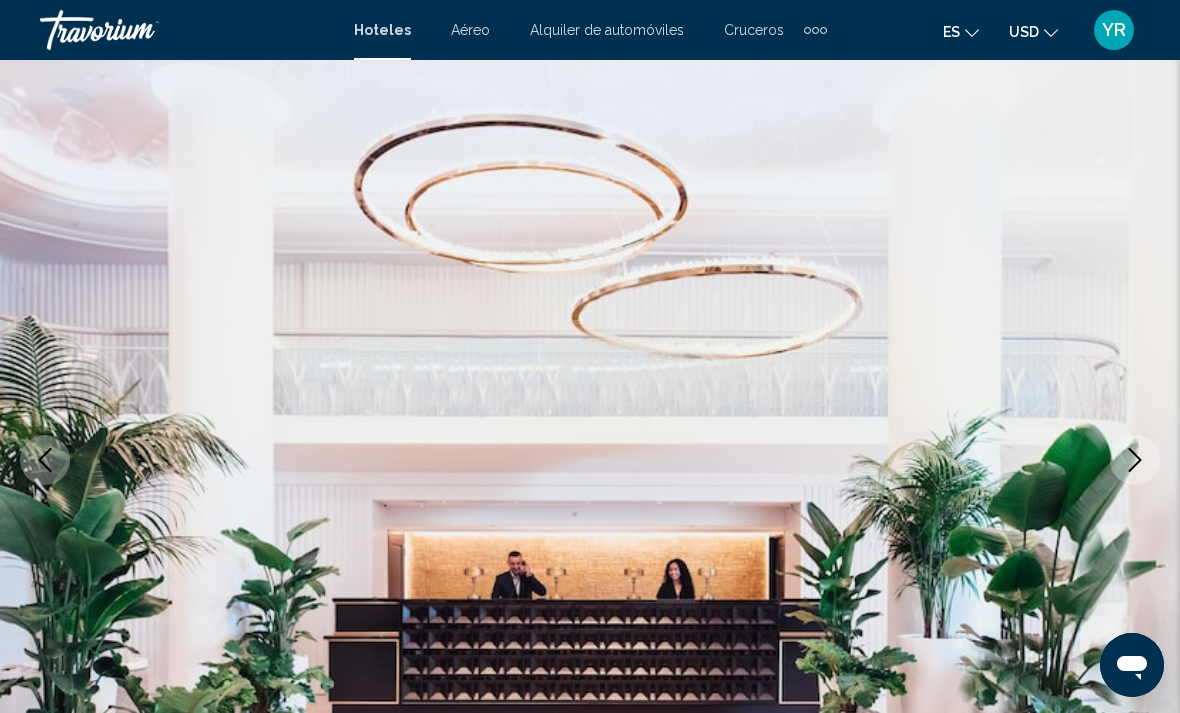 scroll, scrollTop: 77, scrollLeft: 0, axis: vertical 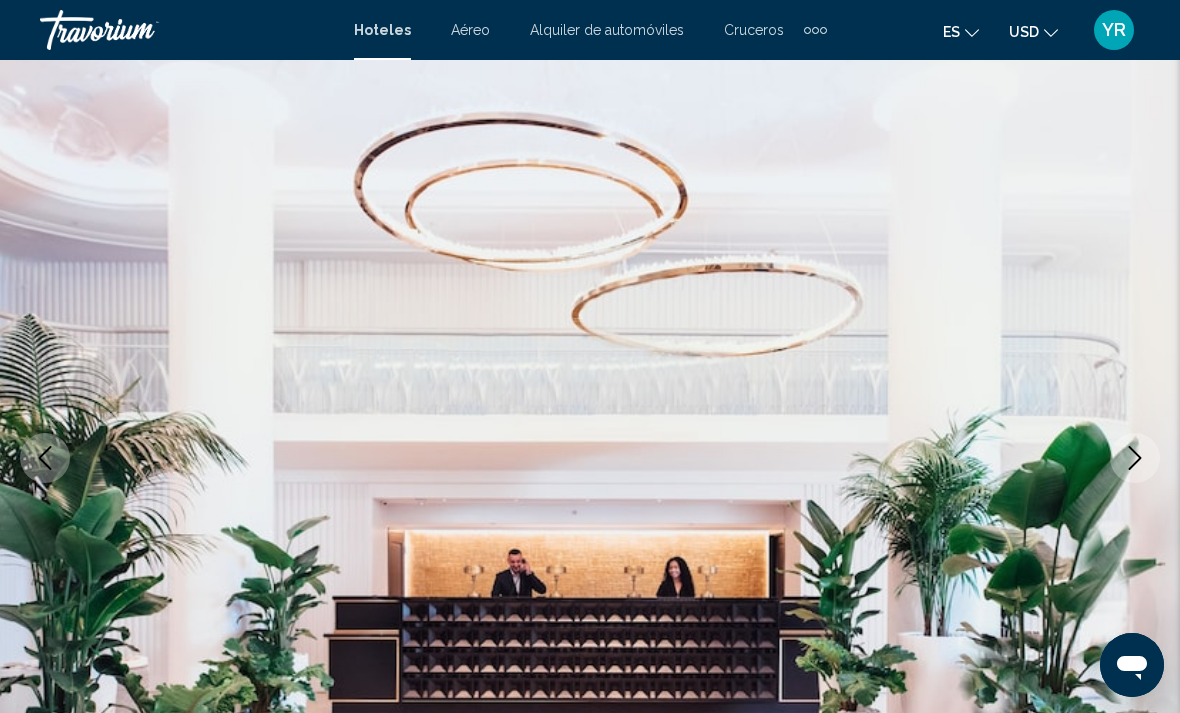 click at bounding box center (1135, 458) 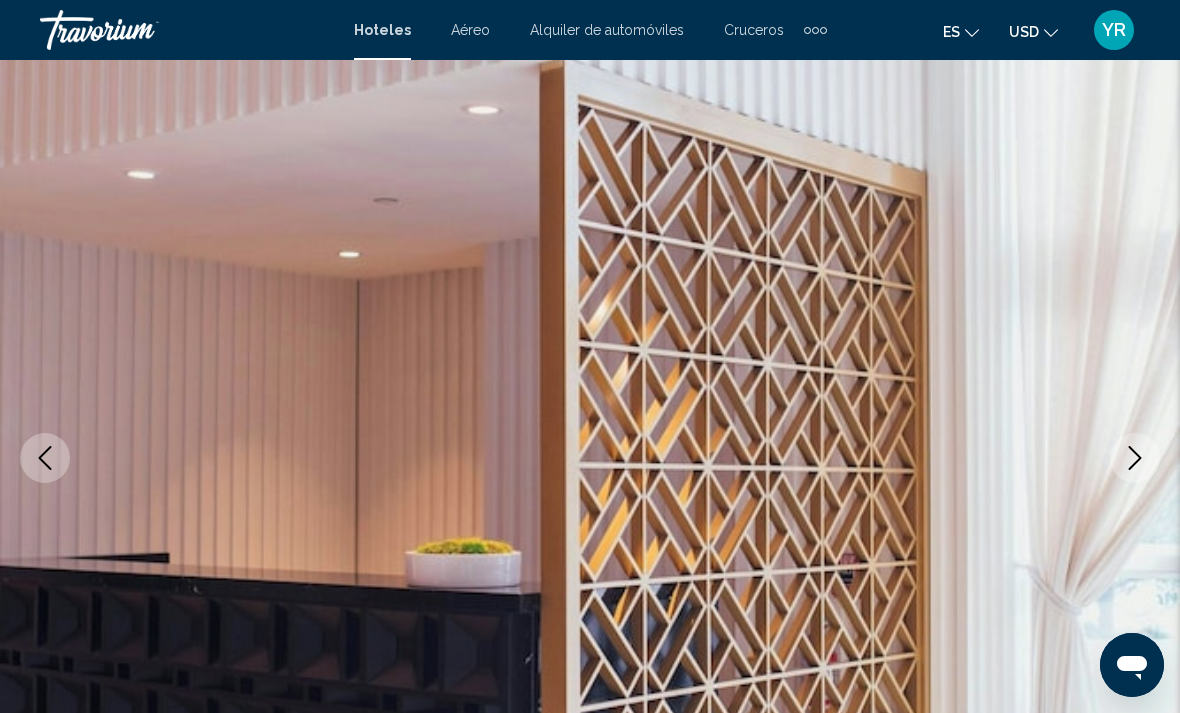 click at bounding box center [1135, 458] 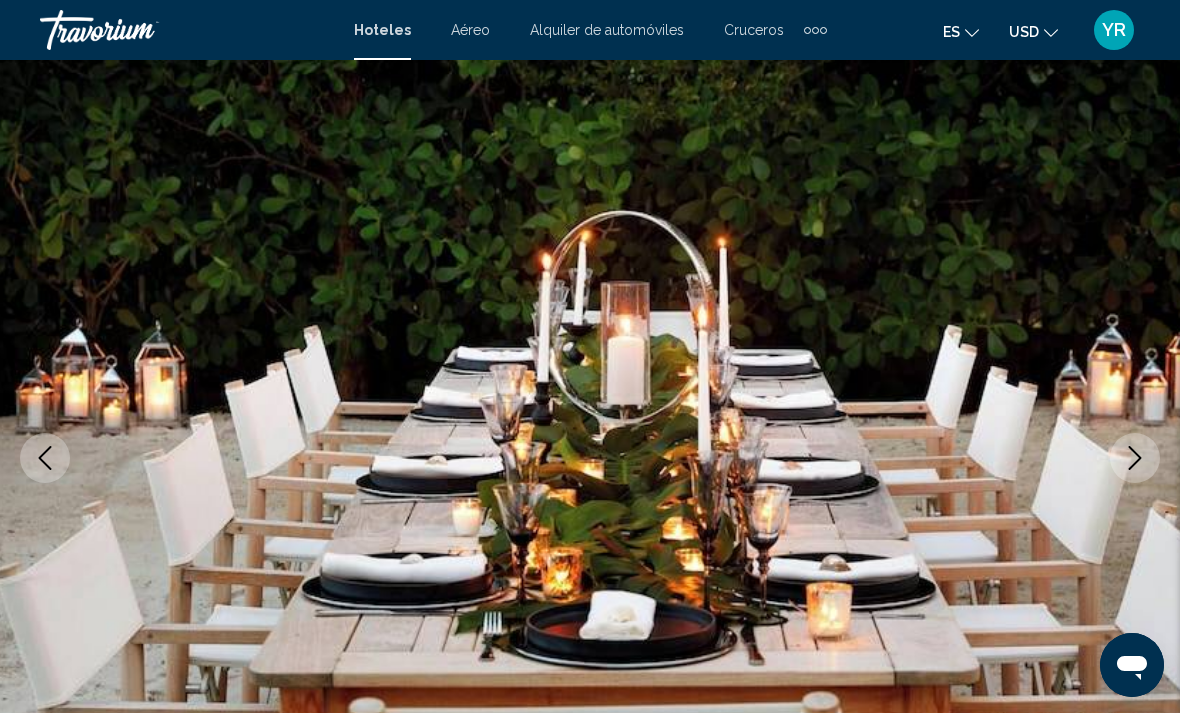 click 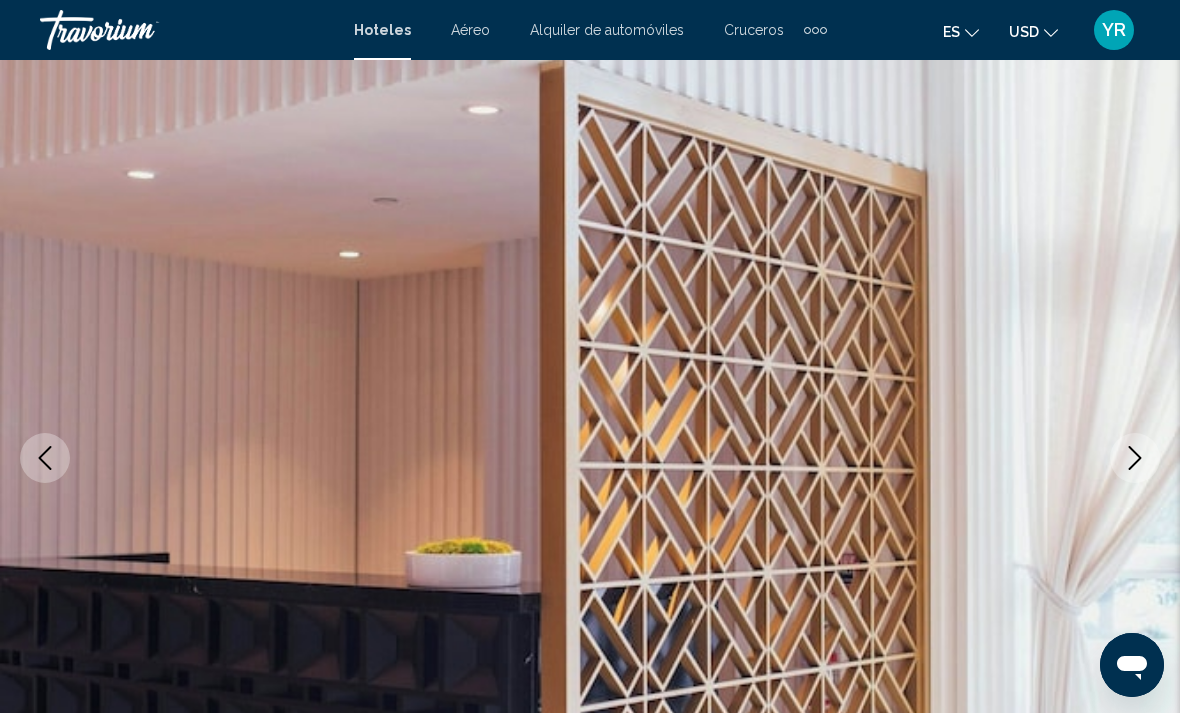 click 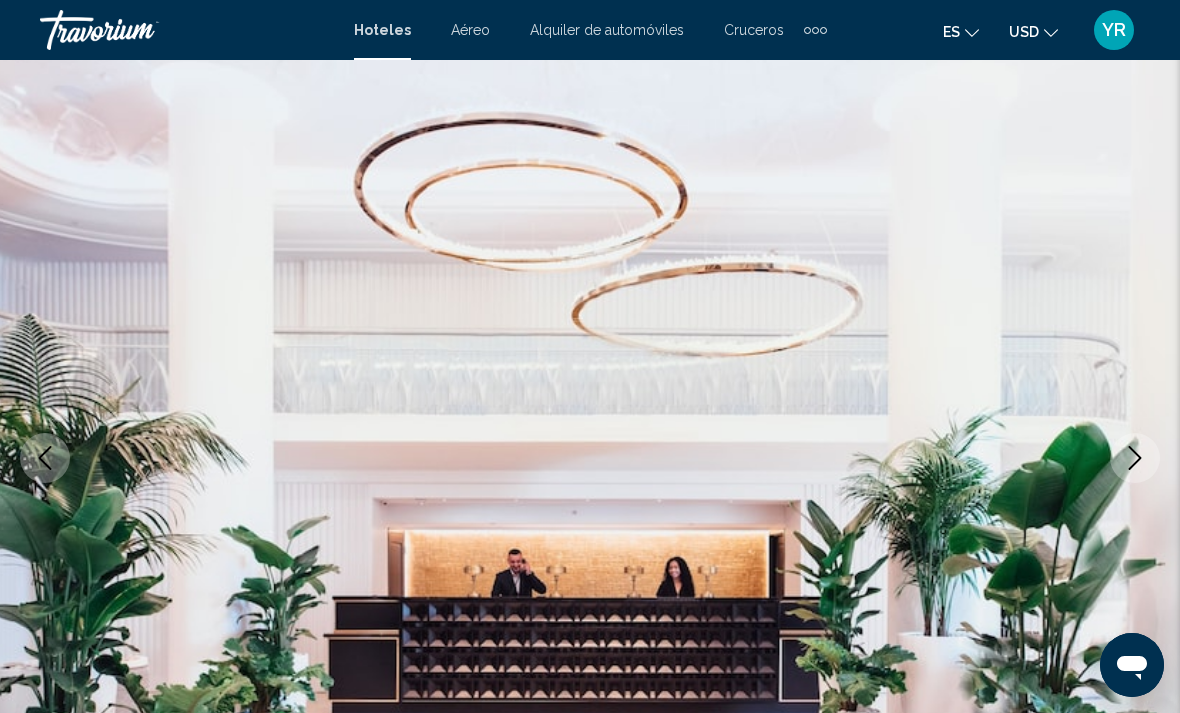 click 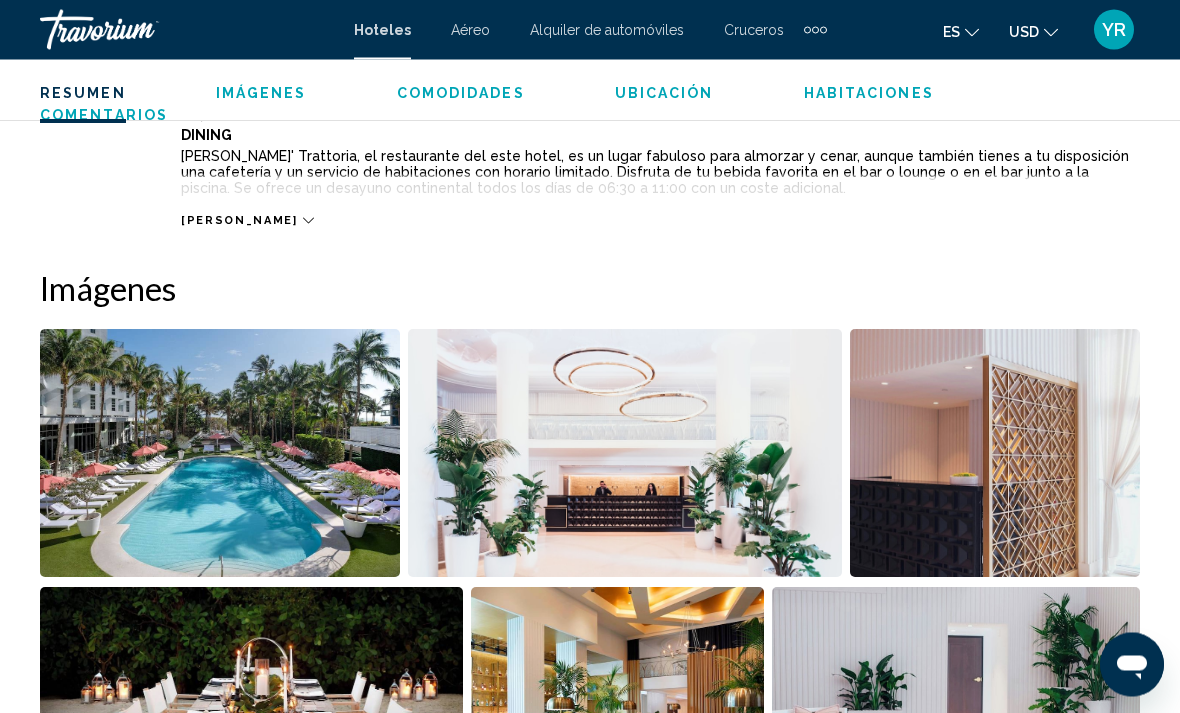 scroll, scrollTop: 1224, scrollLeft: 0, axis: vertical 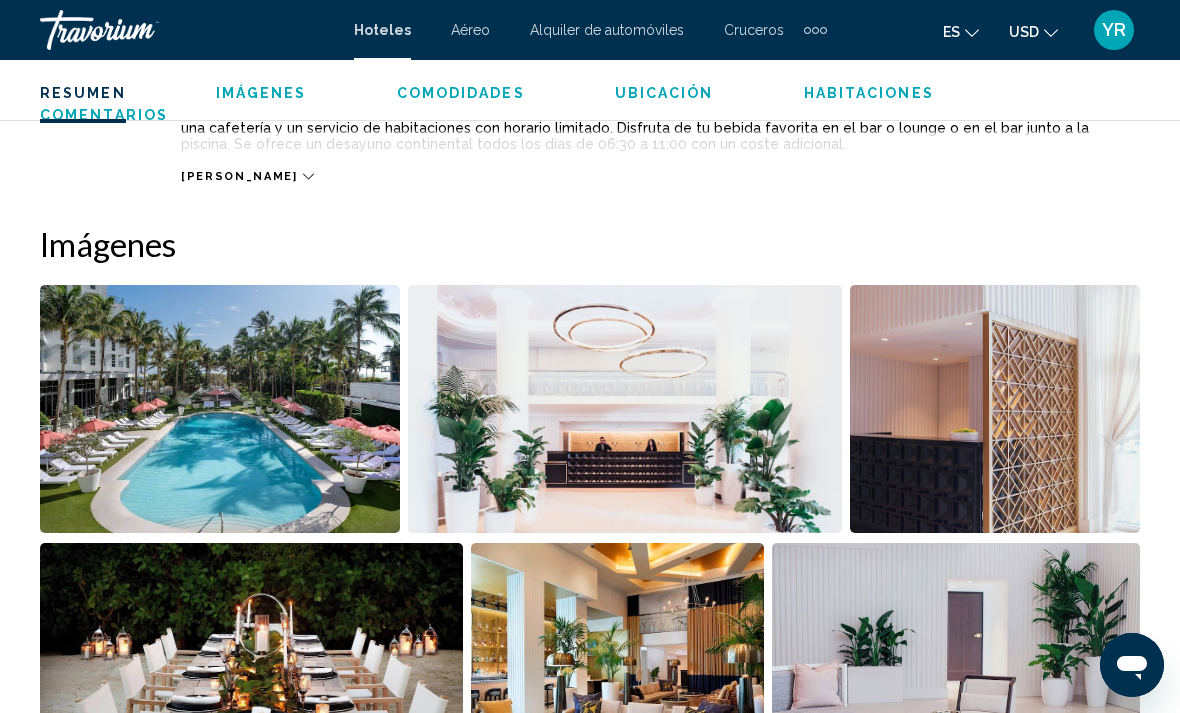 click at bounding box center [220, 409] 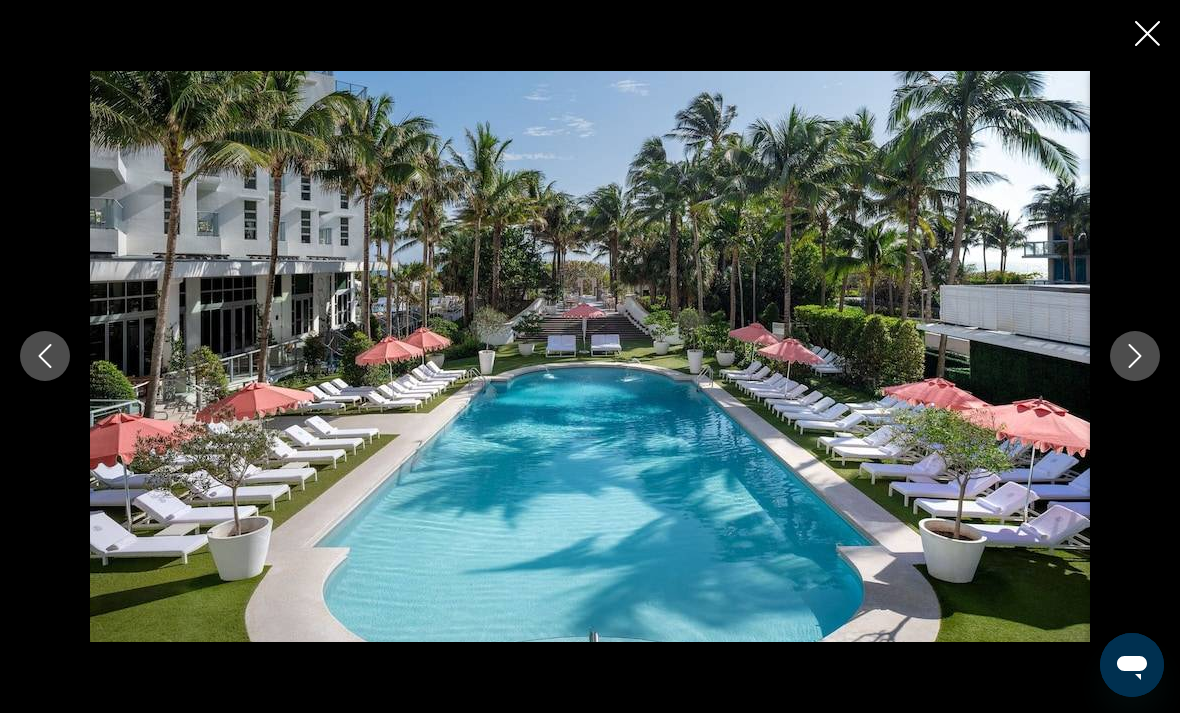 click 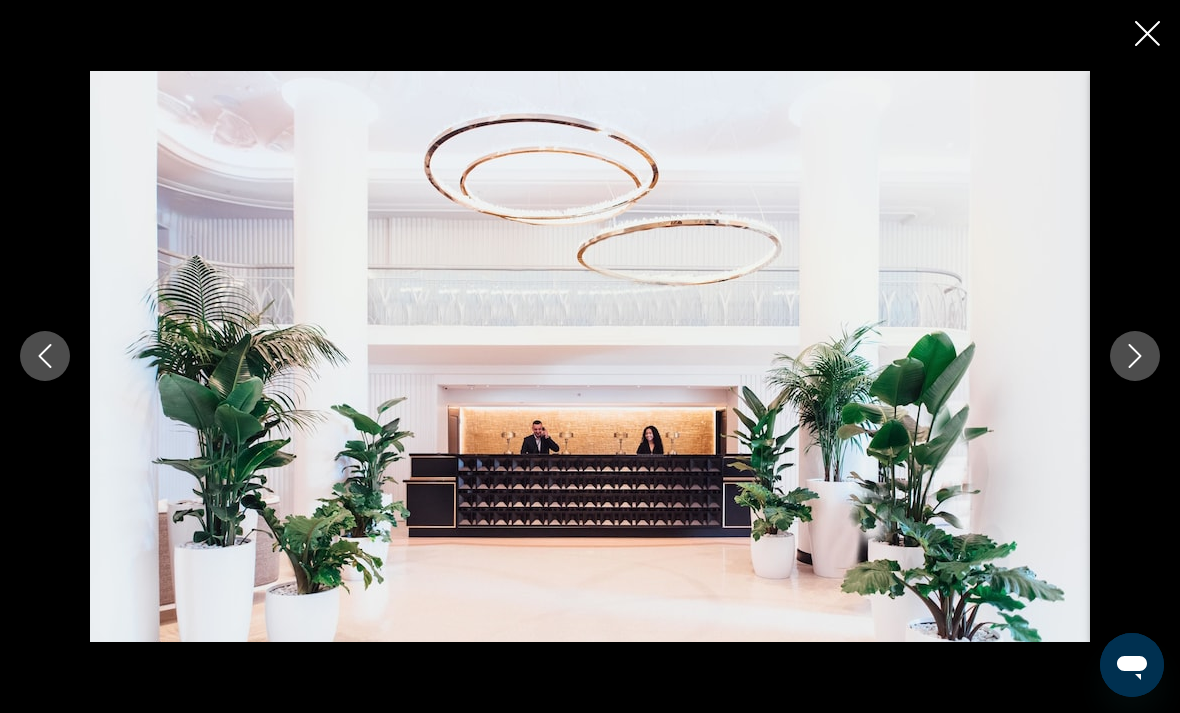 click 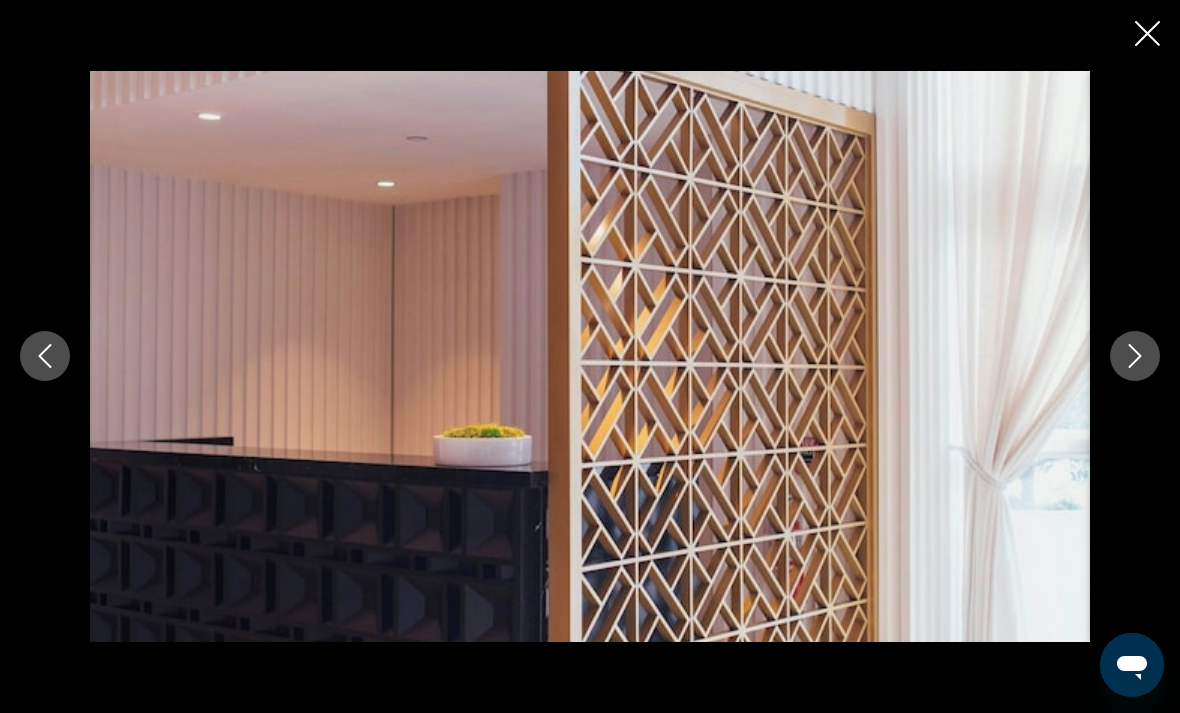 click 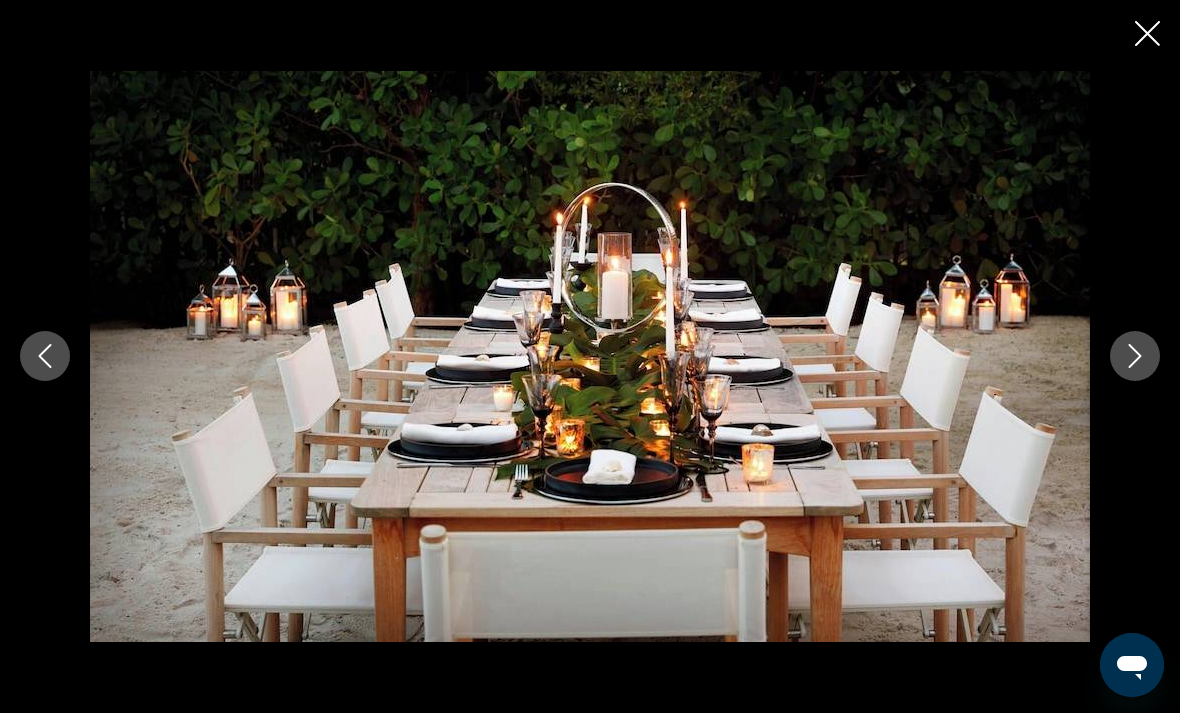 click 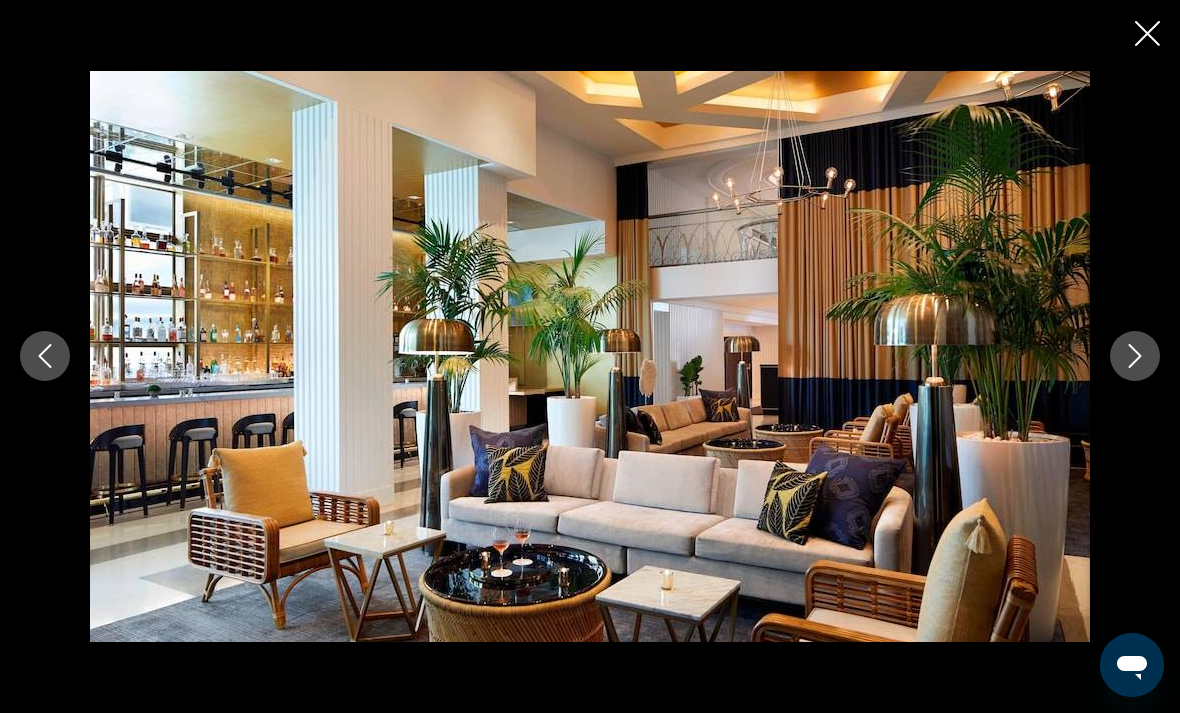 click 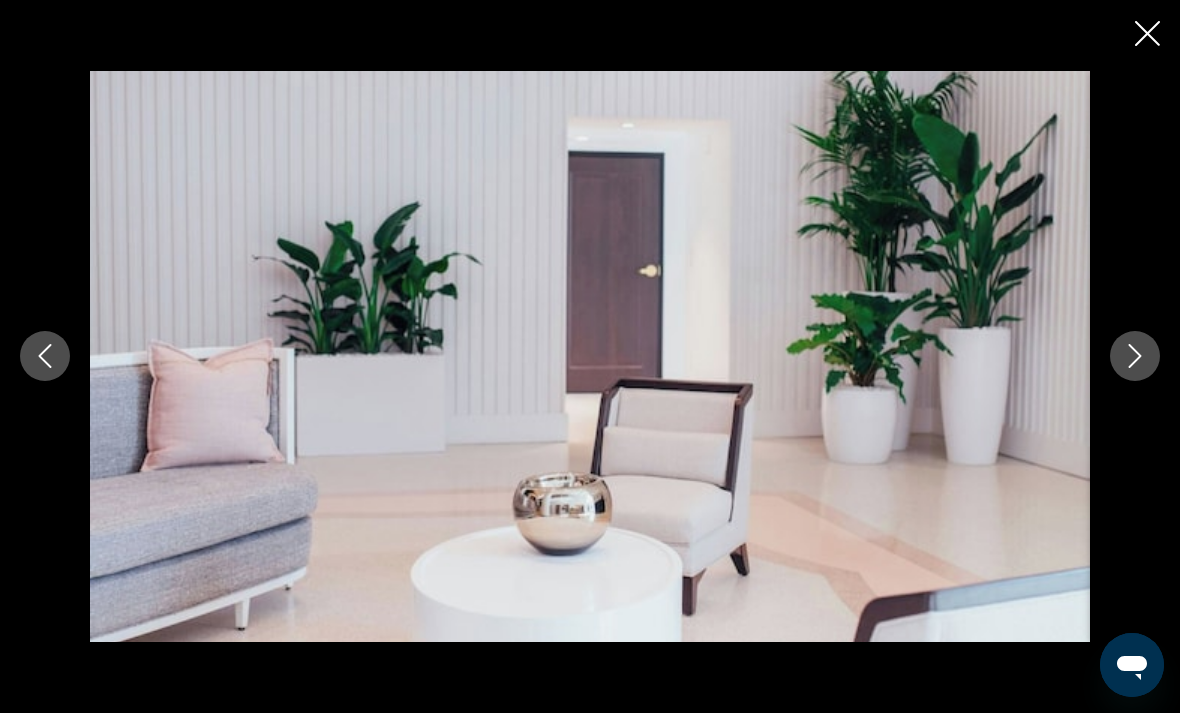 click 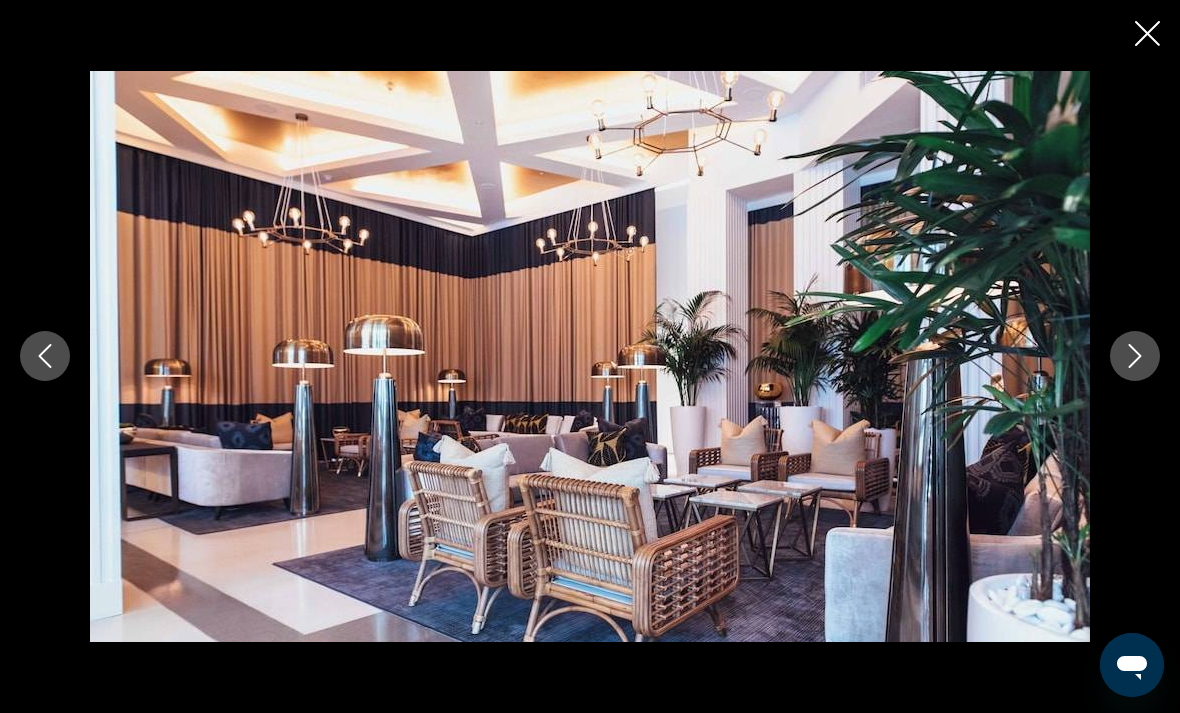 click 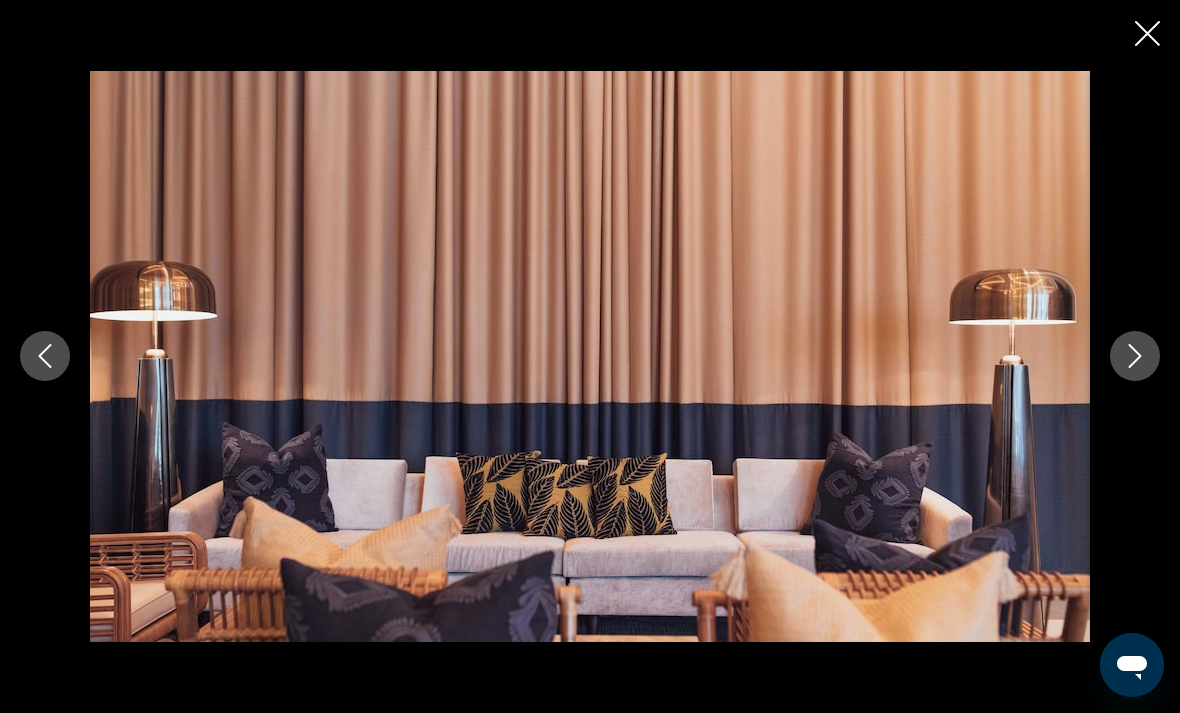 click 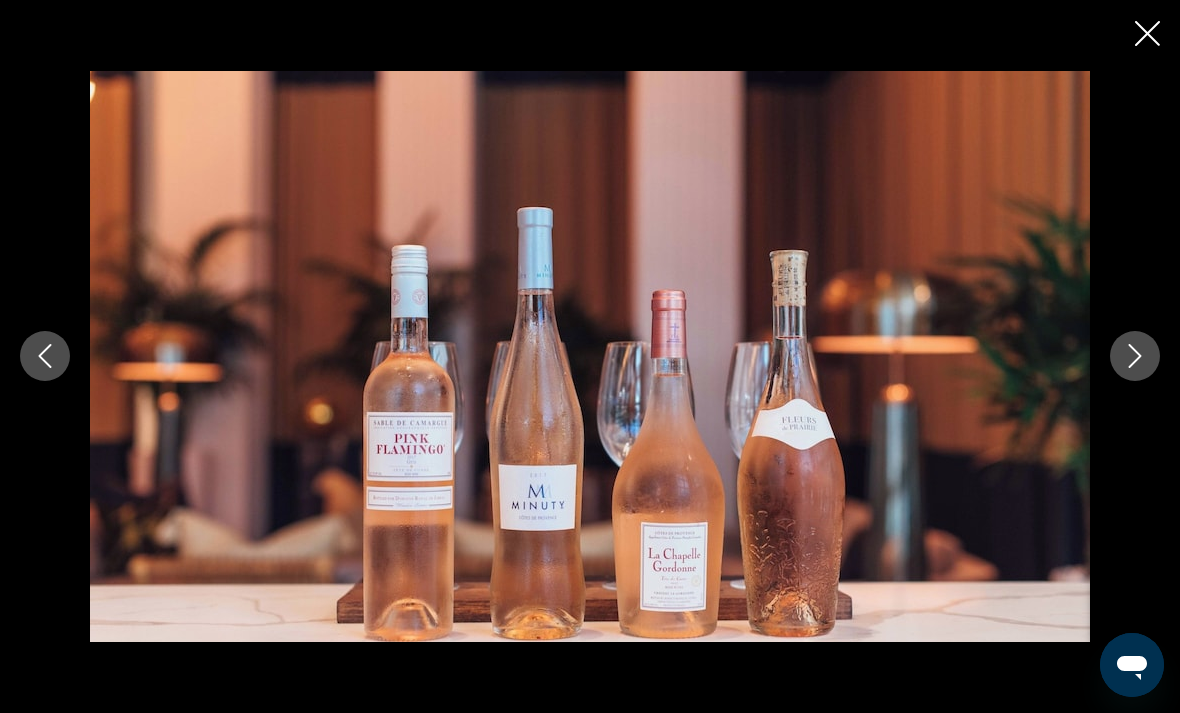 click 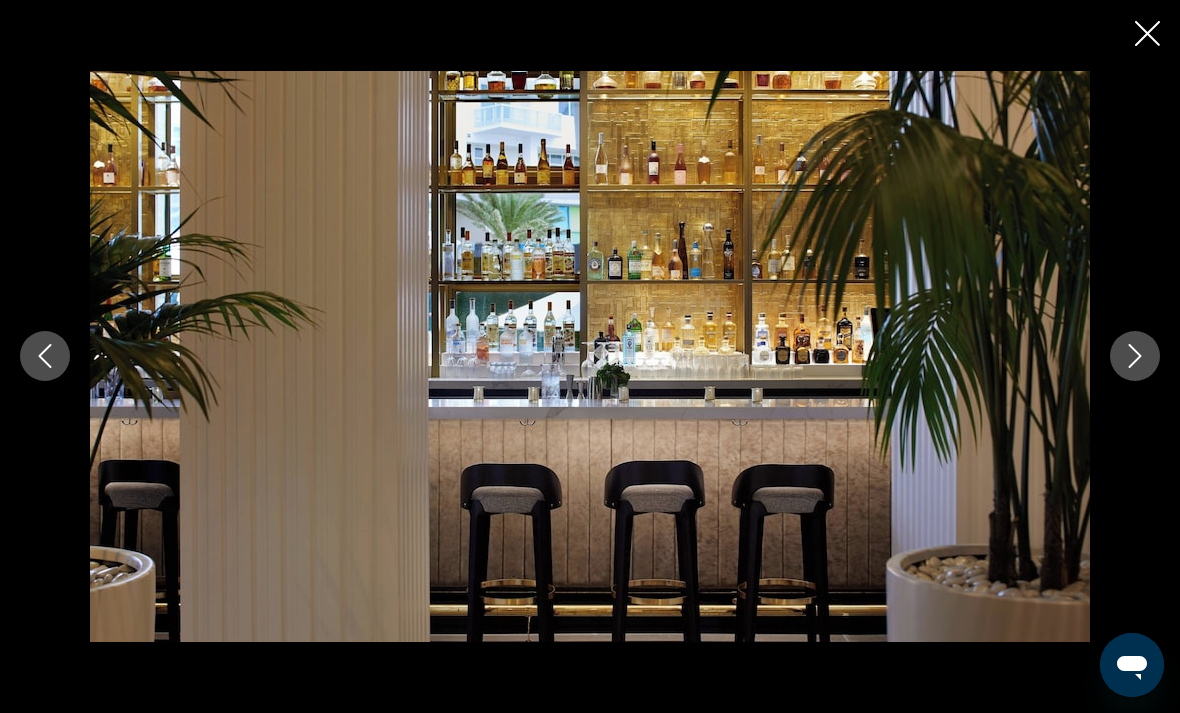 click 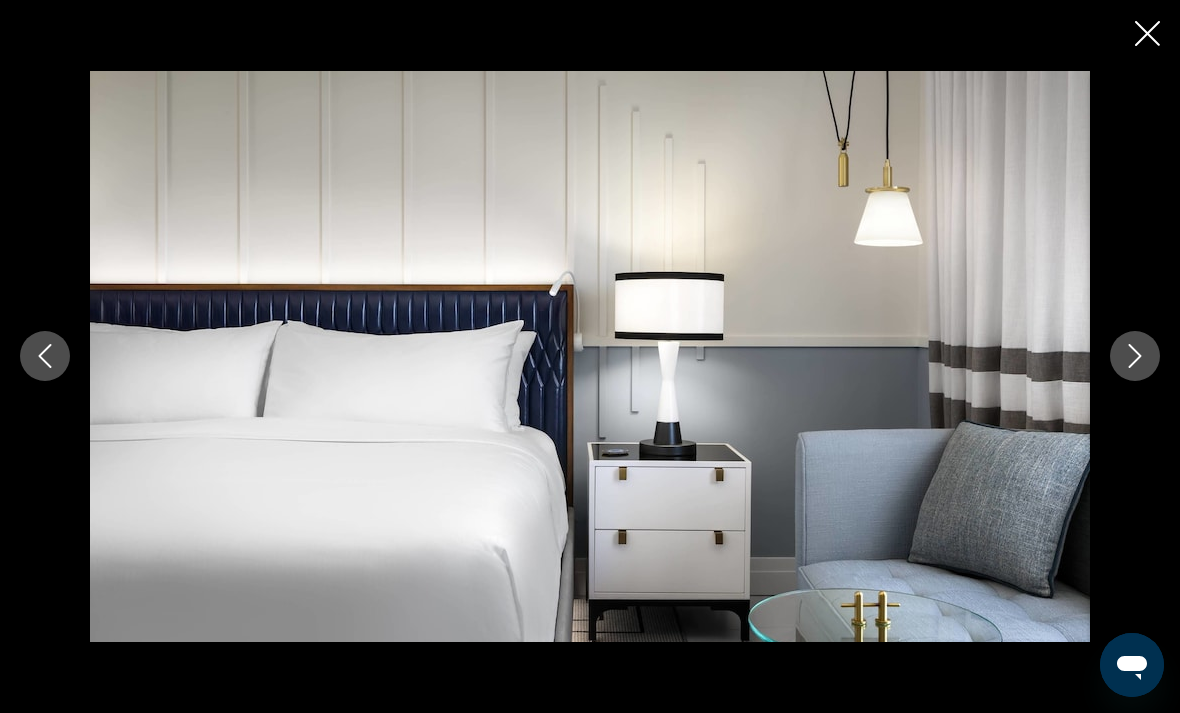 click 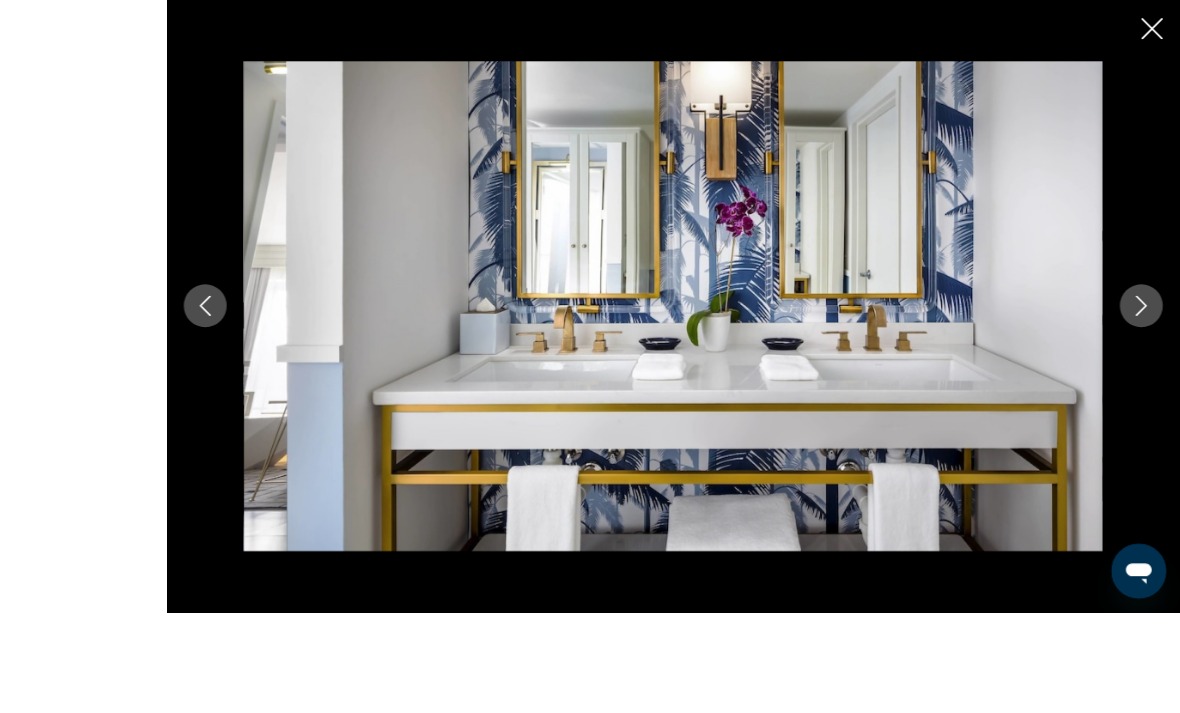 scroll, scrollTop: 1191, scrollLeft: 0, axis: vertical 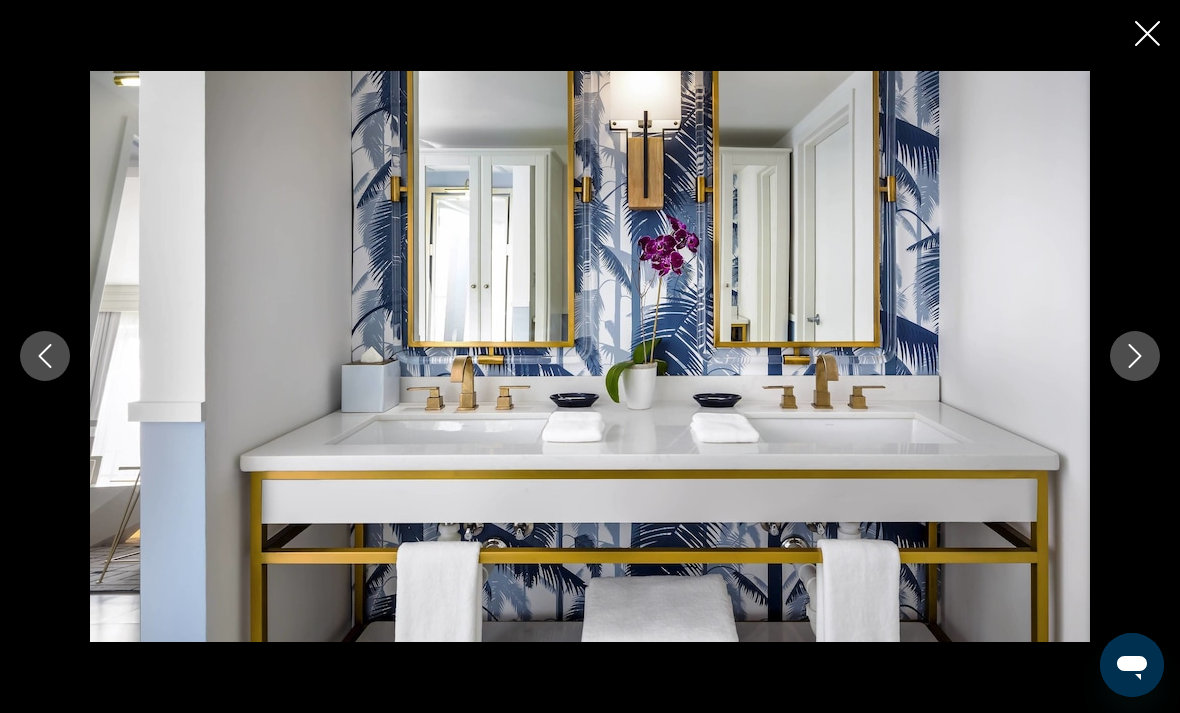 click 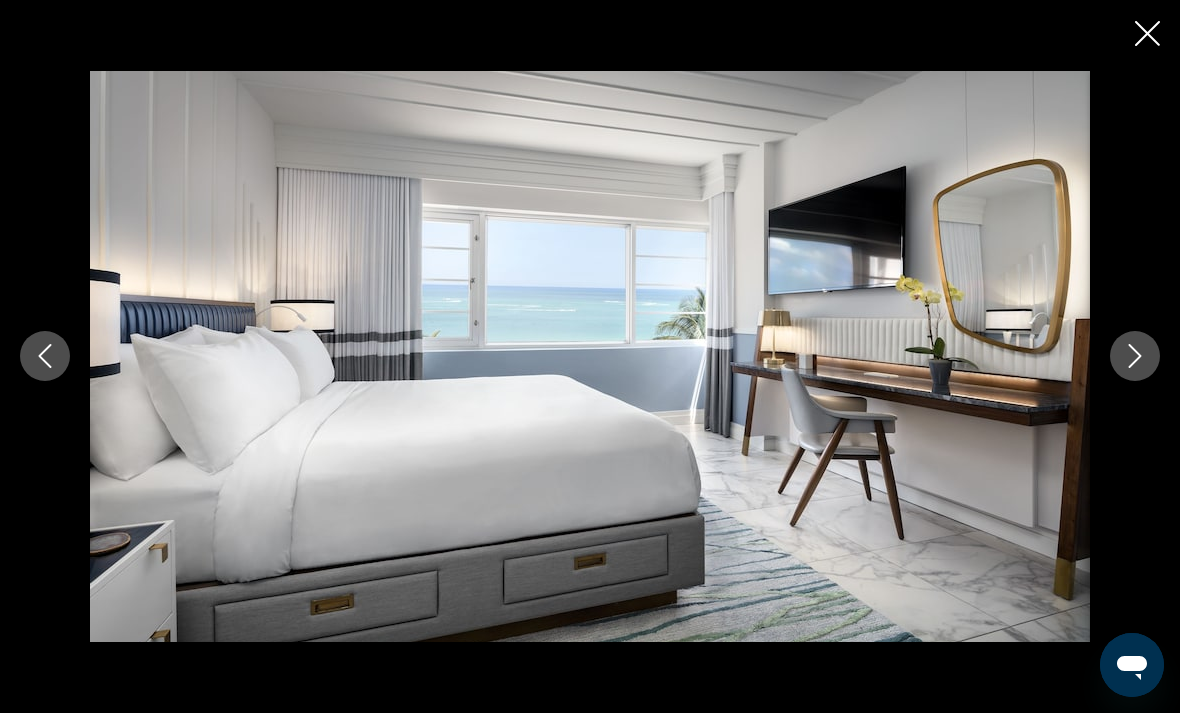 click at bounding box center [1135, 356] 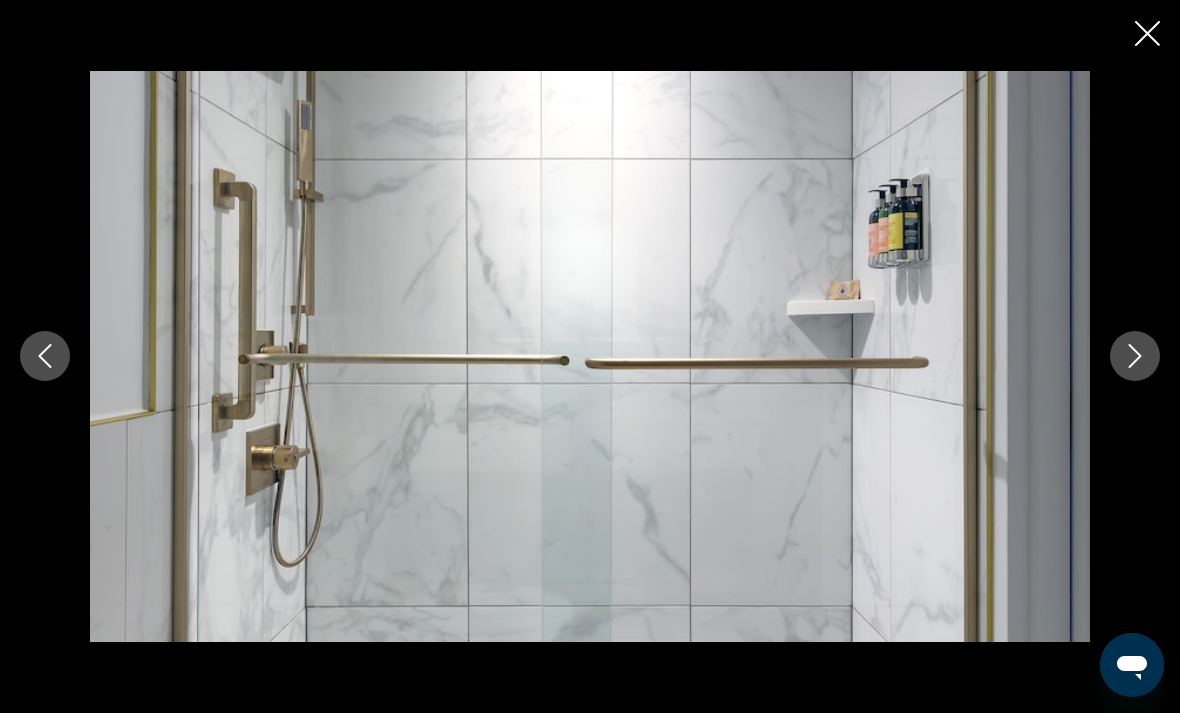 click 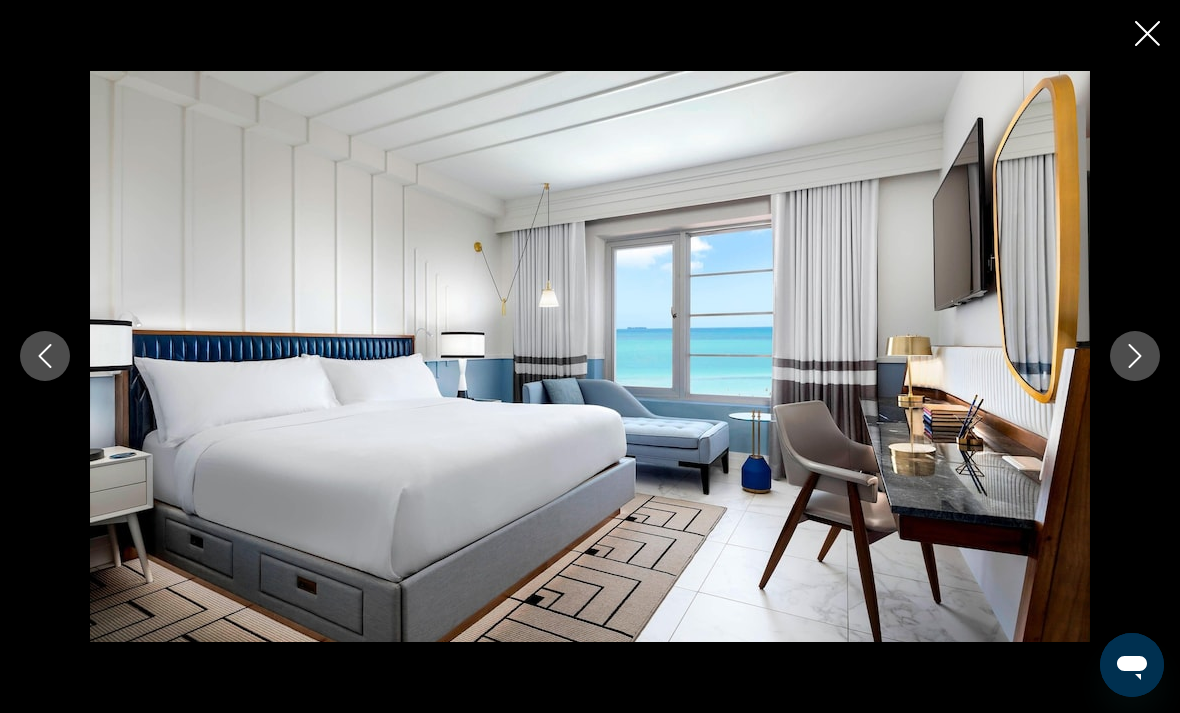 click 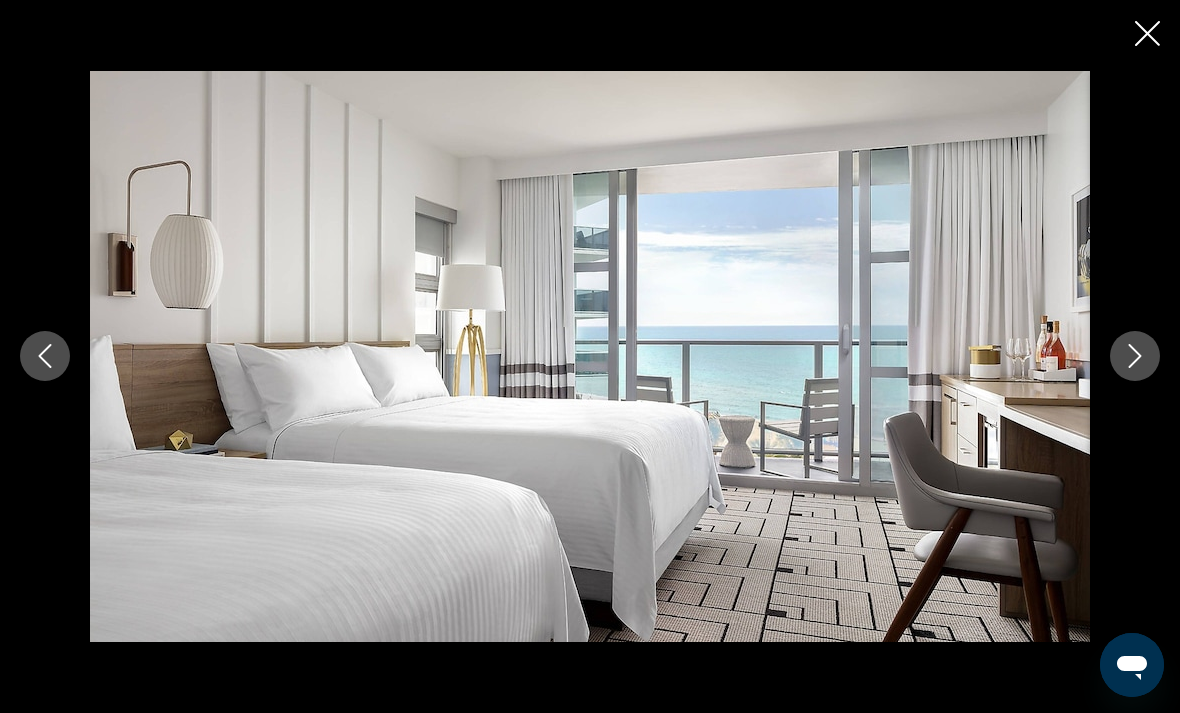 click 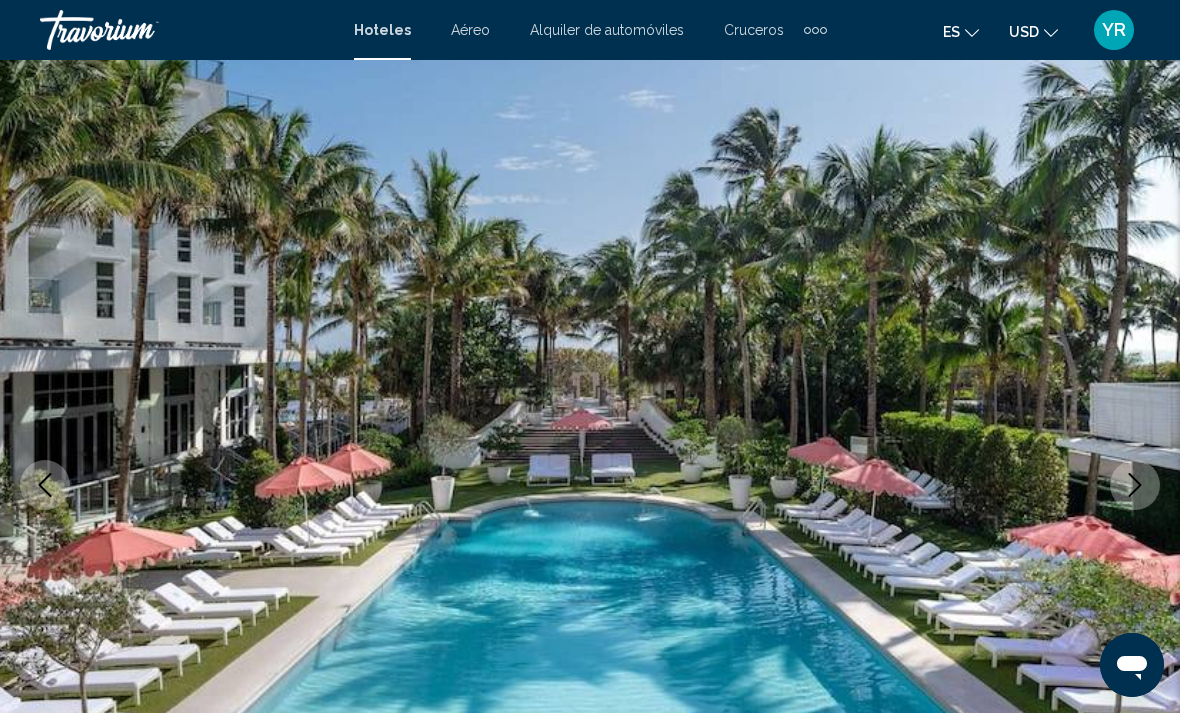 scroll, scrollTop: 0, scrollLeft: 0, axis: both 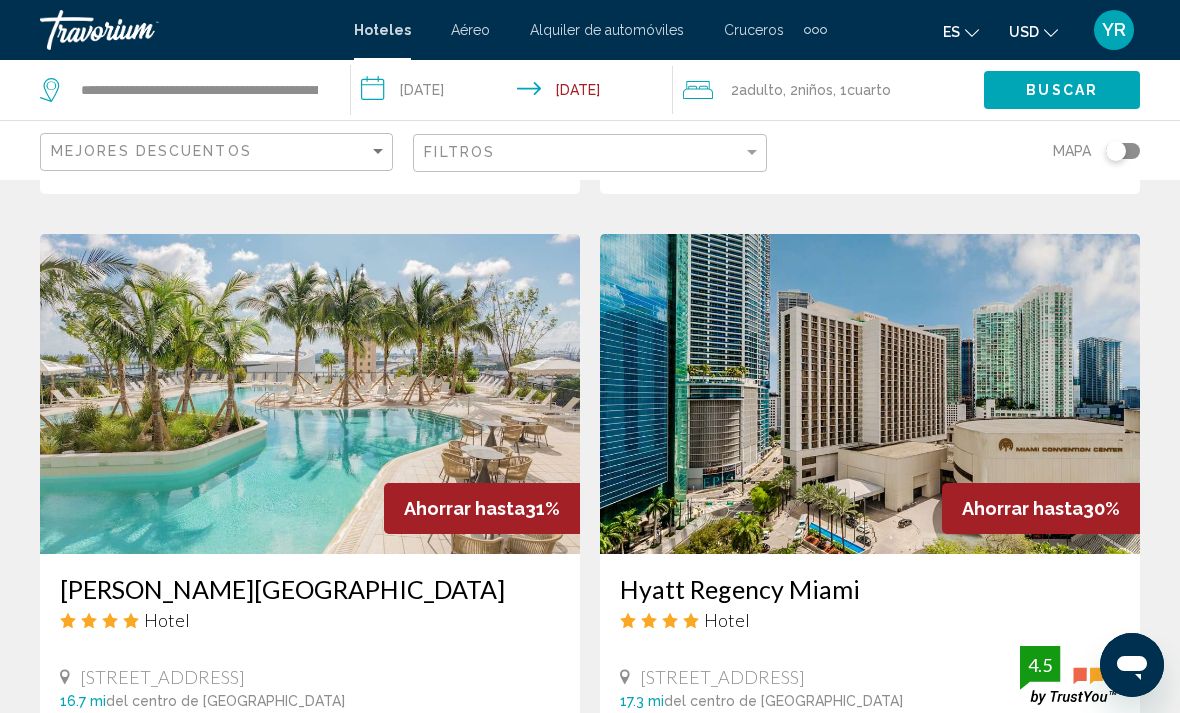 click at bounding box center [310, 394] 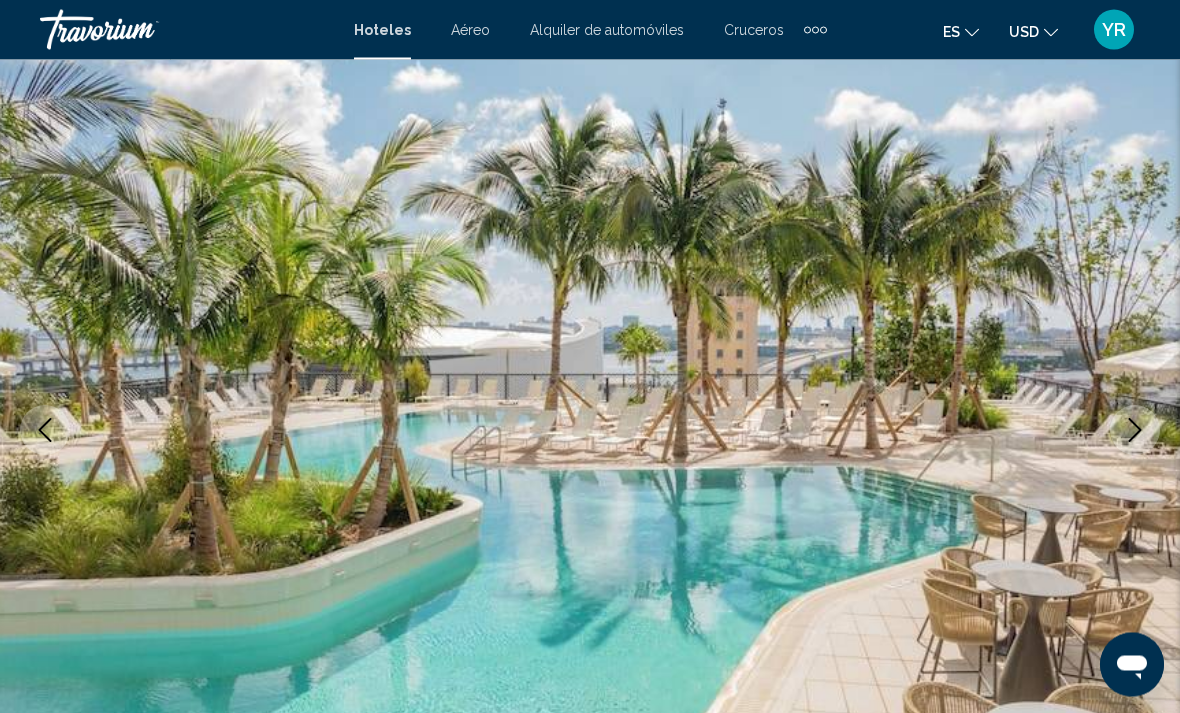 scroll, scrollTop: 108, scrollLeft: 0, axis: vertical 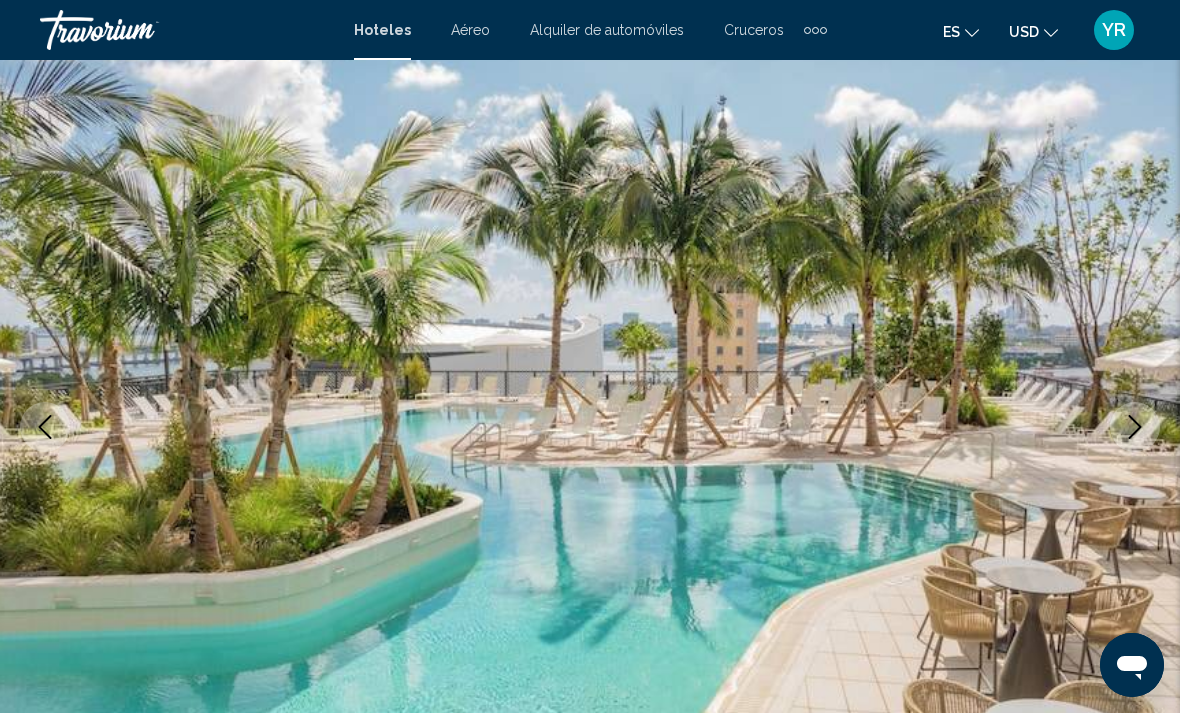 click at bounding box center (1135, 427) 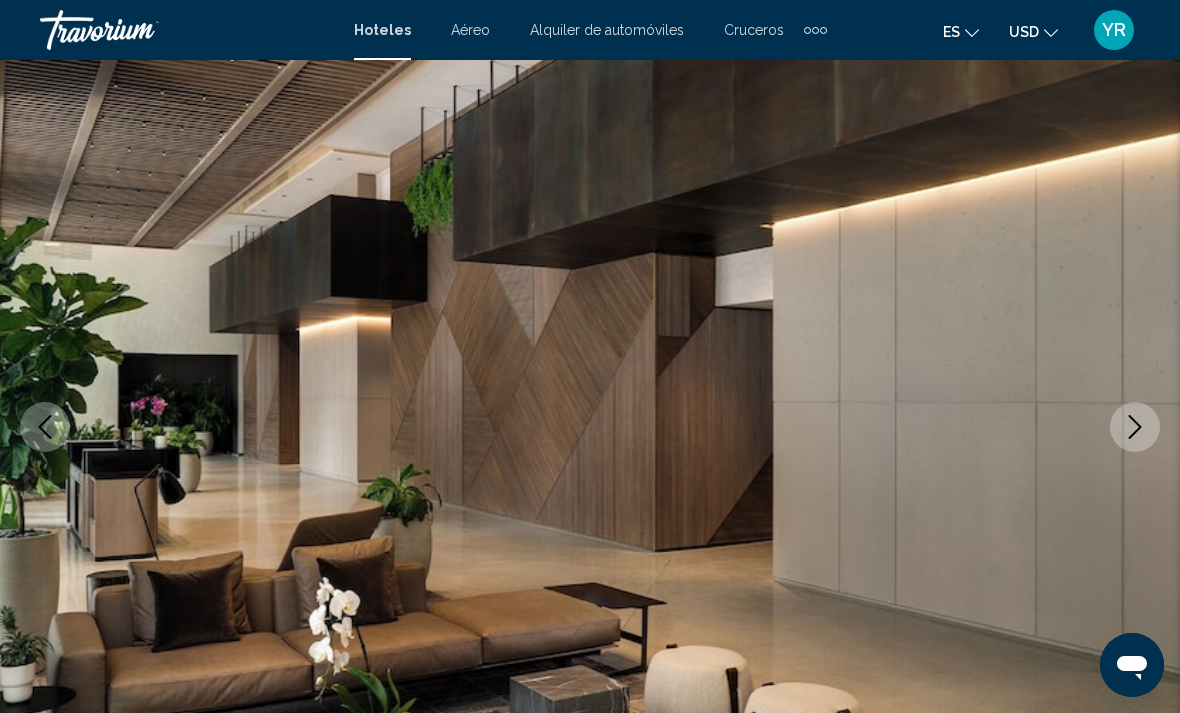 click at bounding box center [45, 427] 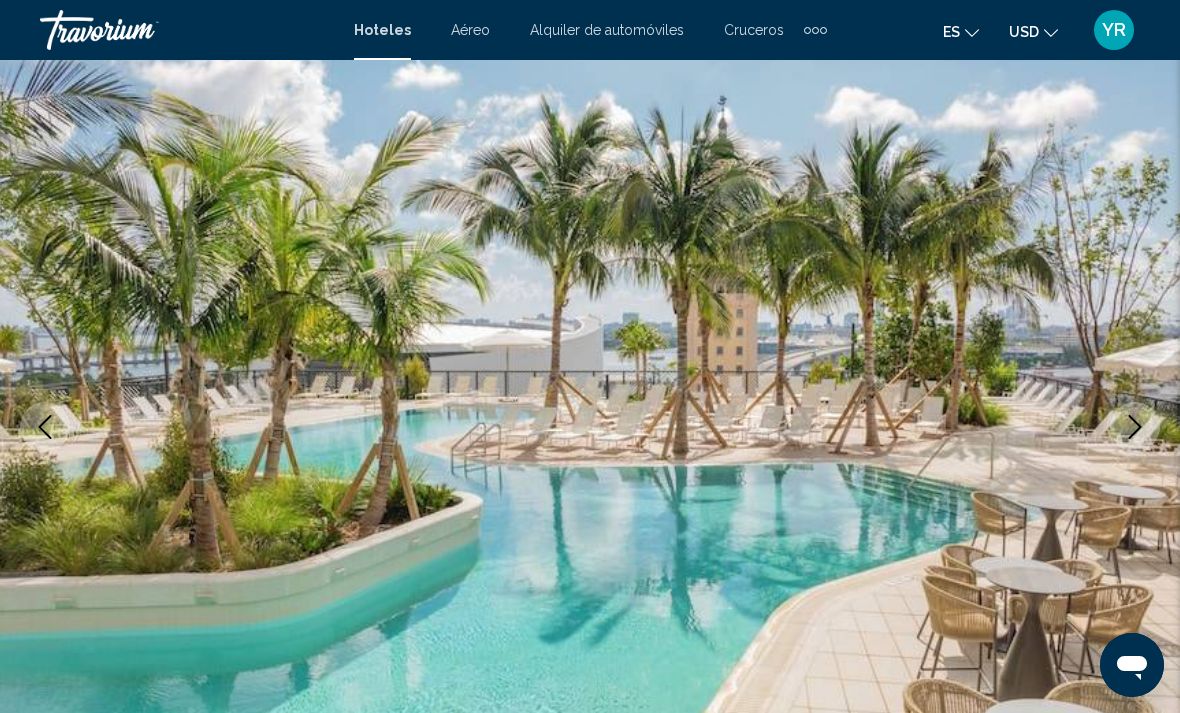 click 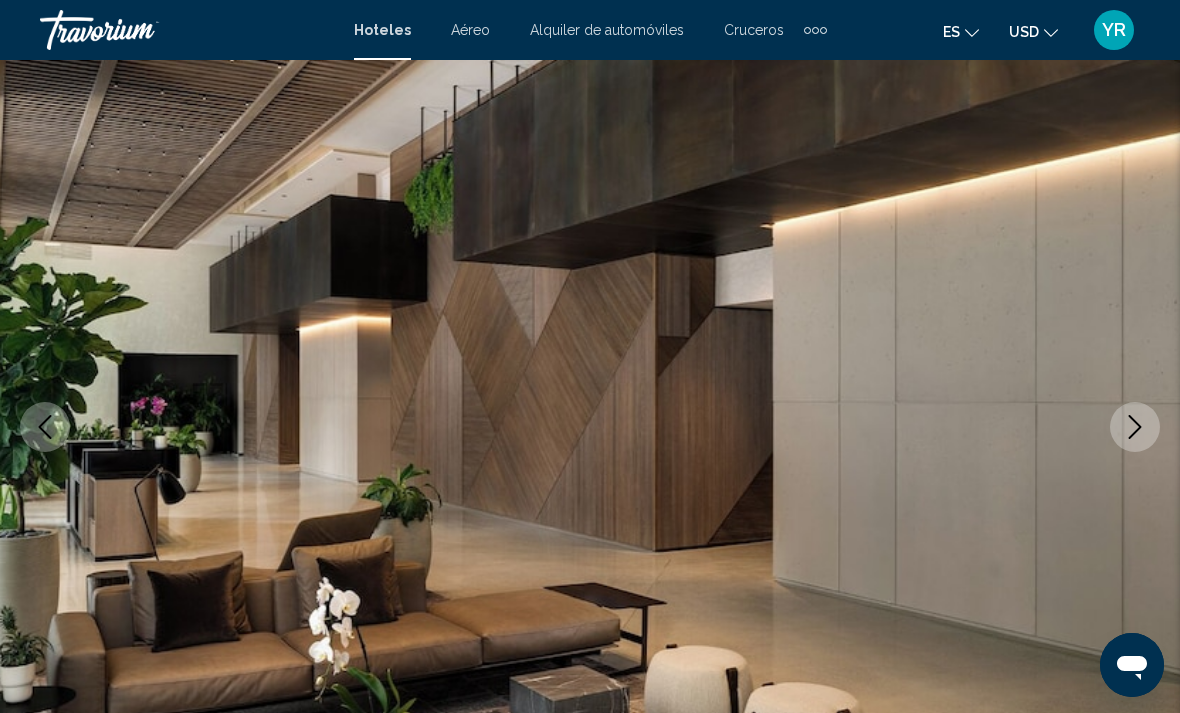 click at bounding box center (590, 427) 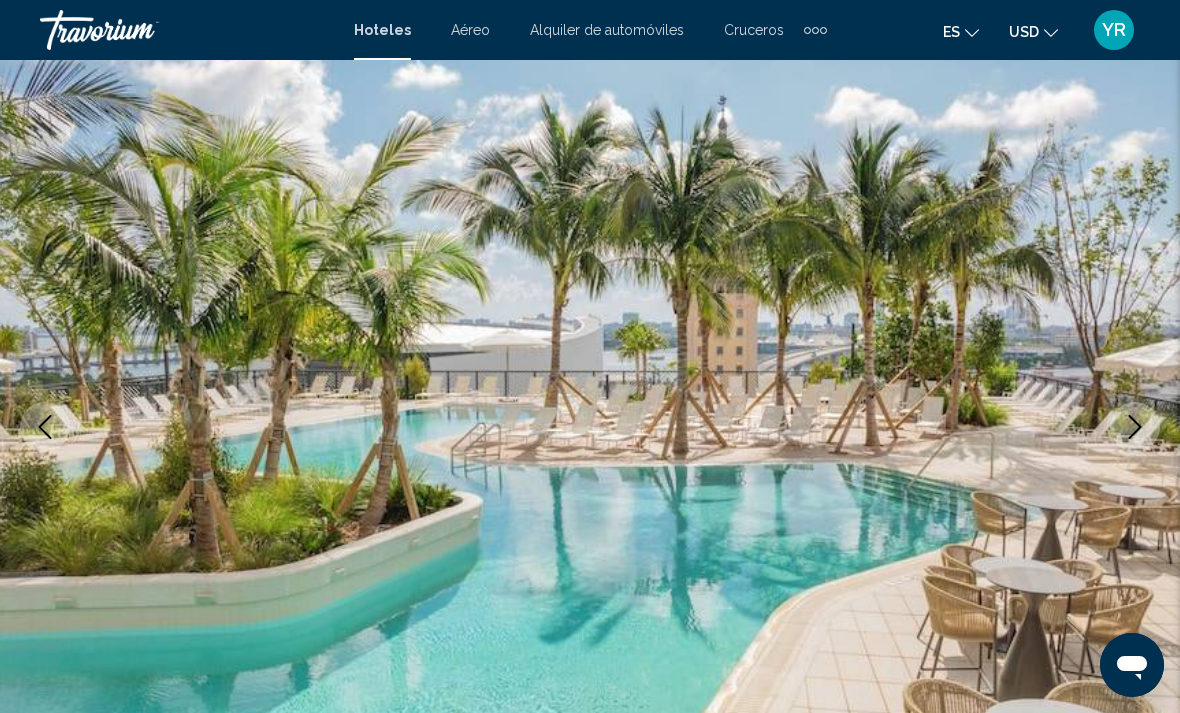 click 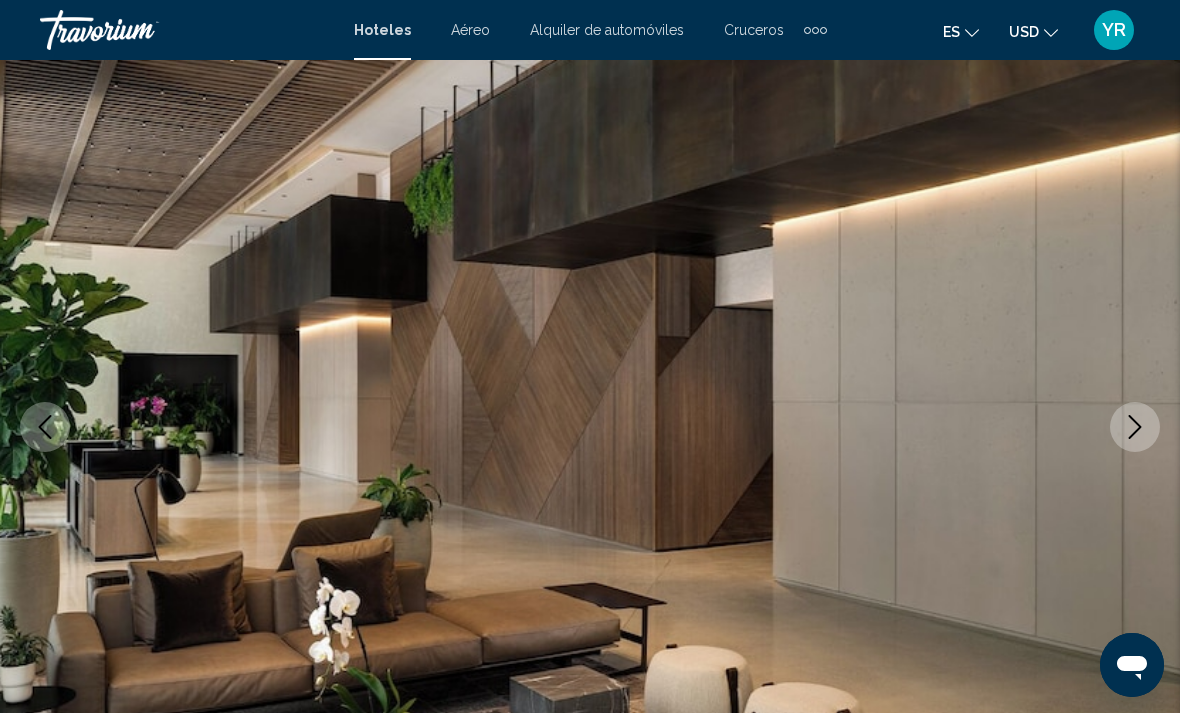 click 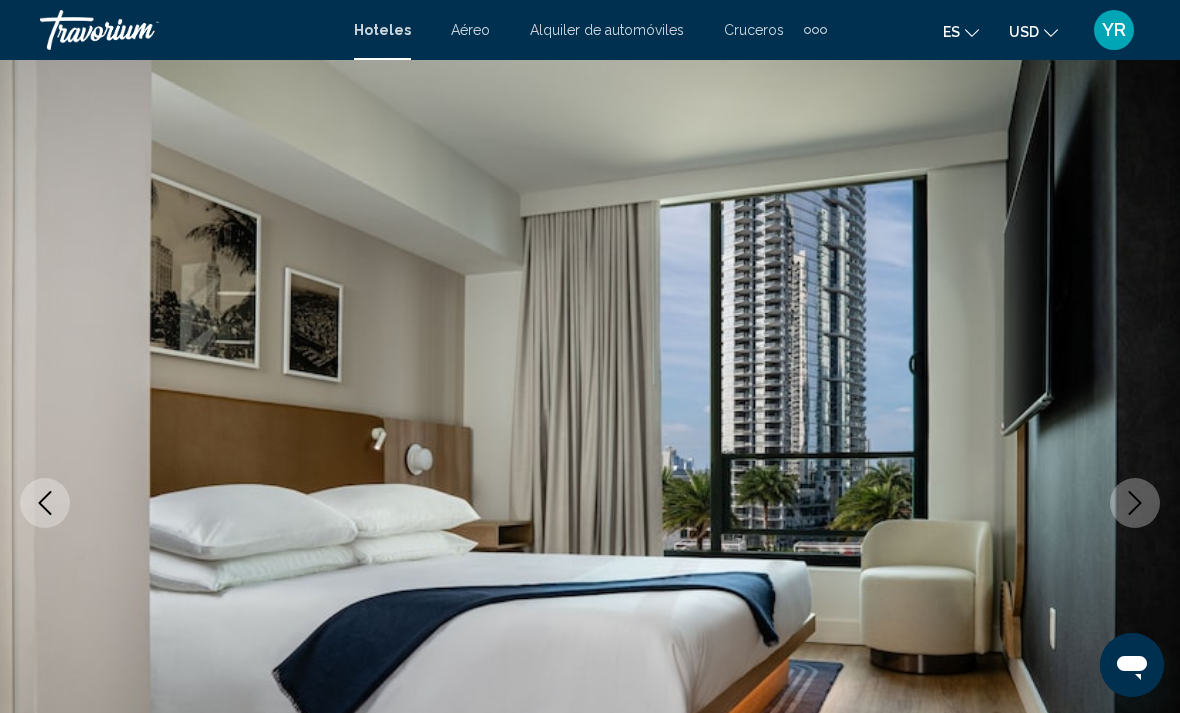 scroll, scrollTop: 0, scrollLeft: 0, axis: both 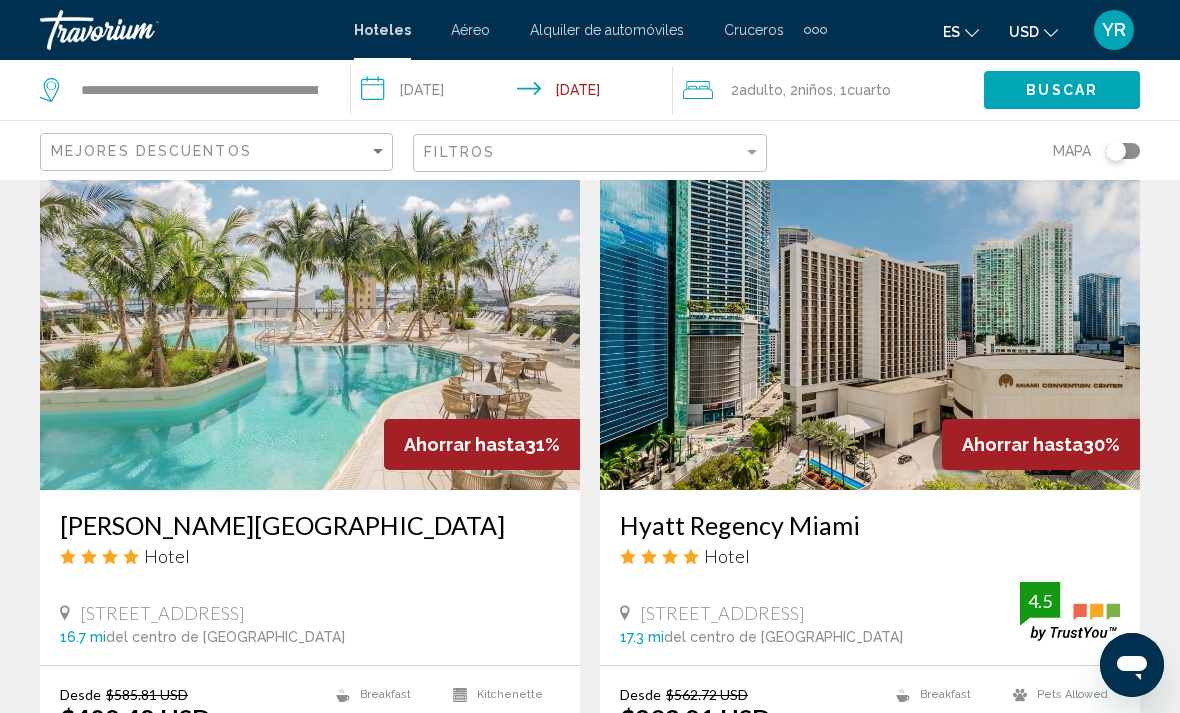 click at bounding box center [310, 330] 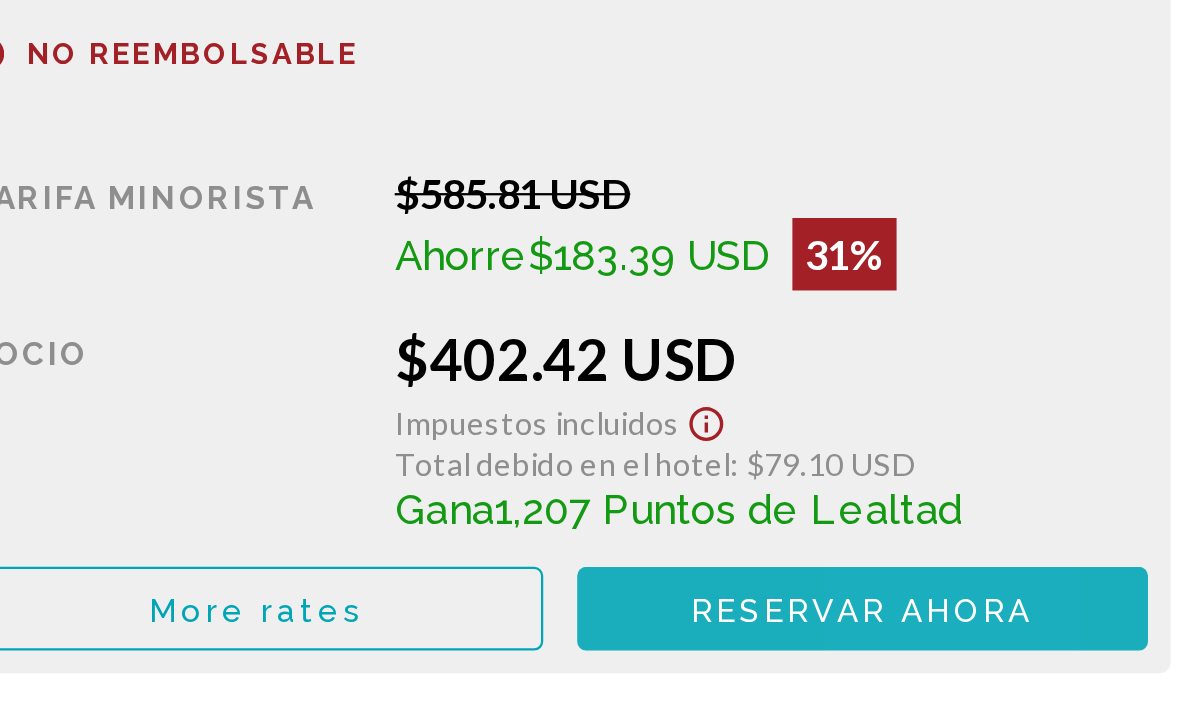 scroll, scrollTop: 3305, scrollLeft: 0, axis: vertical 